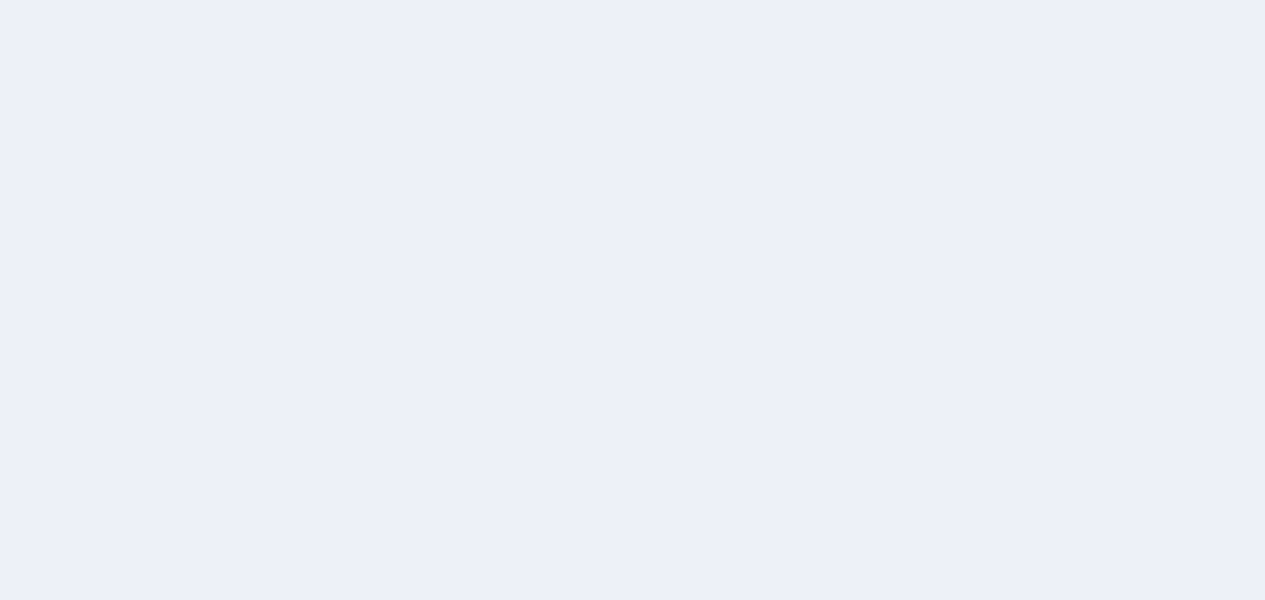 scroll, scrollTop: 0, scrollLeft: 0, axis: both 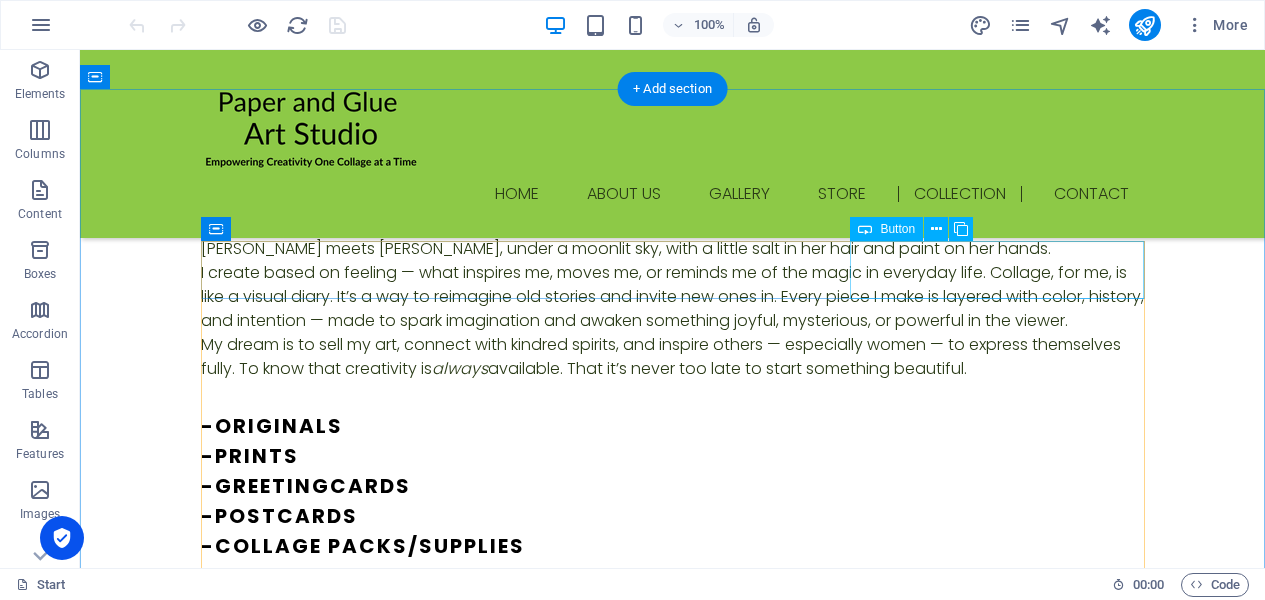 click on "Prints" at bounding box center (673, 1191) 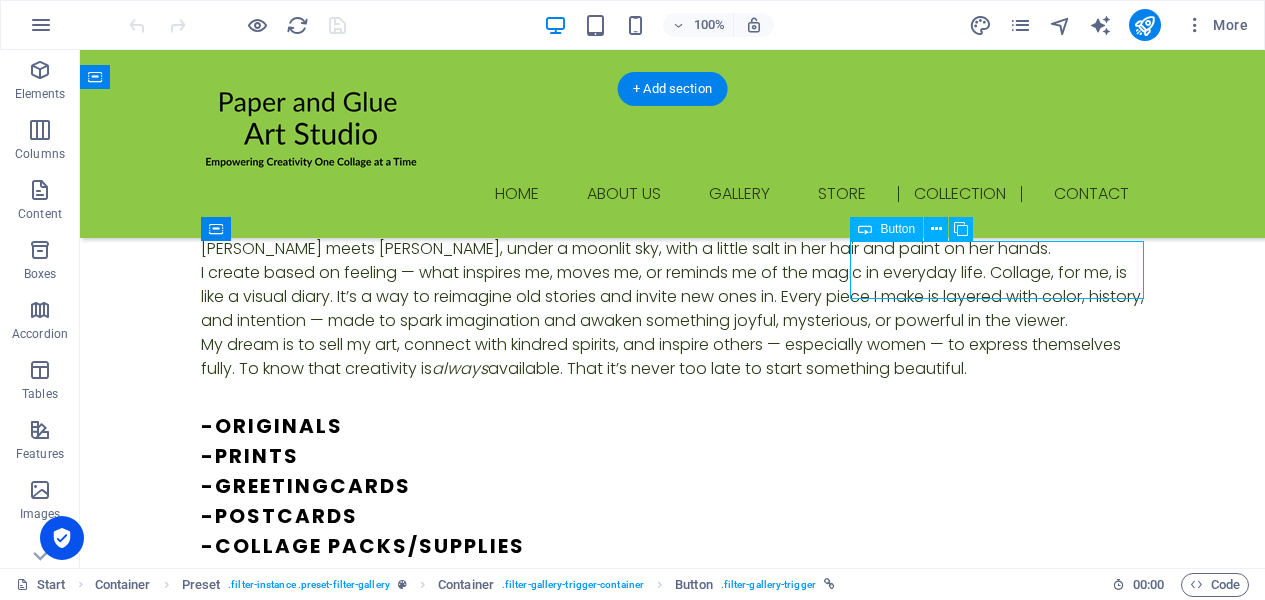click on "Prints" at bounding box center (673, 1191) 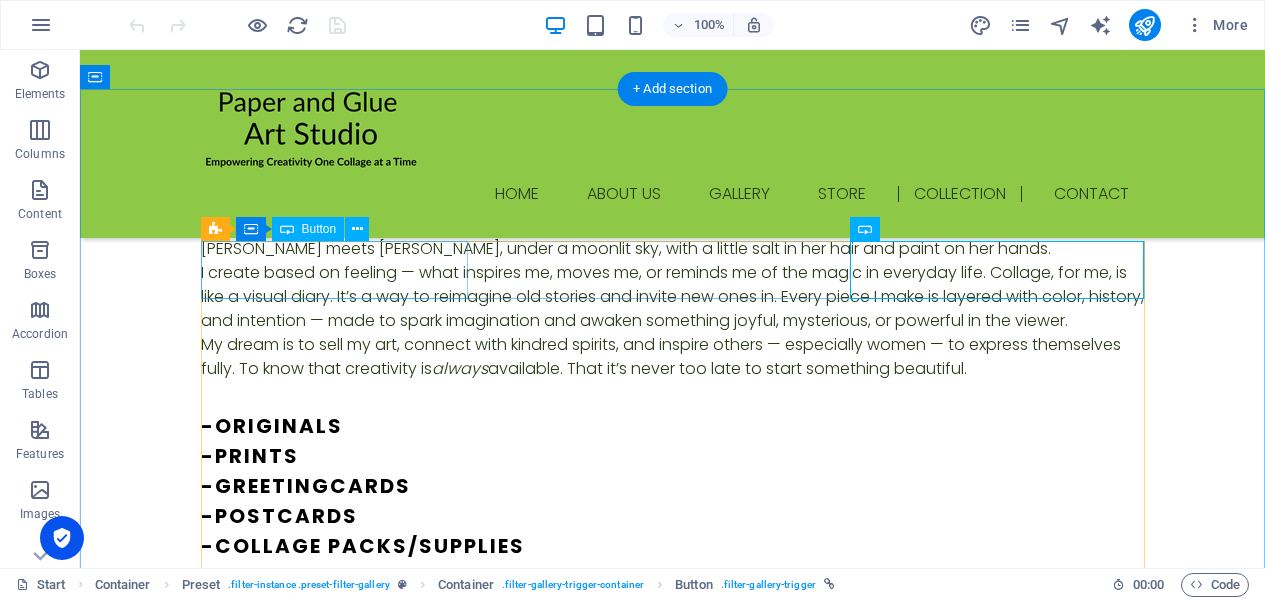 click on "all" at bounding box center (673, 1059) 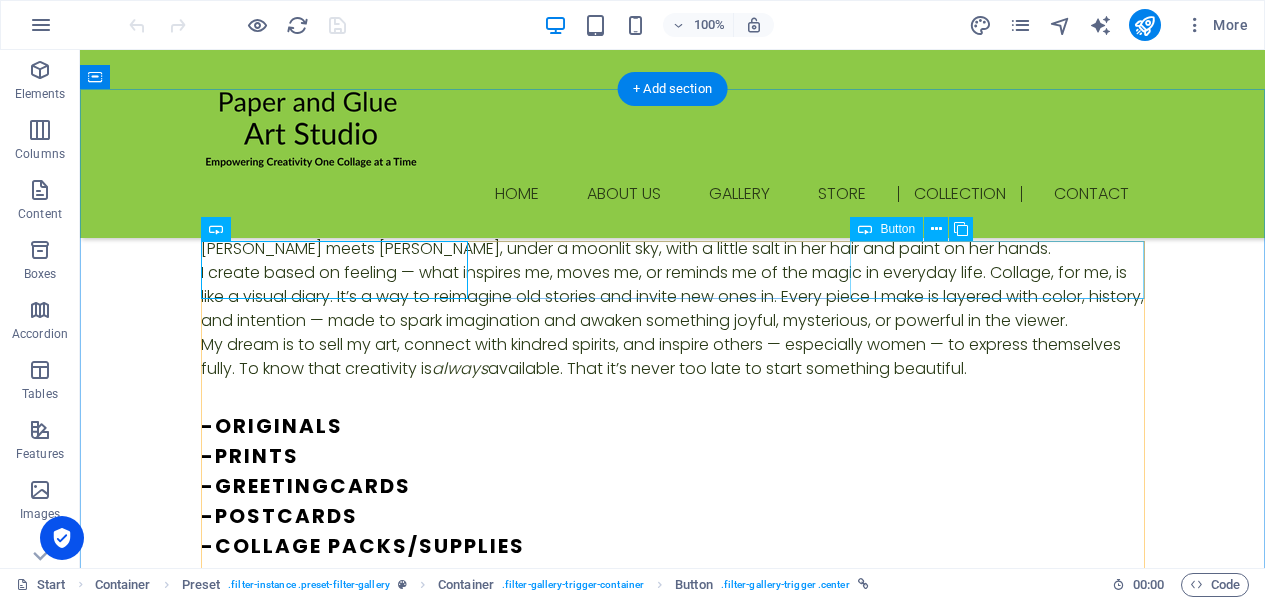 click on "Prints" at bounding box center [673, 1191] 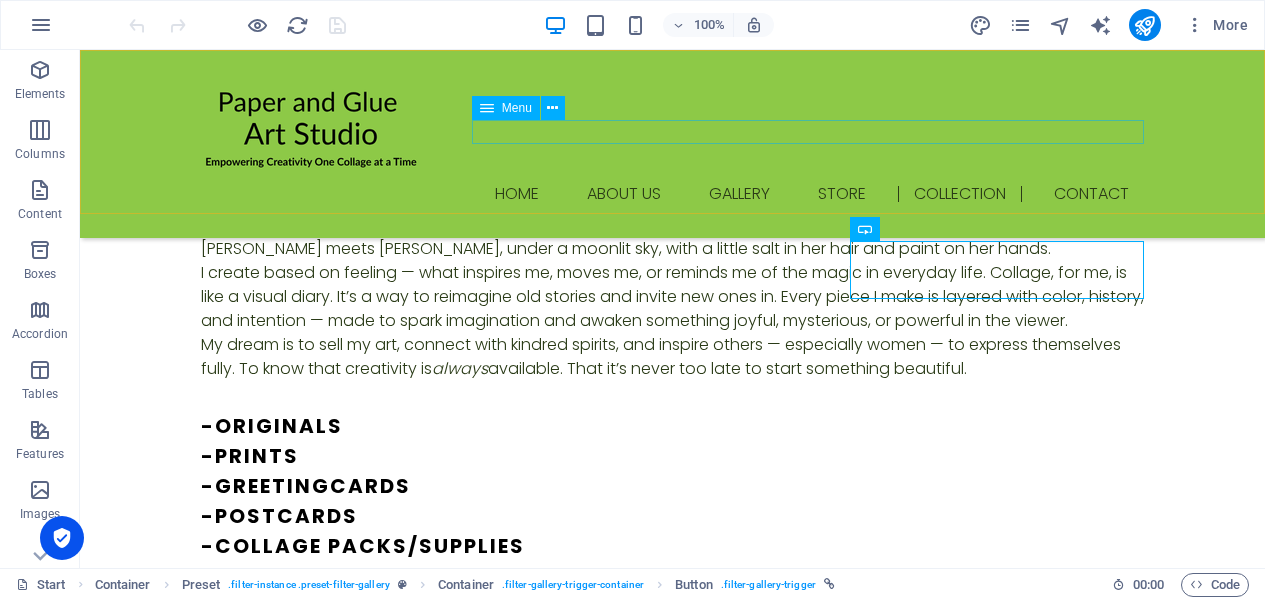 click on "Home About us Gallery Store Collection Contact" at bounding box center (673, 194) 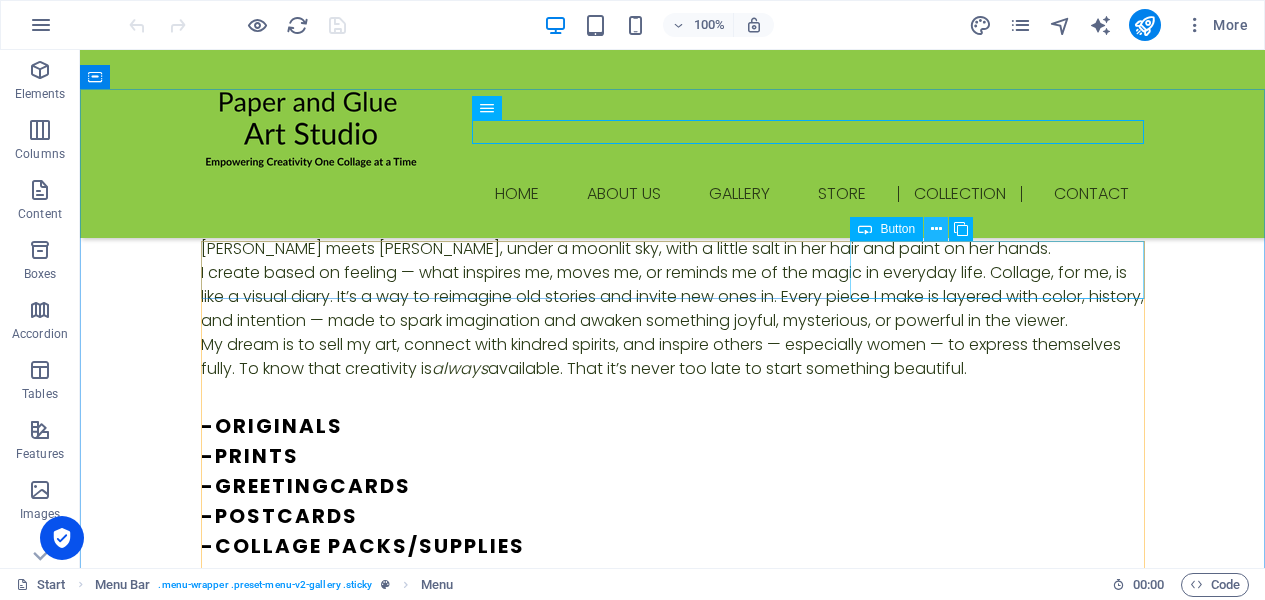 click at bounding box center (936, 229) 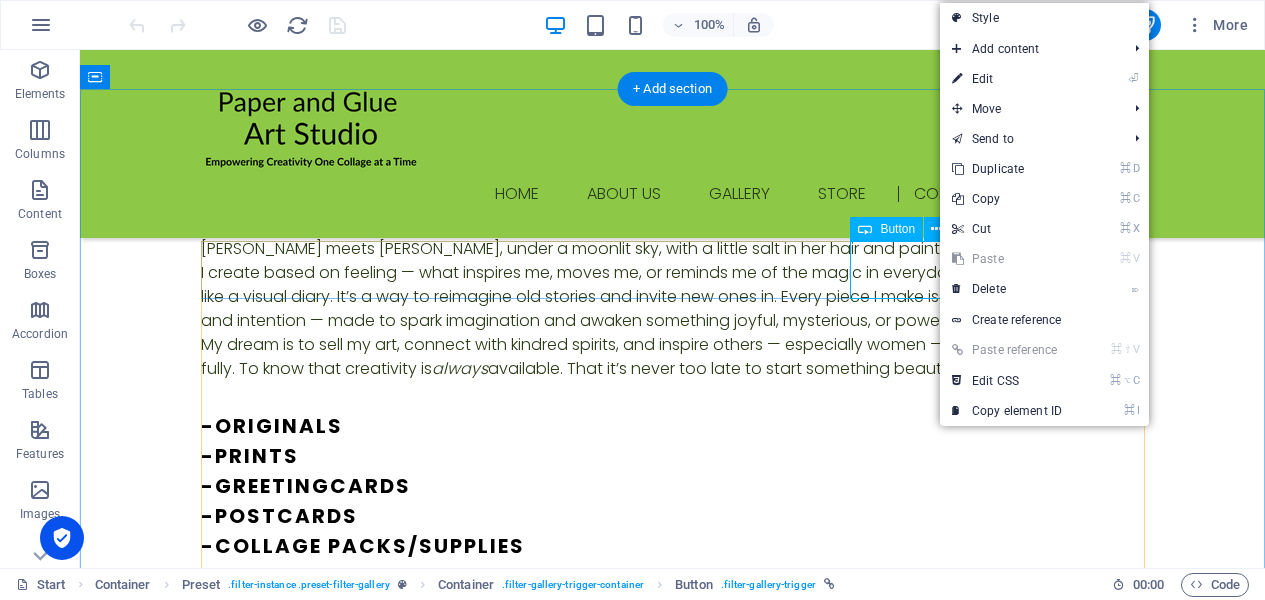 click on "Prints" at bounding box center (673, 1191) 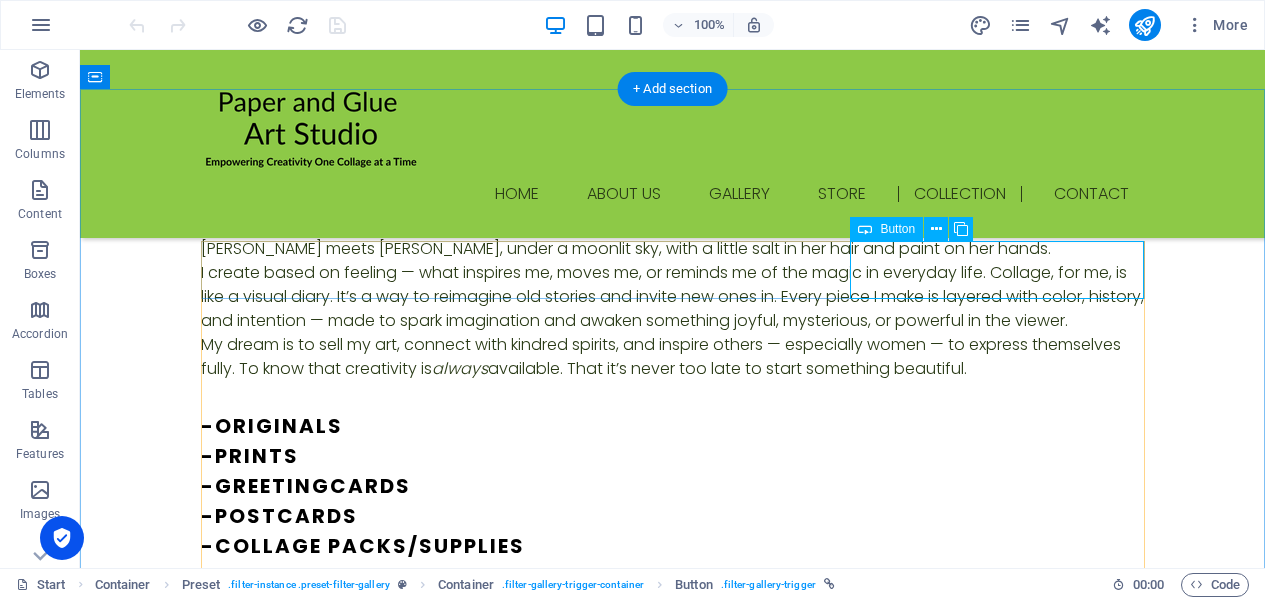 click on "Prints" at bounding box center (673, 1191) 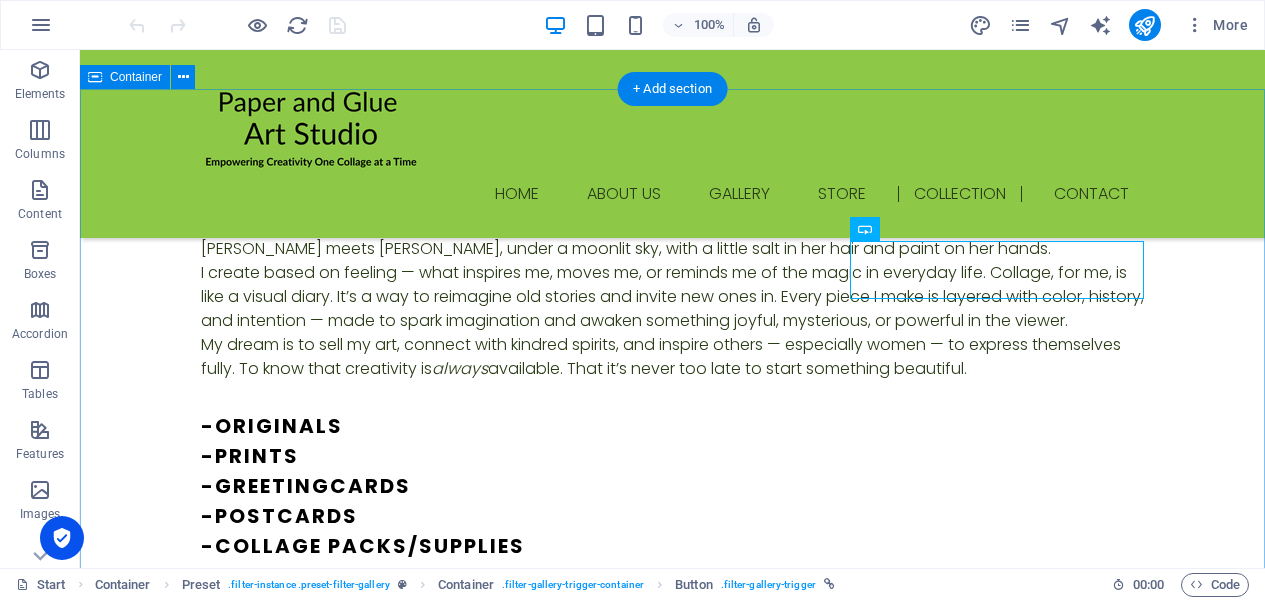 click on "collection all Original Art  Prints Categories are classes on the image element. Each category starts with filter-. Trigger buttons are linked with #category" at bounding box center [672, 3539] 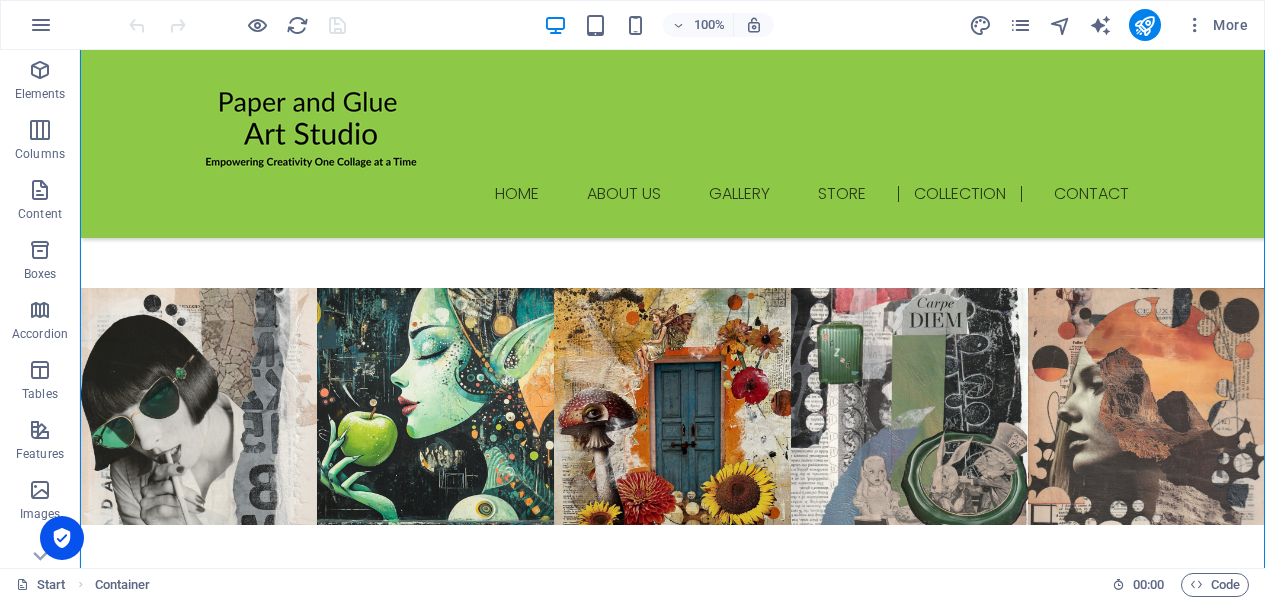 scroll, scrollTop: 2340, scrollLeft: 0, axis: vertical 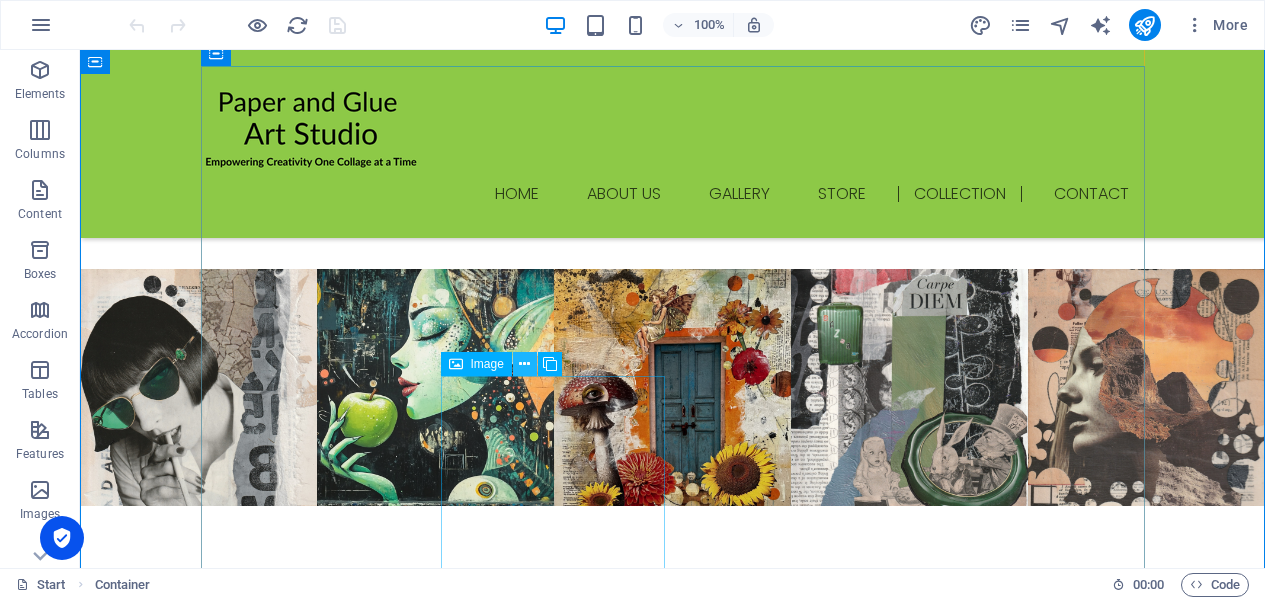 click at bounding box center [524, 364] 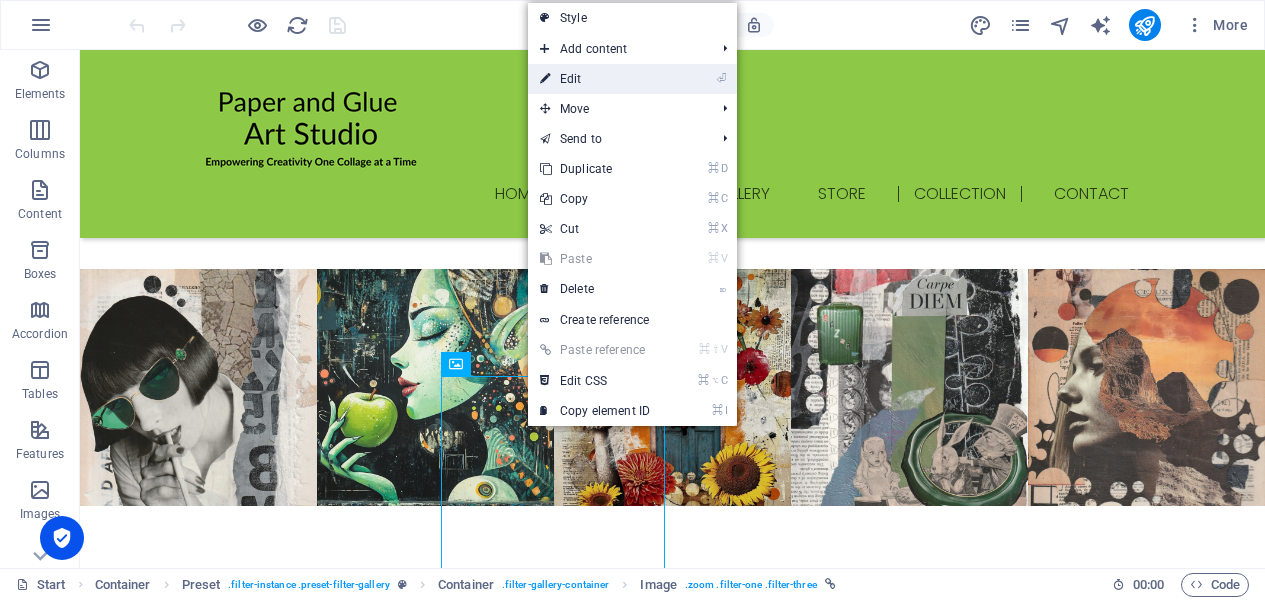 click on "⏎  Edit" at bounding box center [595, 79] 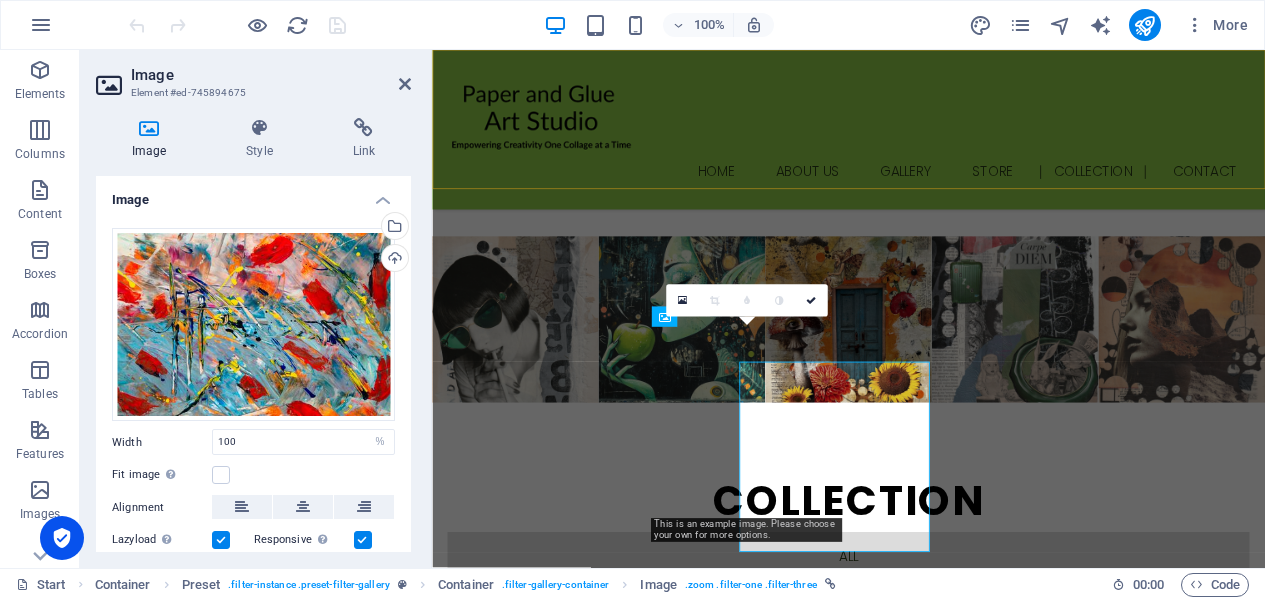 scroll, scrollTop: 2299, scrollLeft: 0, axis: vertical 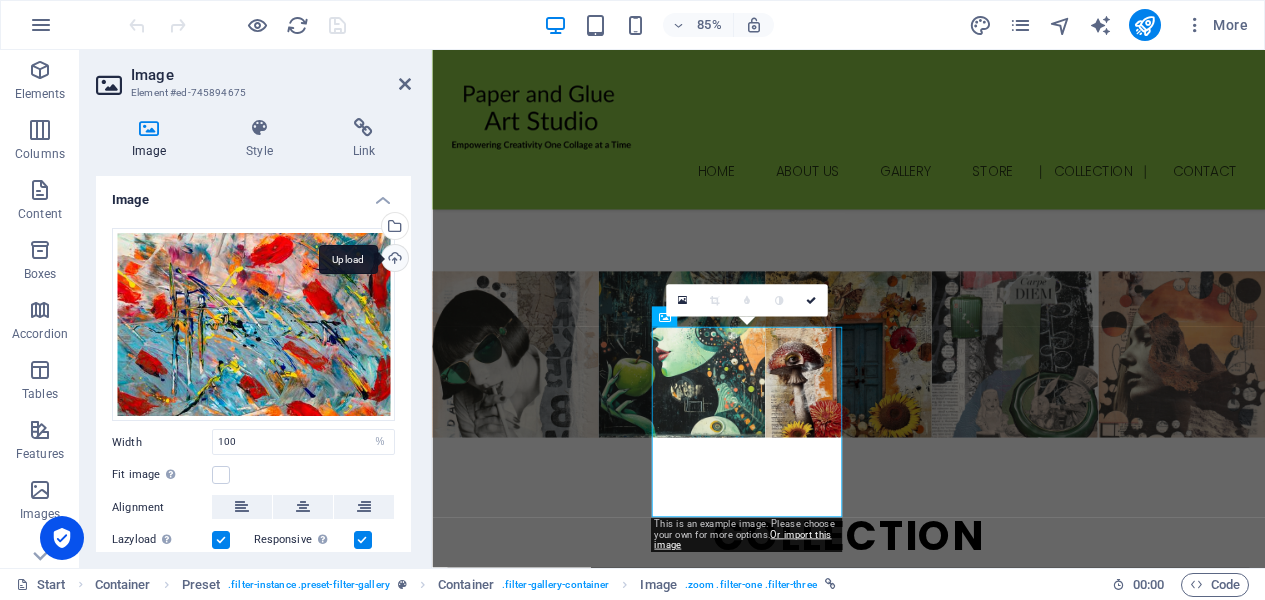 click on "Upload" at bounding box center [393, 260] 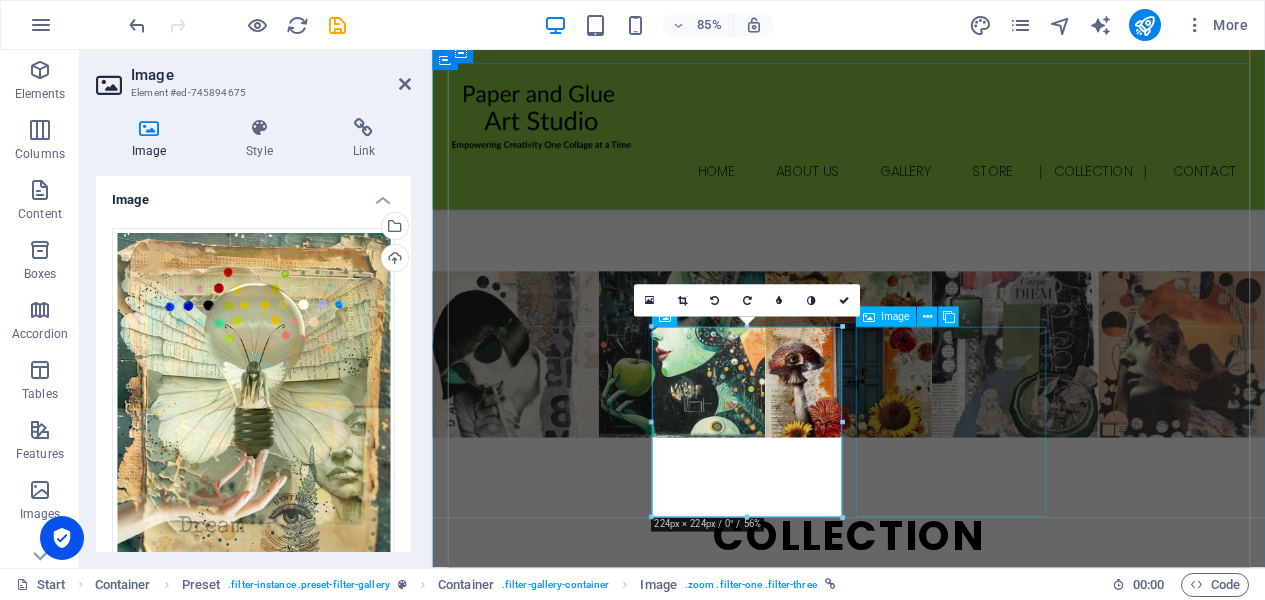 click at bounding box center [562, 4477] 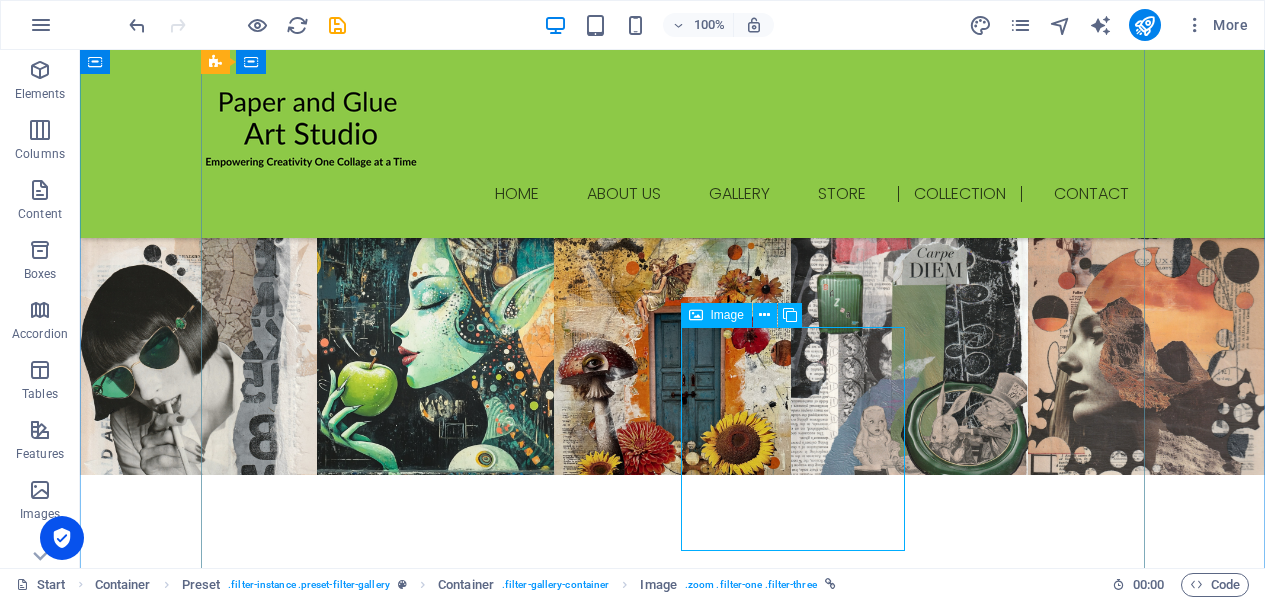 scroll, scrollTop: 2365, scrollLeft: 0, axis: vertical 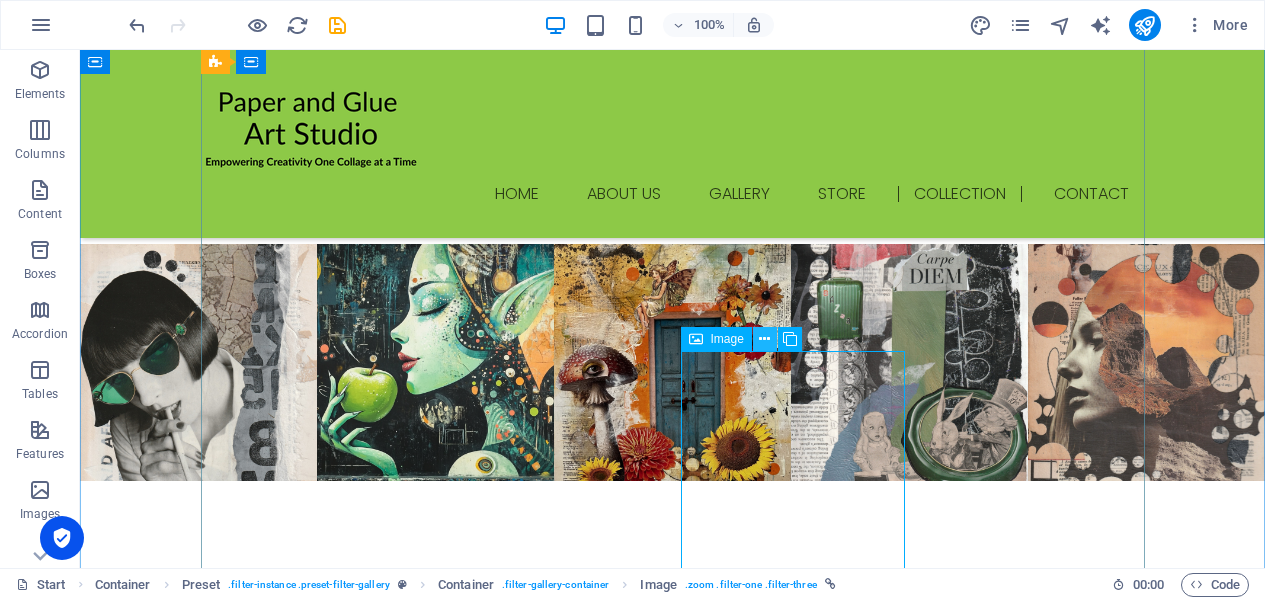 click at bounding box center (764, 339) 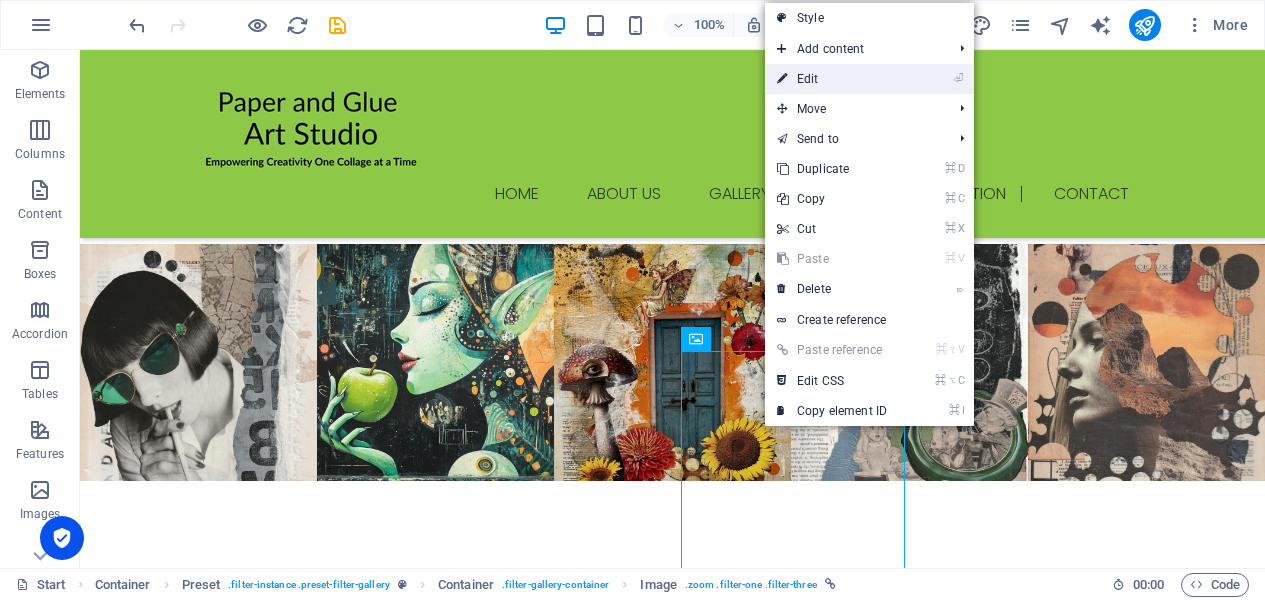 click on "⏎  Edit" at bounding box center (832, 79) 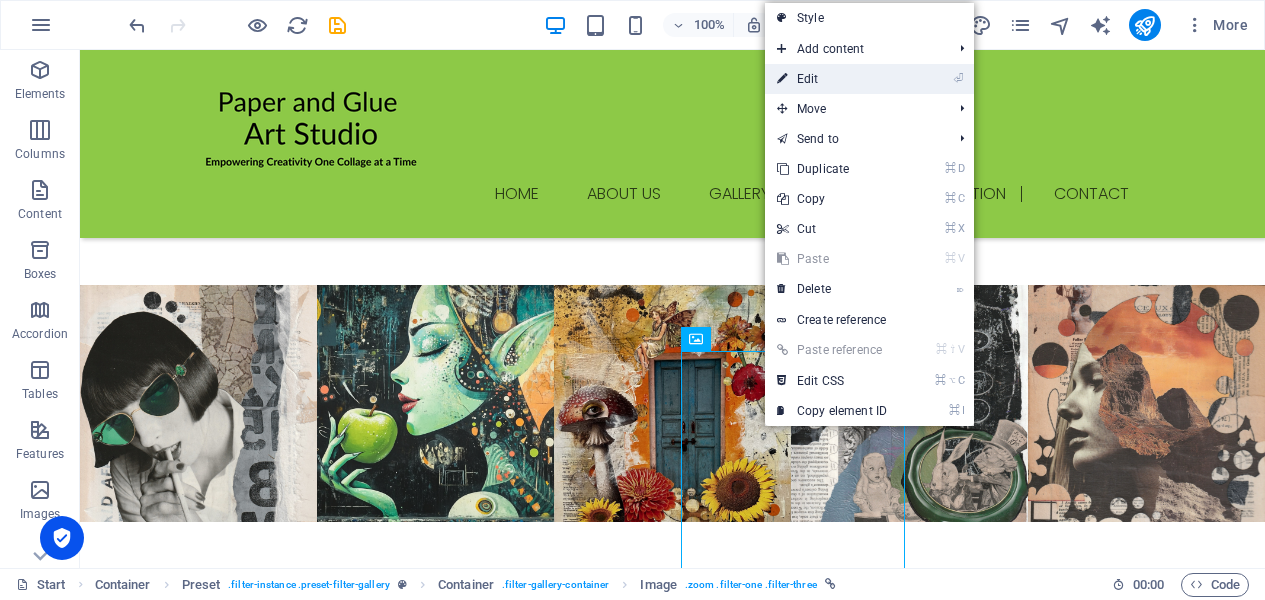 select on "%" 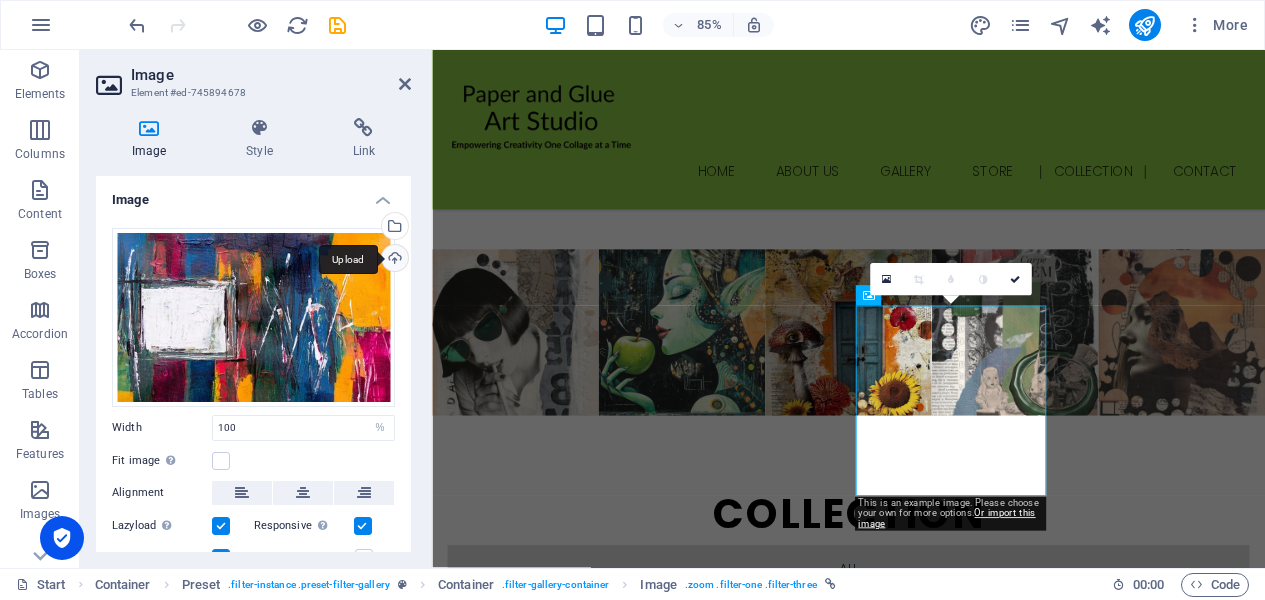 click on "Upload" at bounding box center [393, 260] 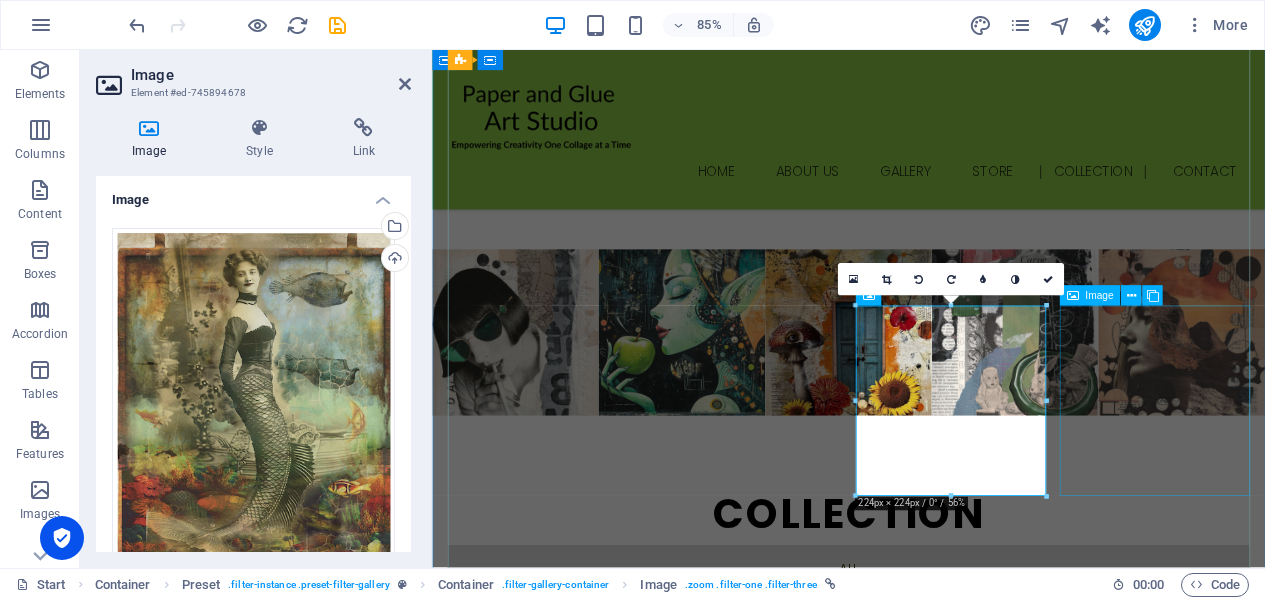 click at bounding box center (562, 4684) 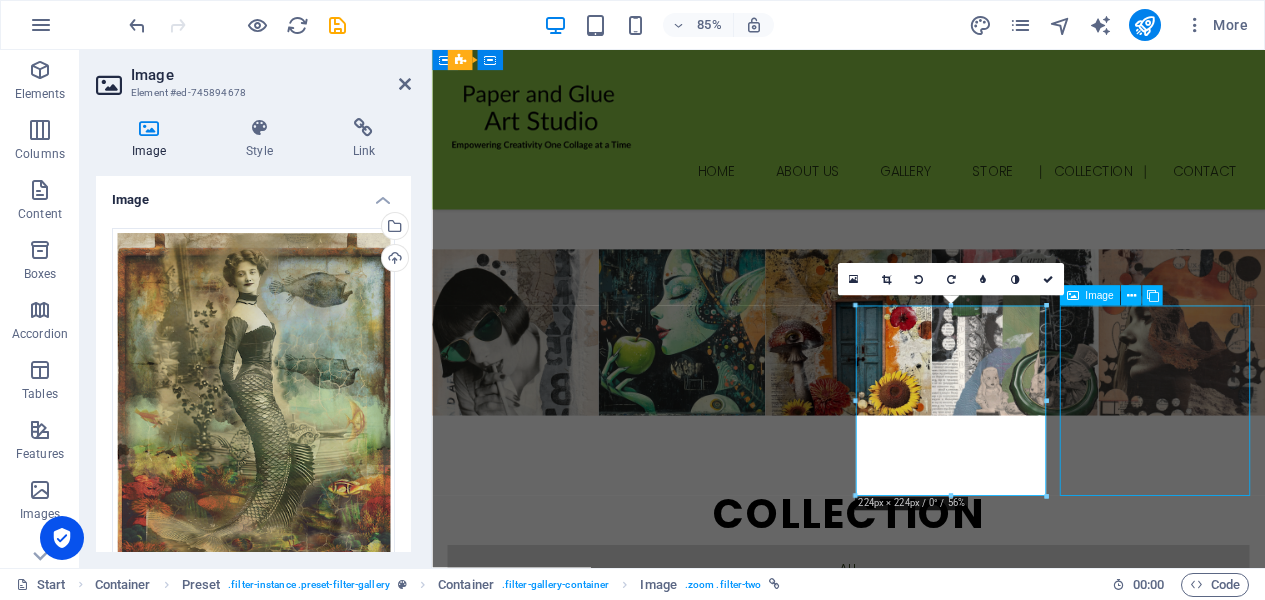 scroll, scrollTop: 2365, scrollLeft: 0, axis: vertical 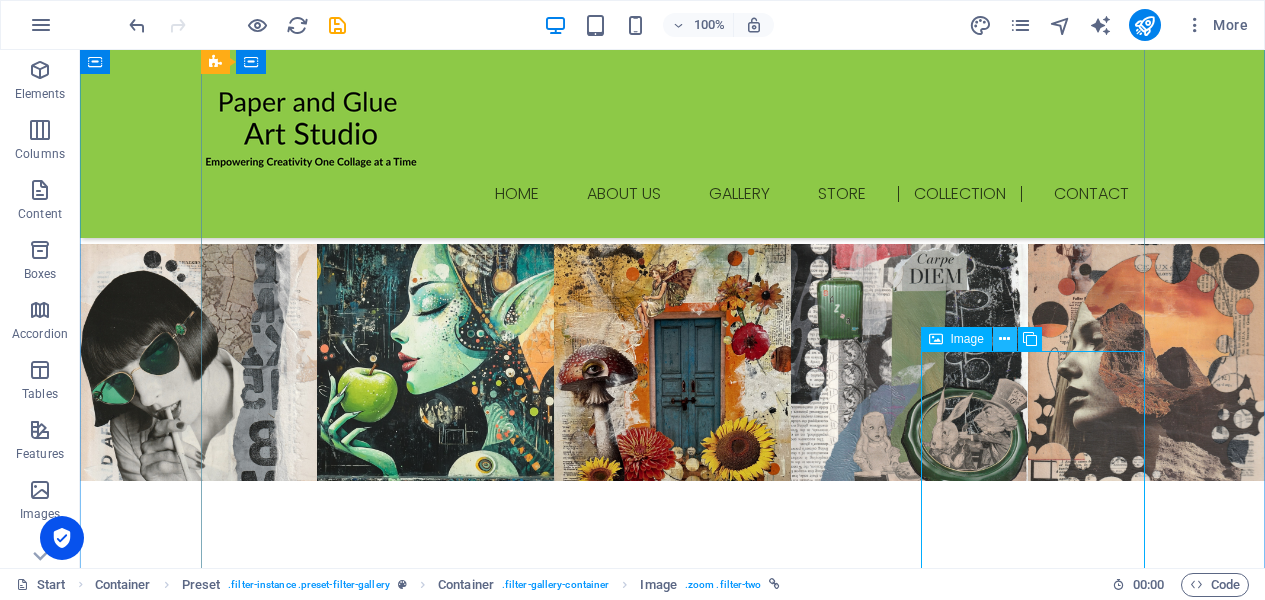 click at bounding box center (1004, 339) 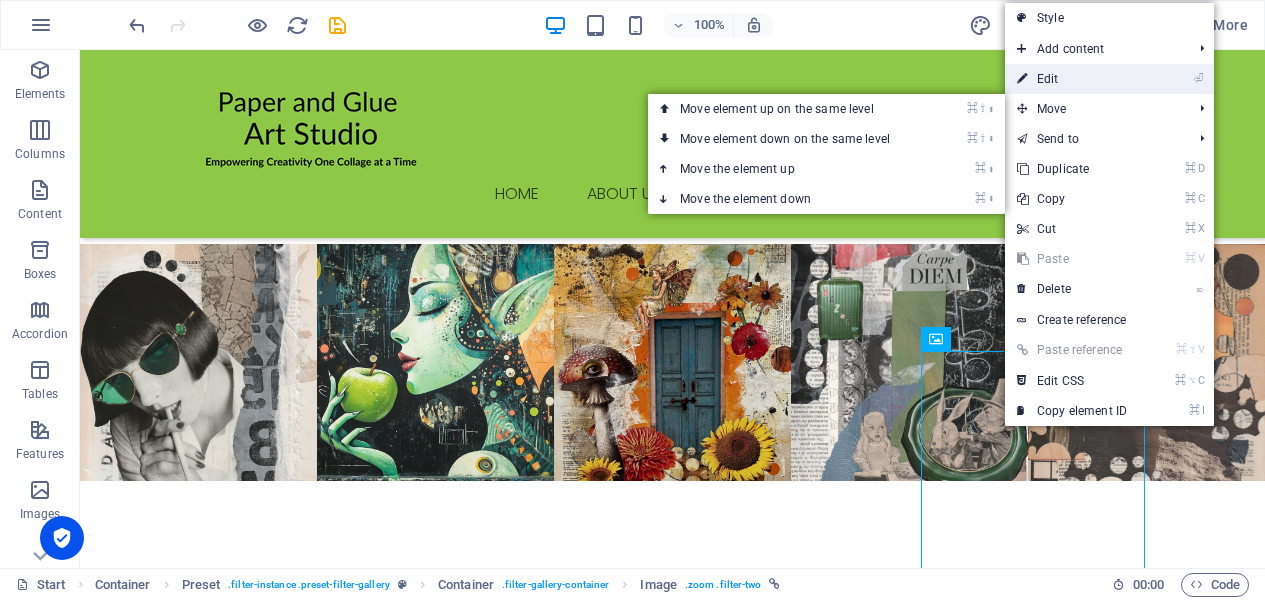 click on "⏎  Edit" at bounding box center (1072, 79) 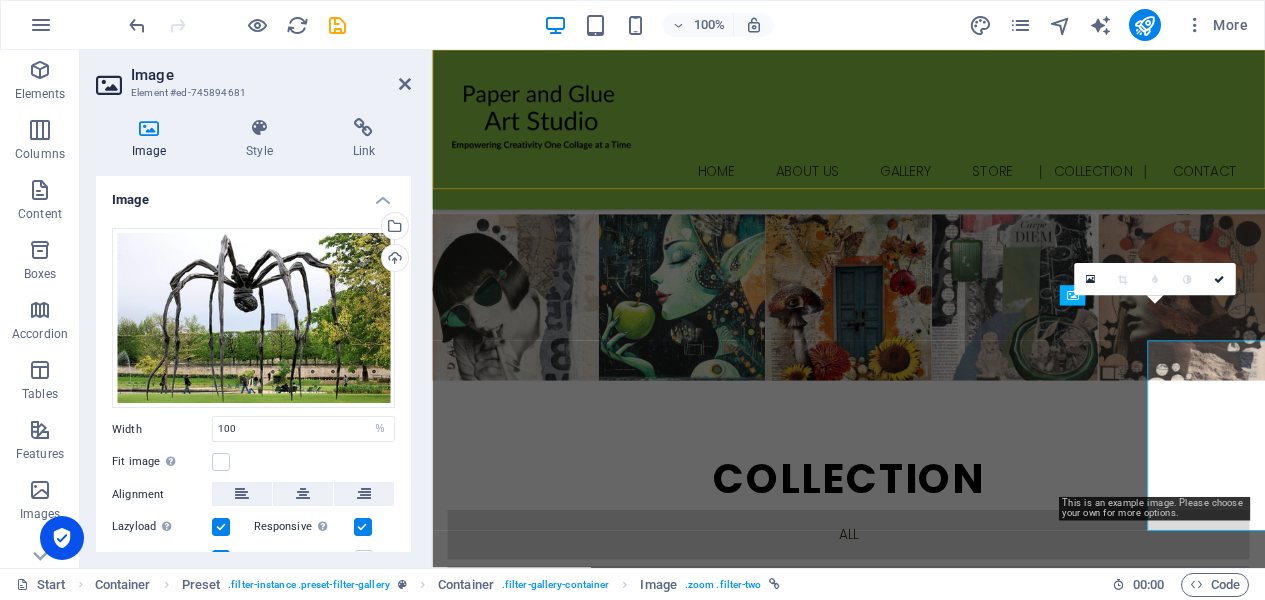 scroll, scrollTop: 2324, scrollLeft: 0, axis: vertical 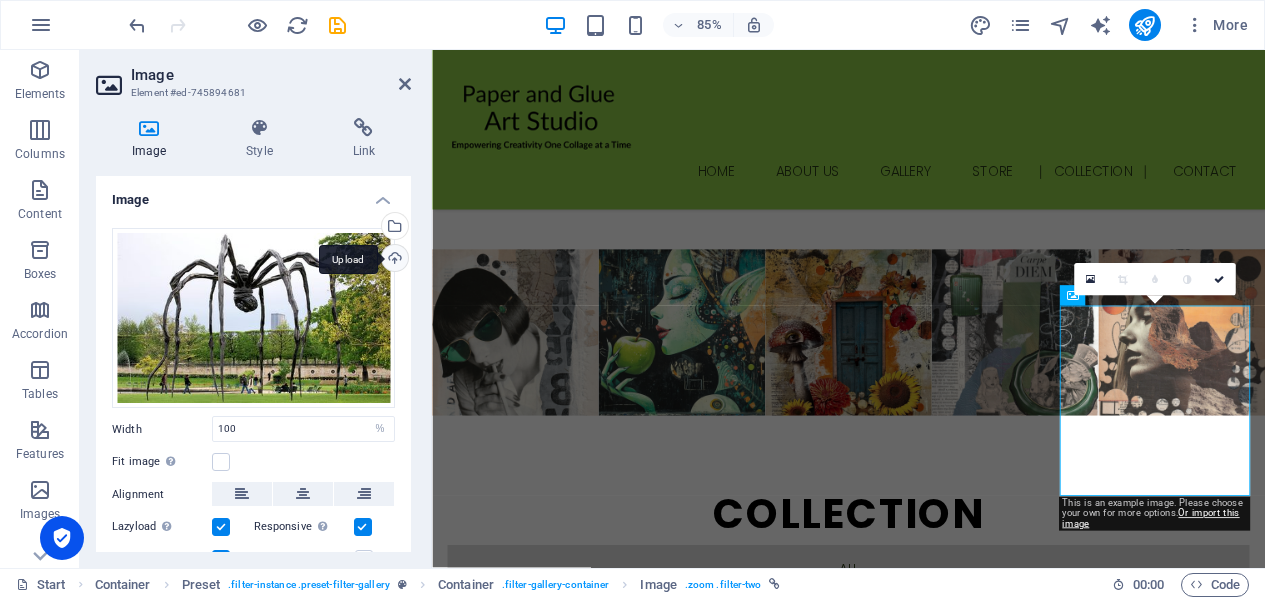 click on "Upload" at bounding box center [393, 260] 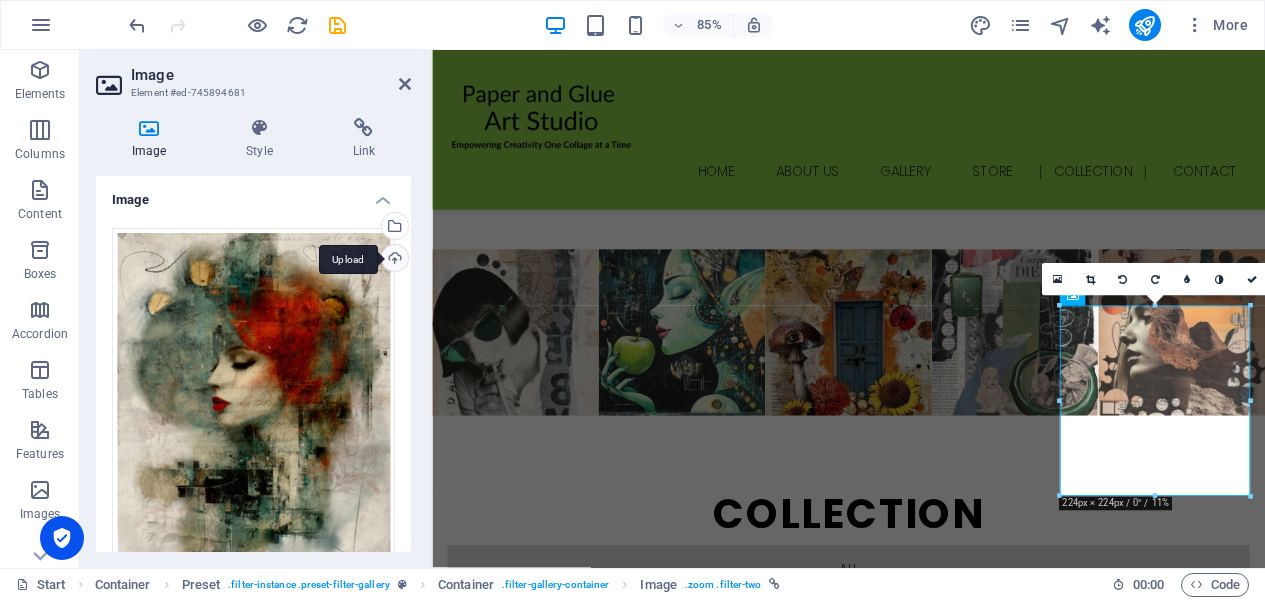 click on "Upload" at bounding box center [393, 260] 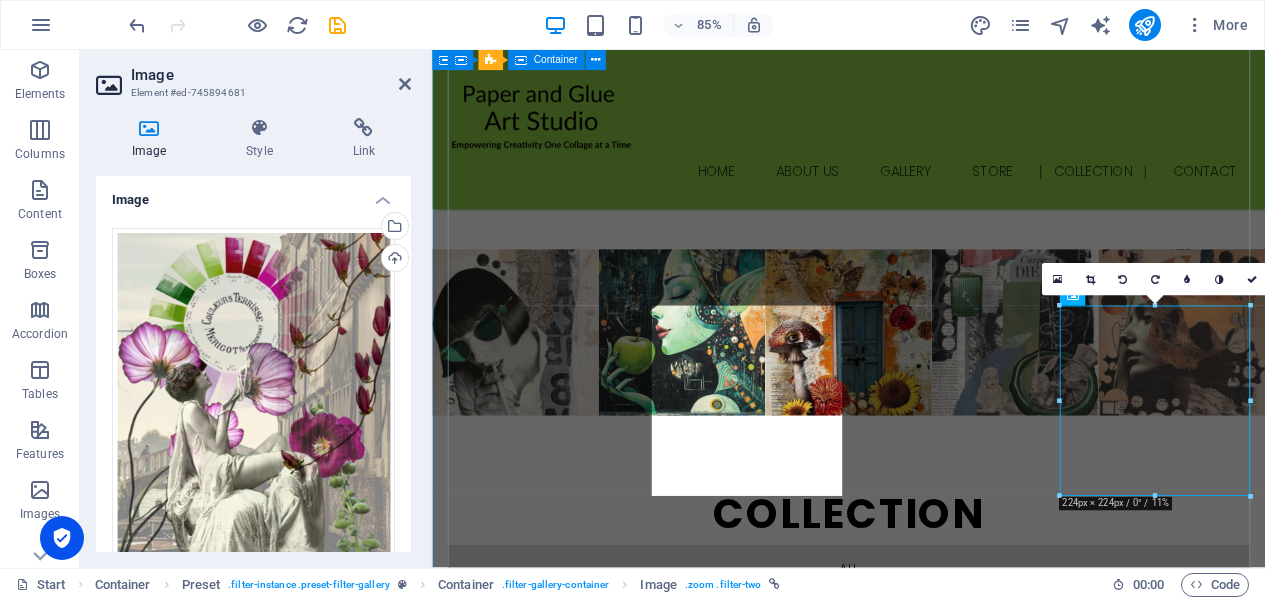 click at bounding box center [922, 3343] 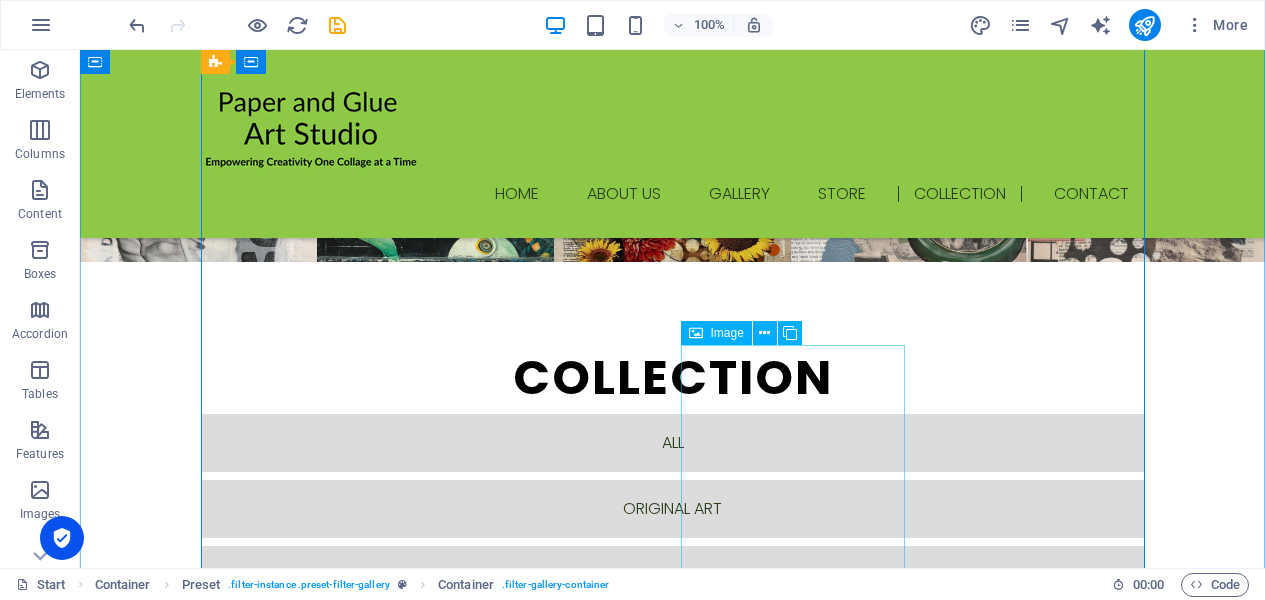 scroll, scrollTop: 2645, scrollLeft: 0, axis: vertical 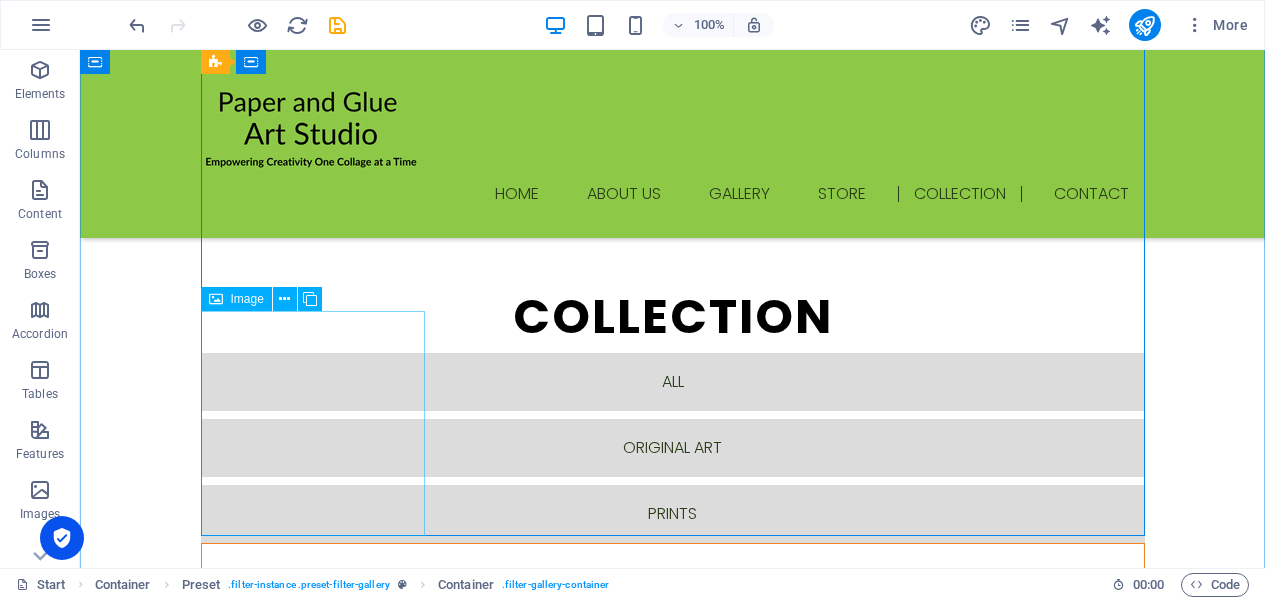 click at bounding box center (313, 4636) 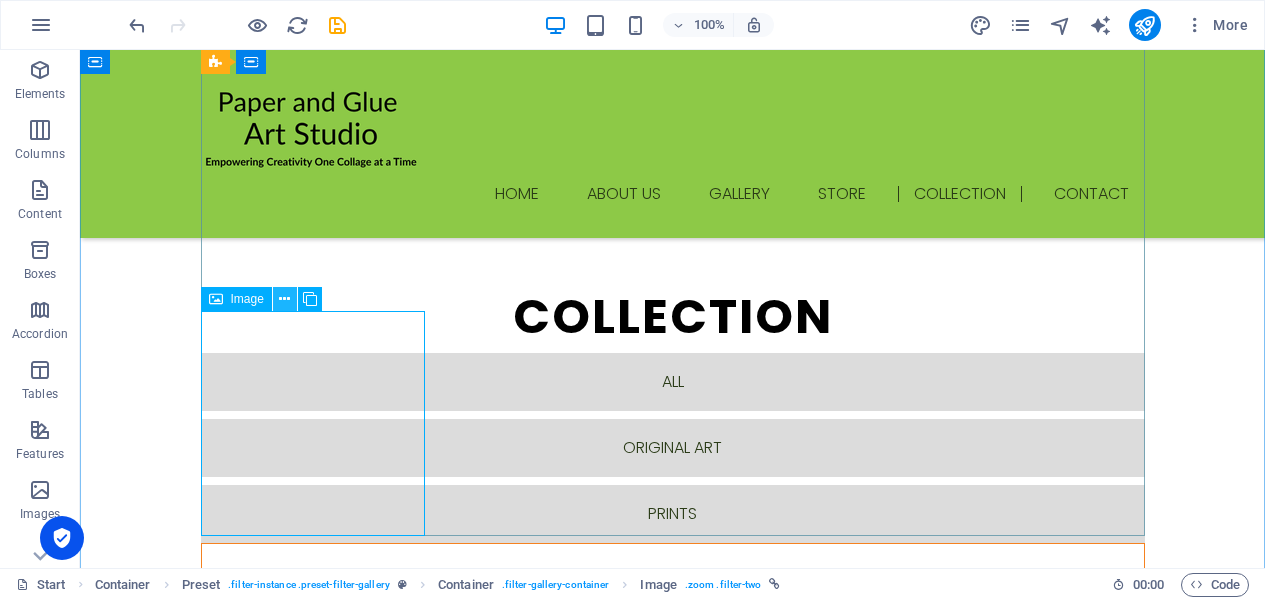 drag, startPoint x: 281, startPoint y: 294, endPoint x: 201, endPoint y: 277, distance: 81.78631 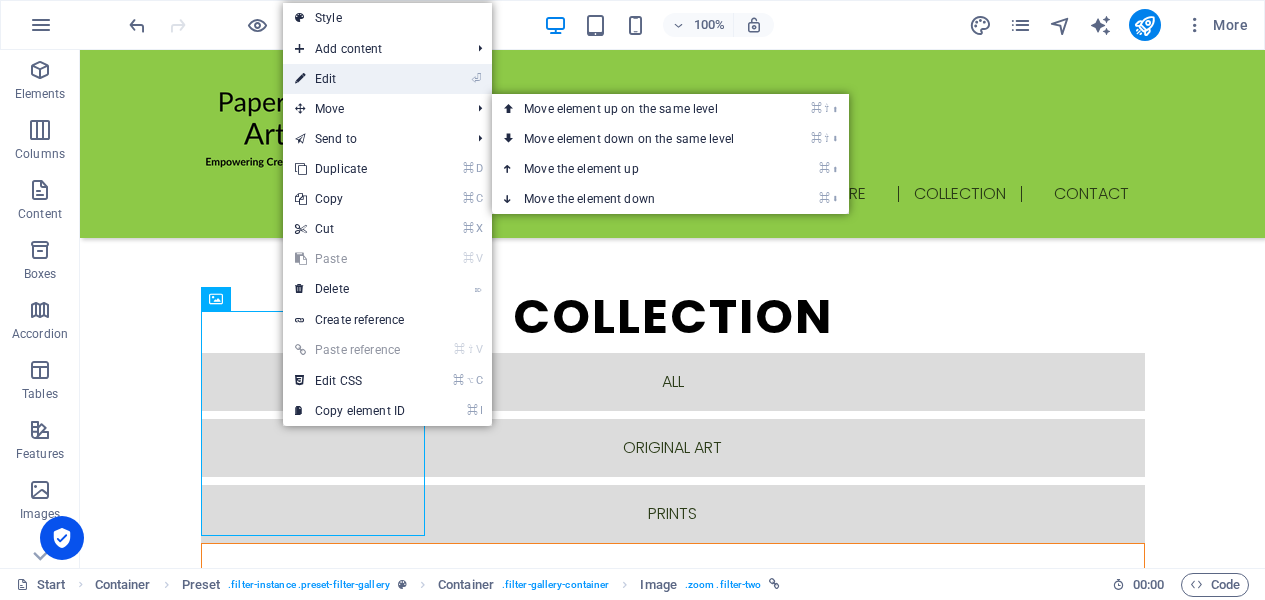 click on "⏎  Edit" at bounding box center (350, 79) 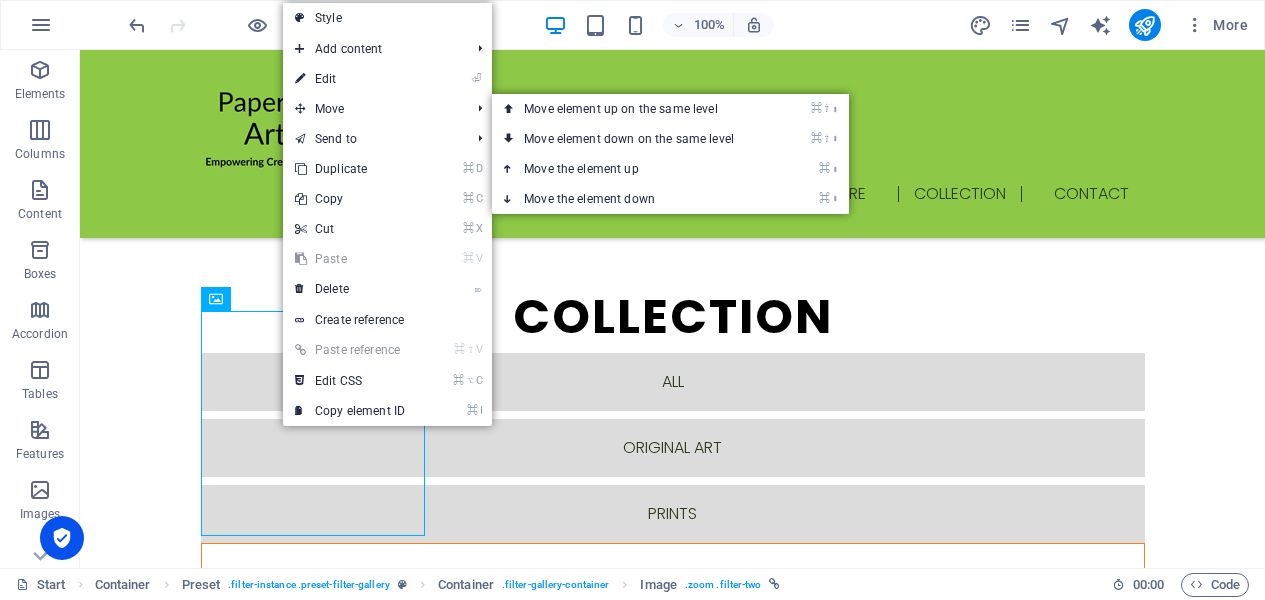 scroll, scrollTop: 2604, scrollLeft: 0, axis: vertical 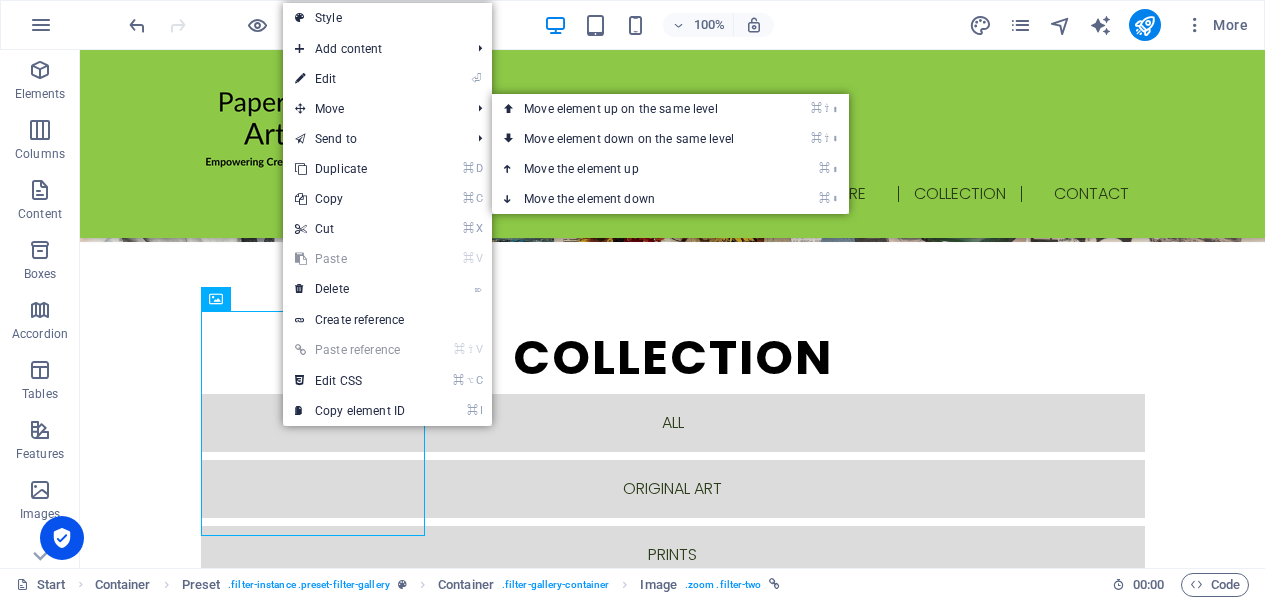select on "%" 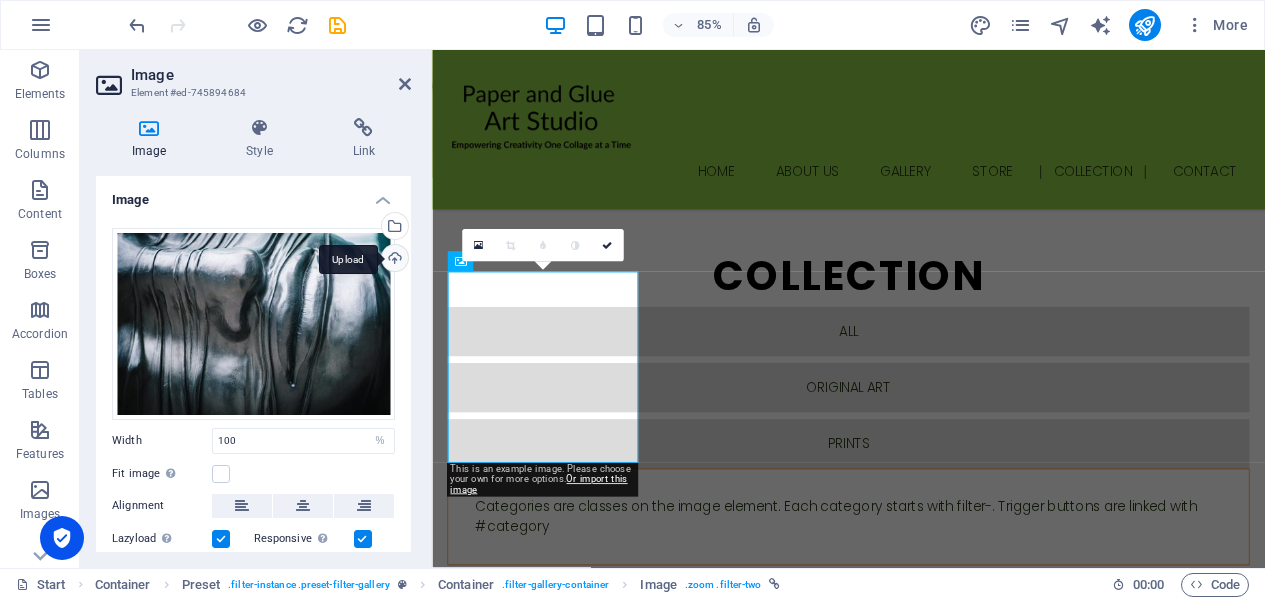 click on "Upload" at bounding box center (393, 260) 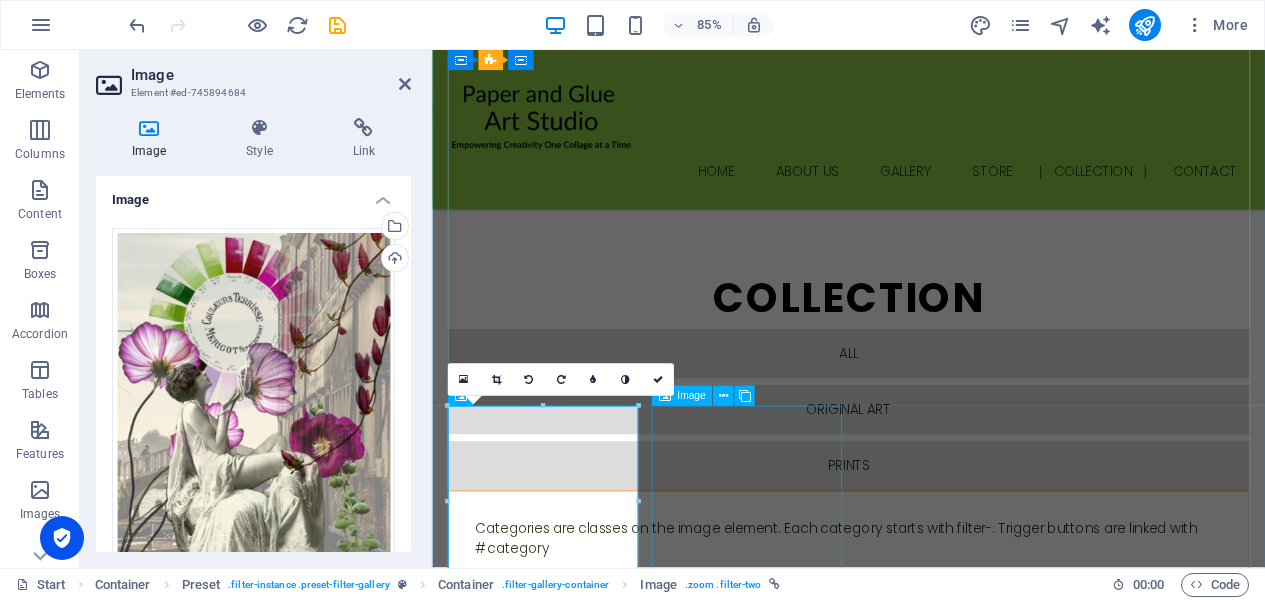 scroll, scrollTop: 2607, scrollLeft: 0, axis: vertical 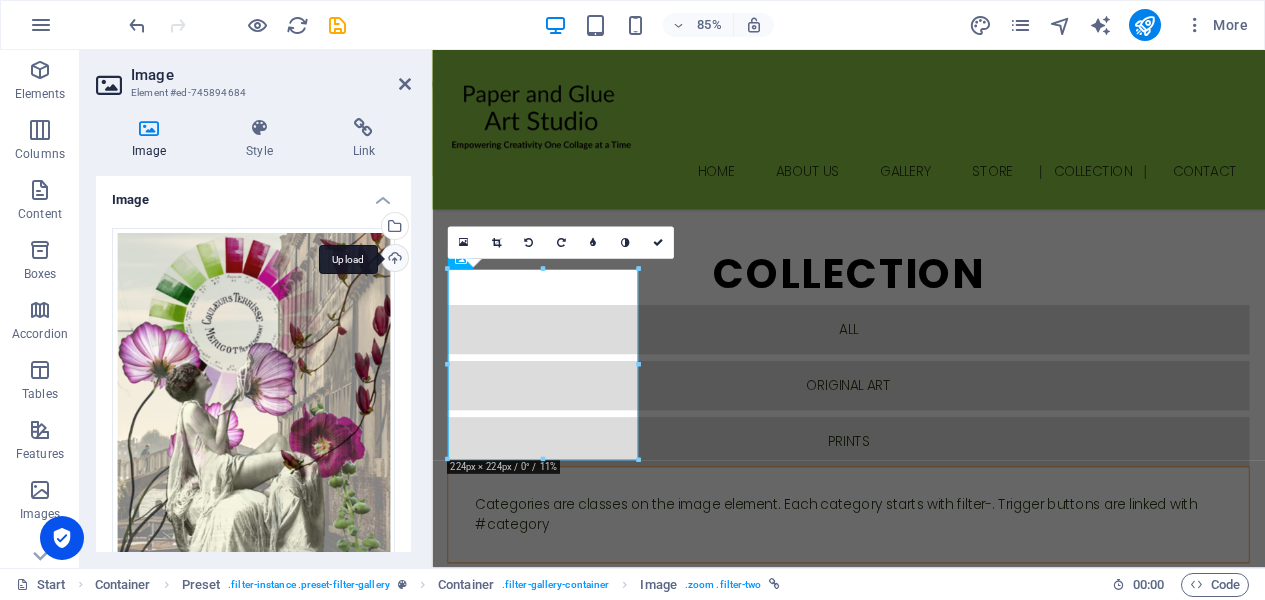click on "Upload" at bounding box center (393, 260) 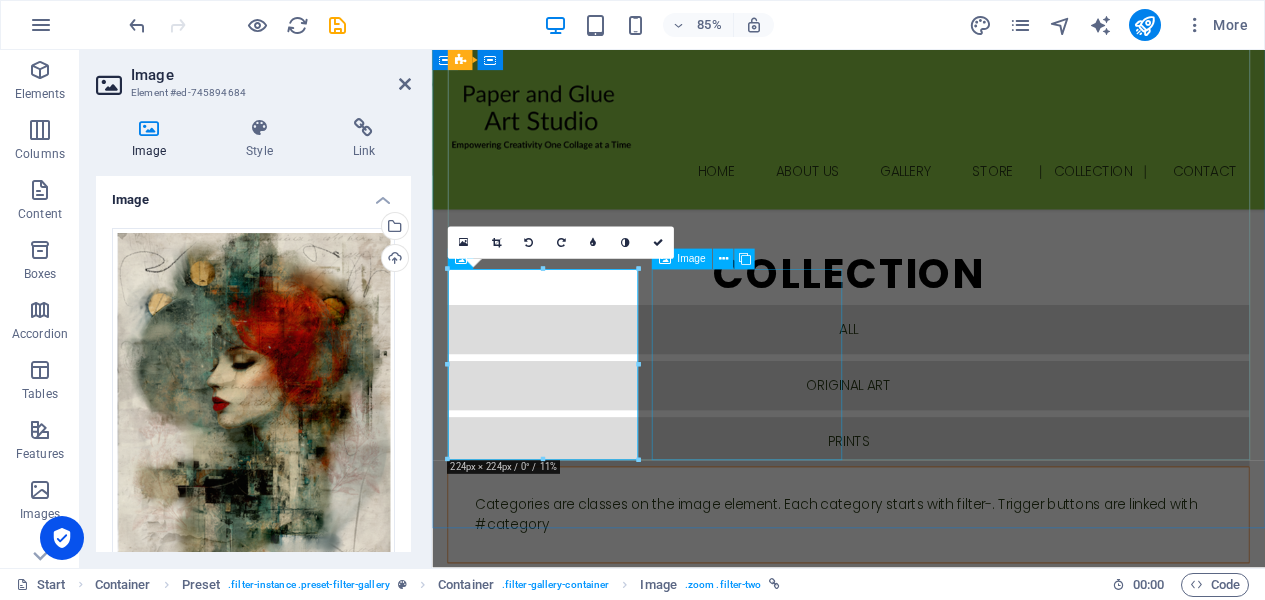 click at bounding box center (562, 4865) 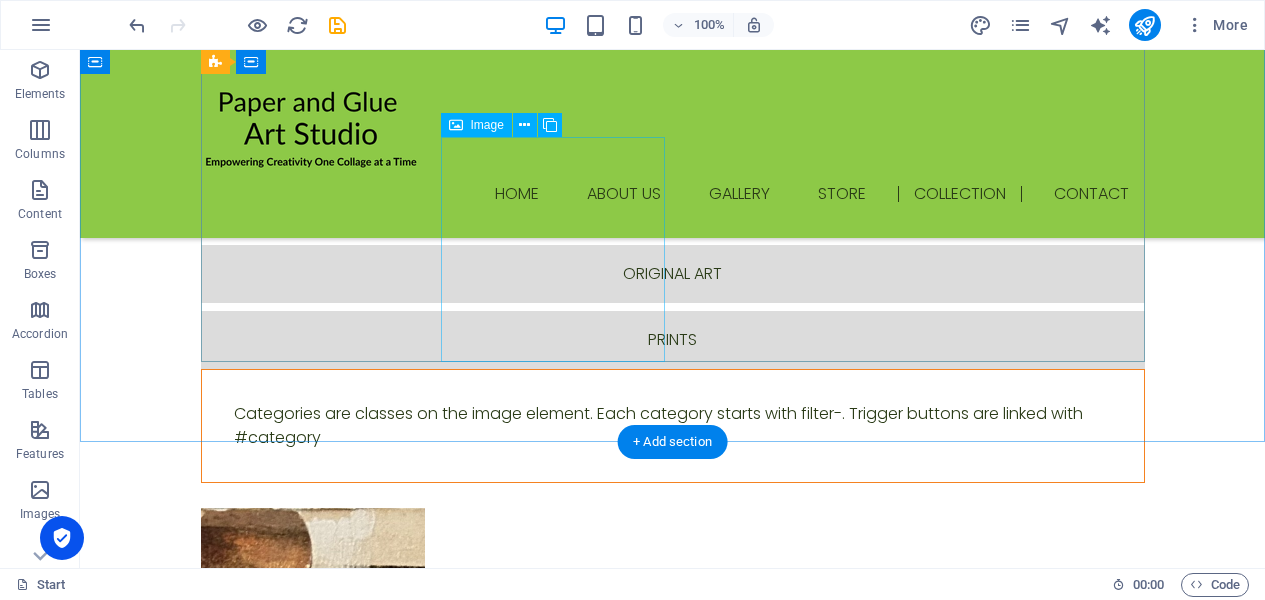 scroll, scrollTop: 2708, scrollLeft: 0, axis: vertical 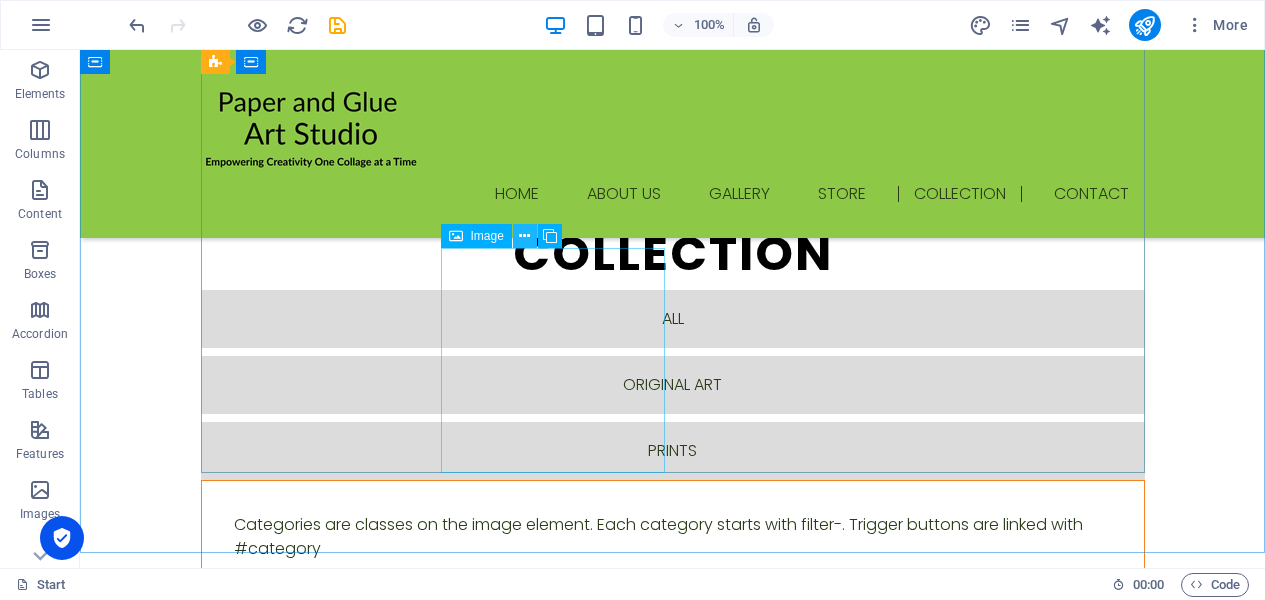 click at bounding box center [524, 236] 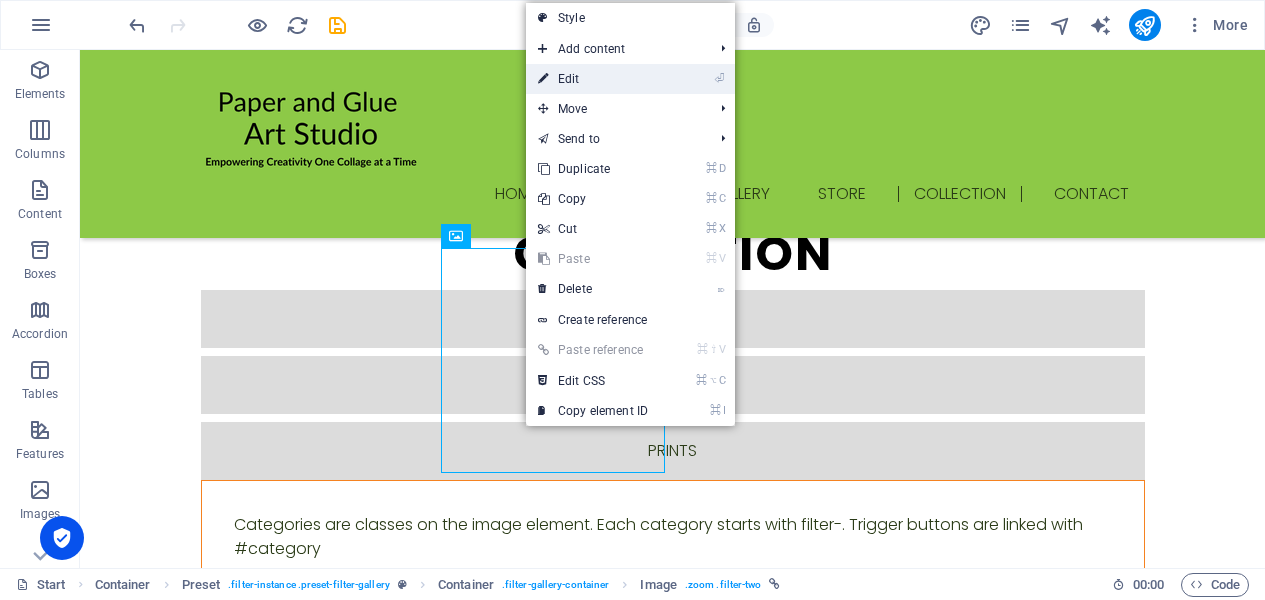 click on "⏎  Edit" at bounding box center (593, 79) 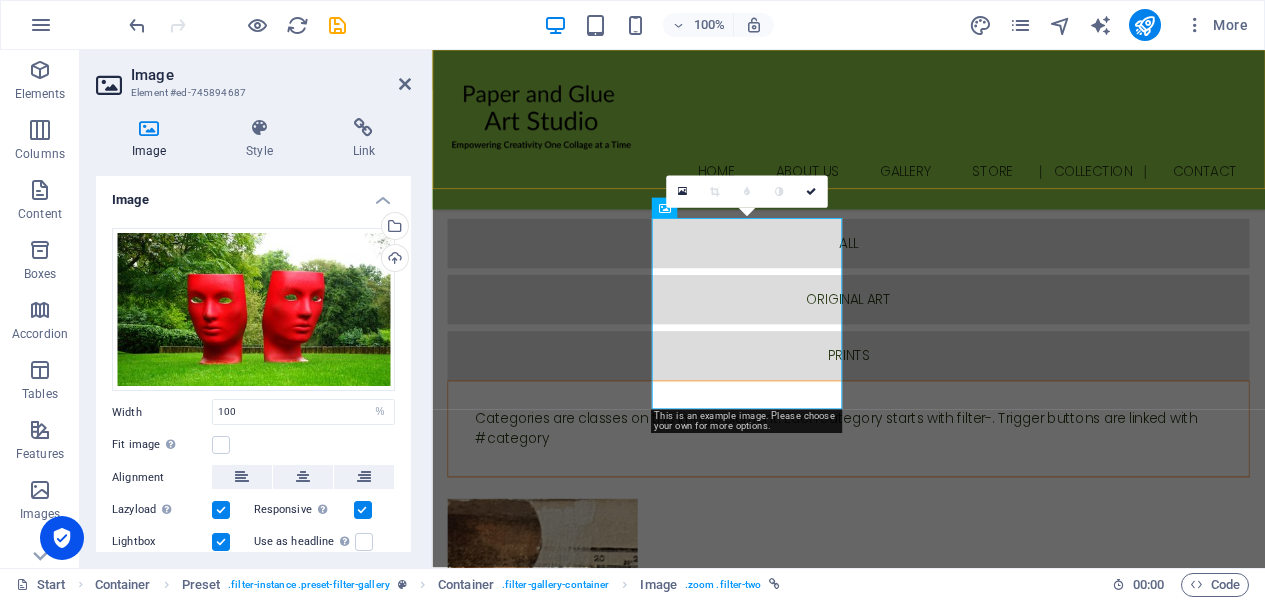 scroll, scrollTop: 2667, scrollLeft: 0, axis: vertical 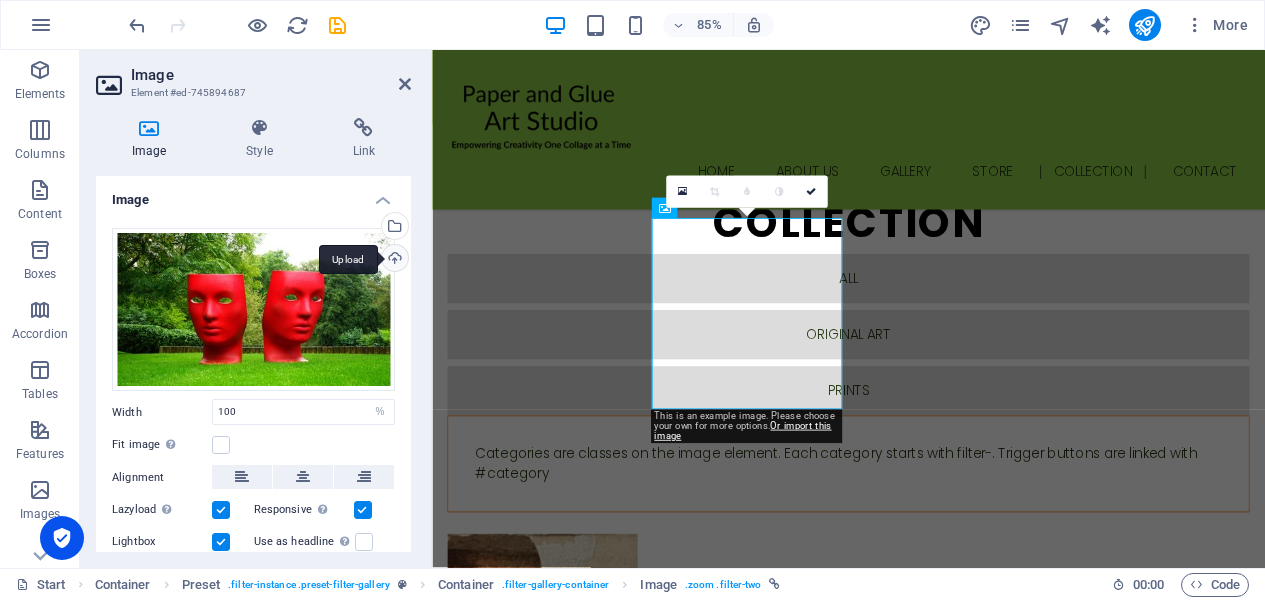 click on "Upload" at bounding box center (393, 260) 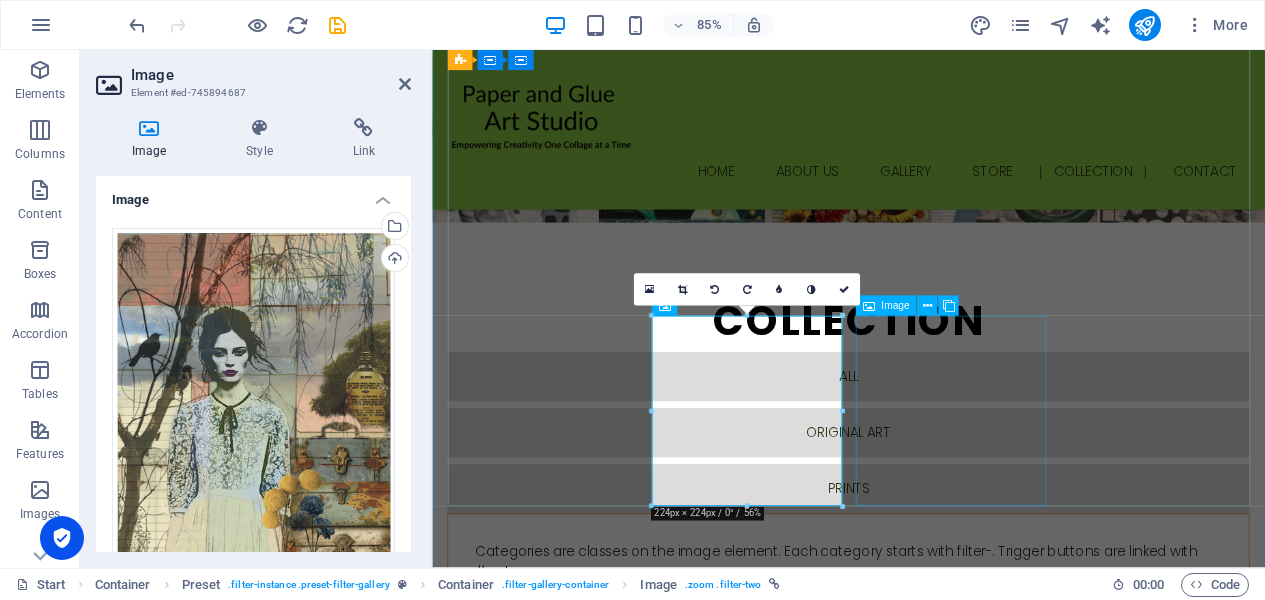 scroll, scrollTop: 2560, scrollLeft: 0, axis: vertical 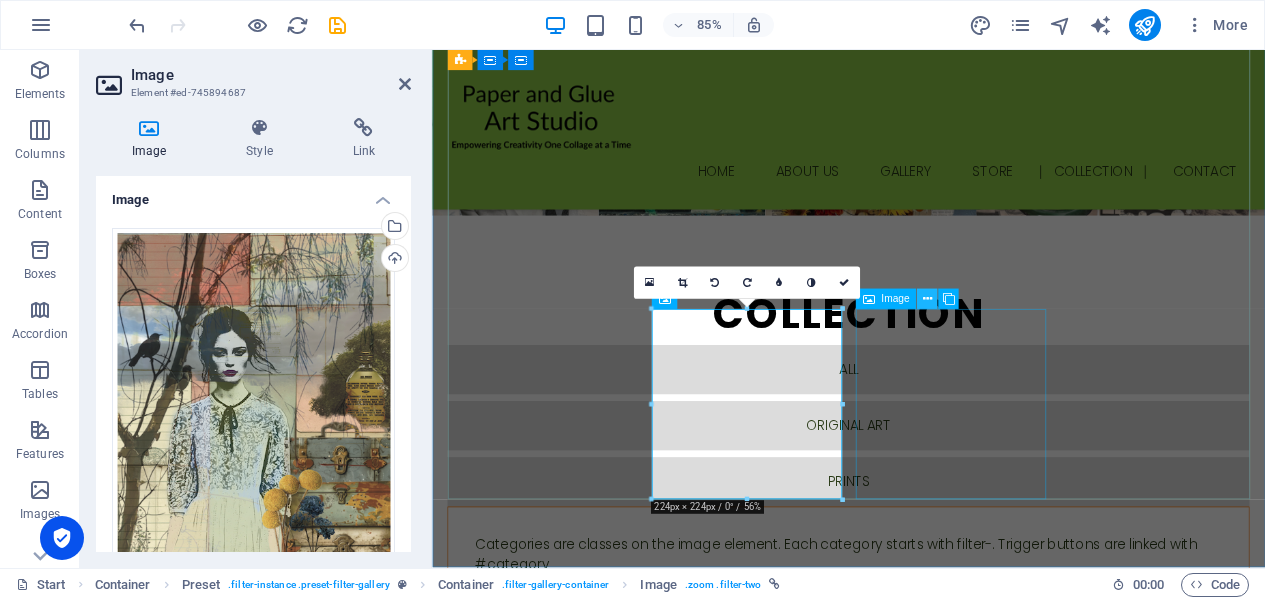 click at bounding box center [926, 299] 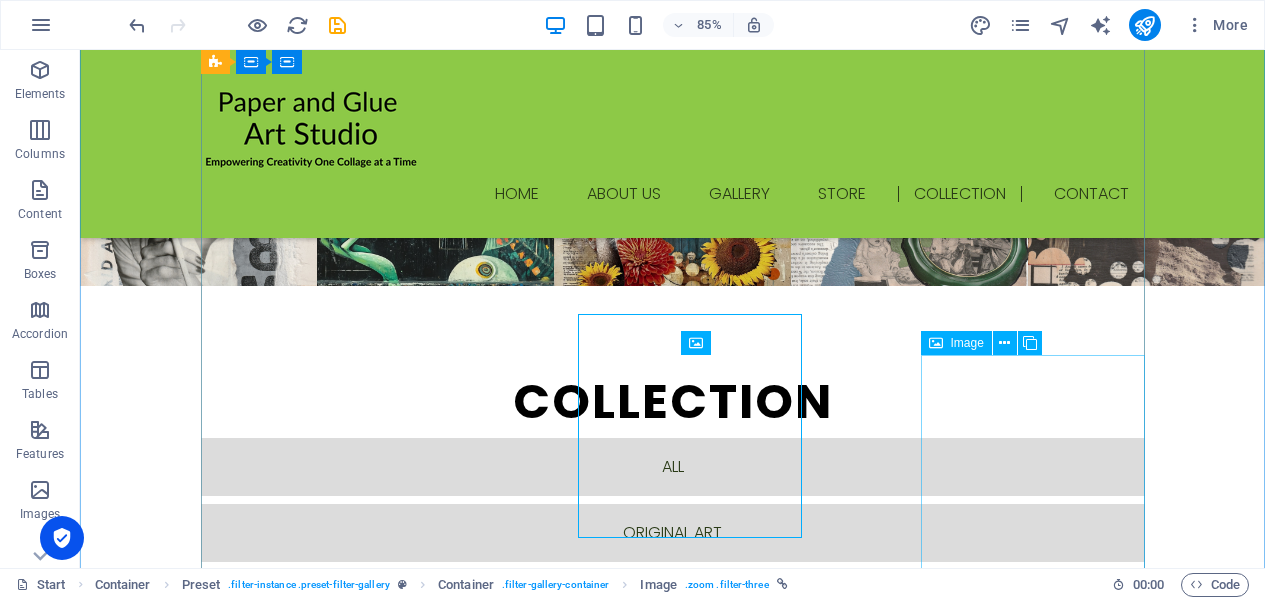 scroll, scrollTop: 2601, scrollLeft: 0, axis: vertical 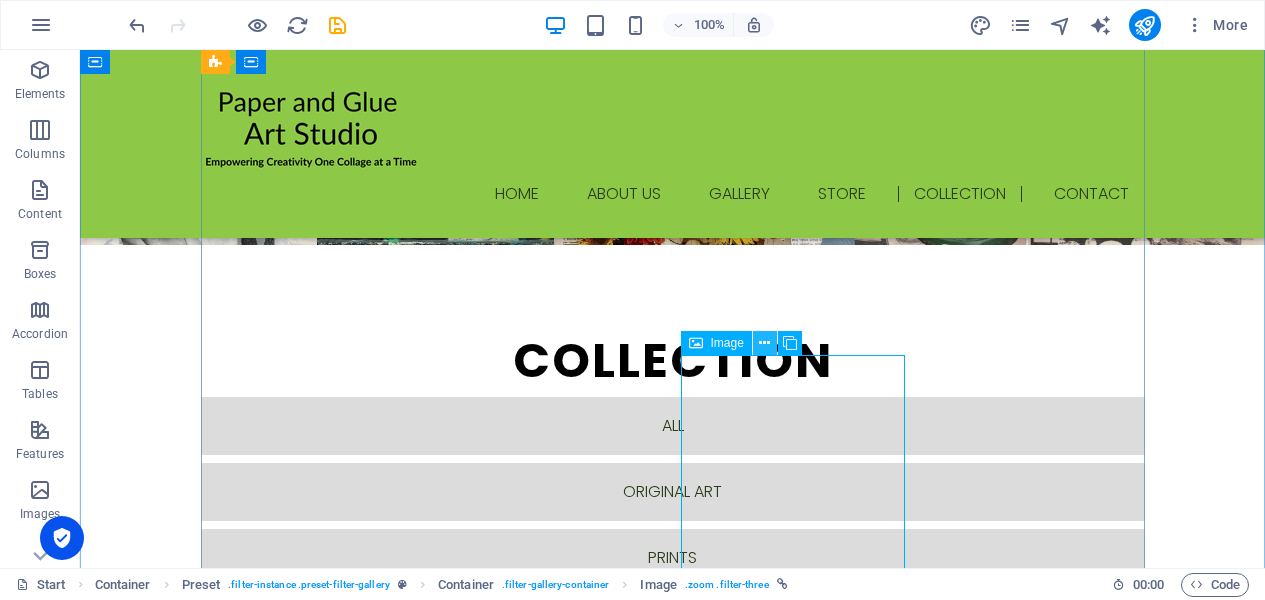 click at bounding box center [764, 343] 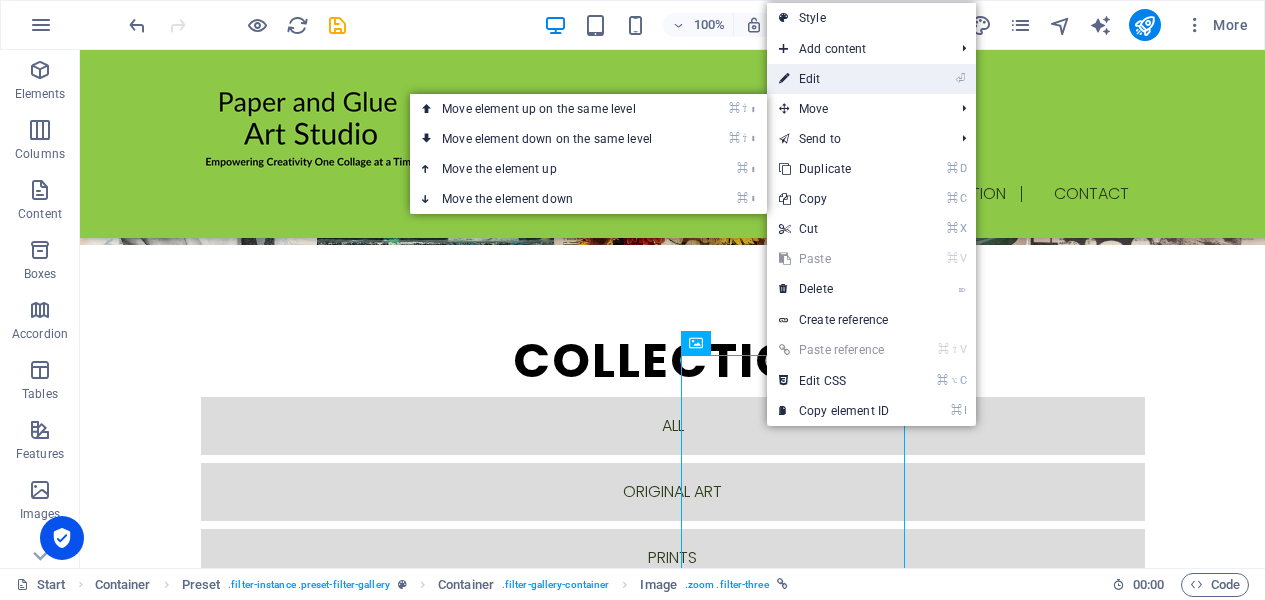 click on "⏎  Edit" at bounding box center (834, 79) 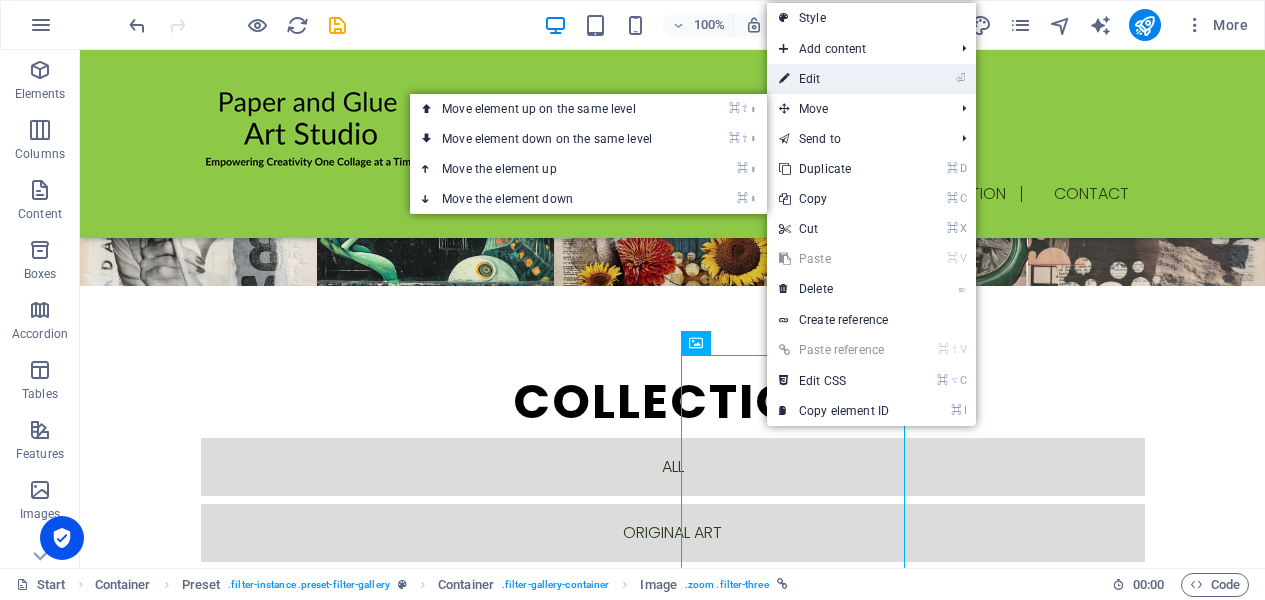 select on "%" 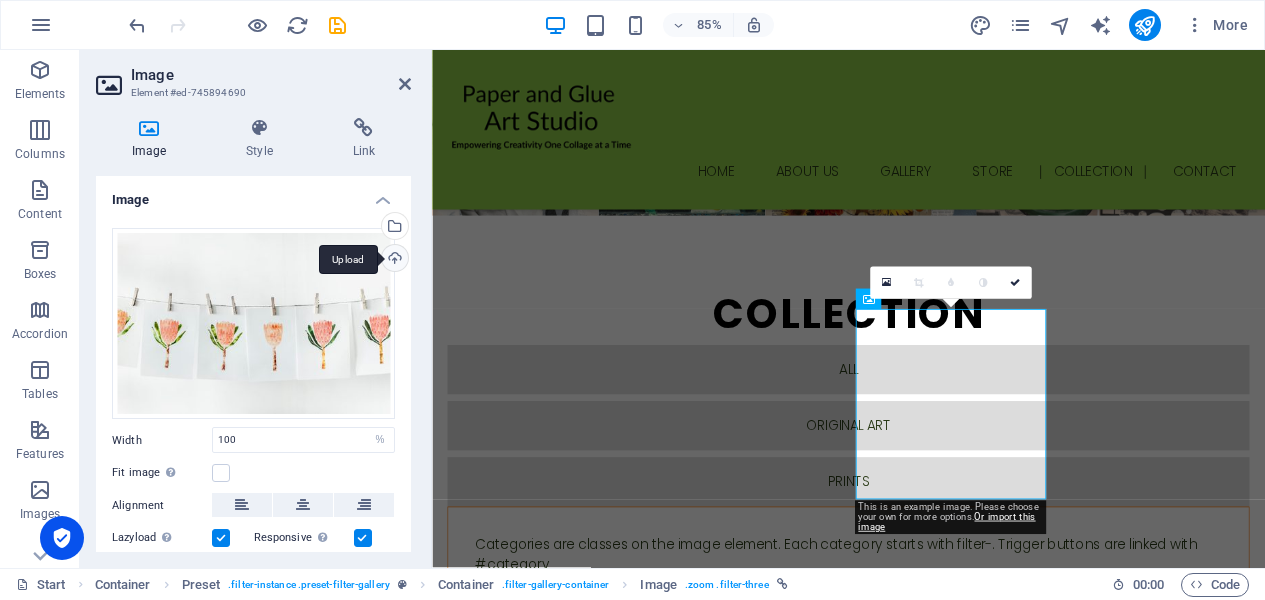 click on "Upload" at bounding box center (393, 260) 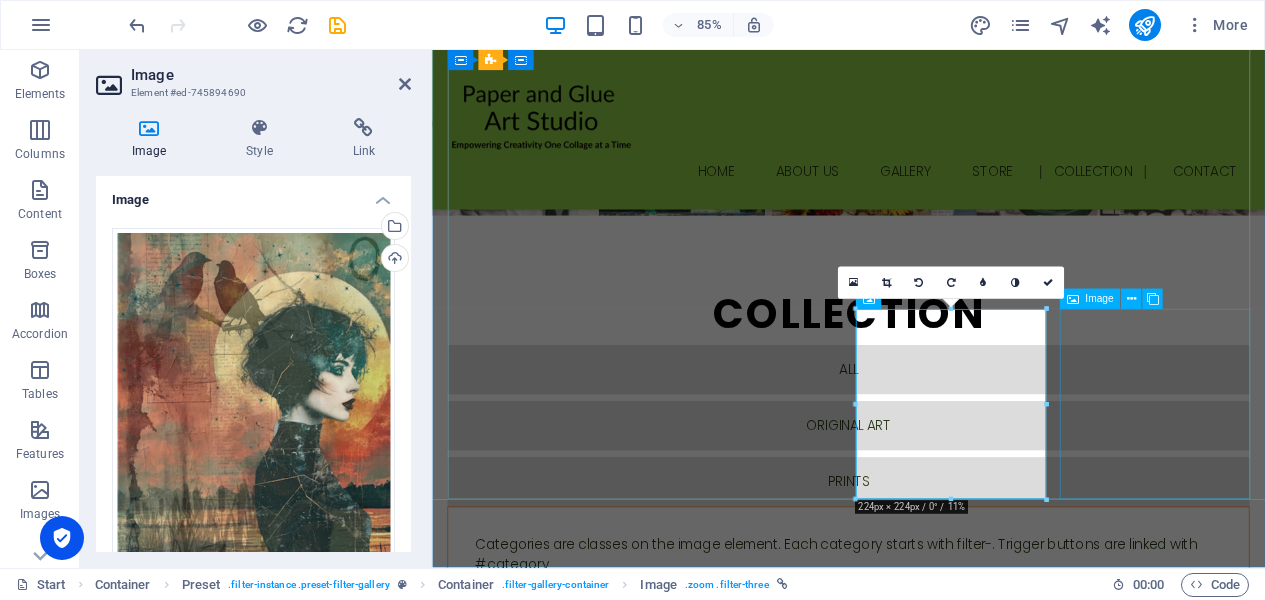 click at bounding box center [562, 5376] 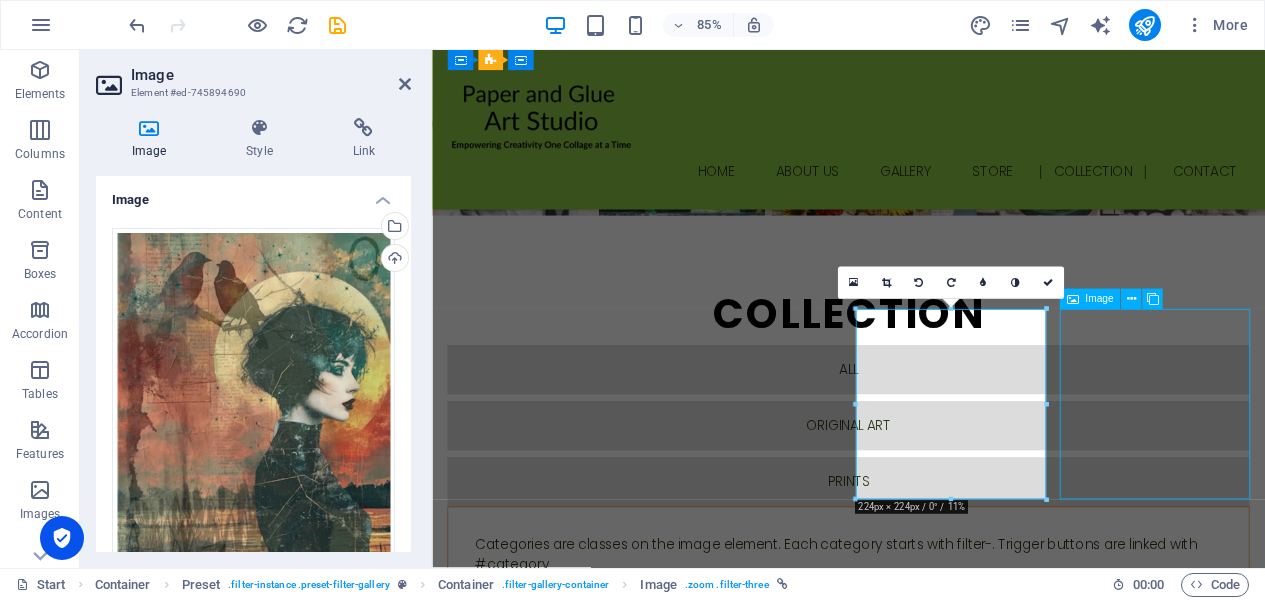 scroll, scrollTop: 2601, scrollLeft: 0, axis: vertical 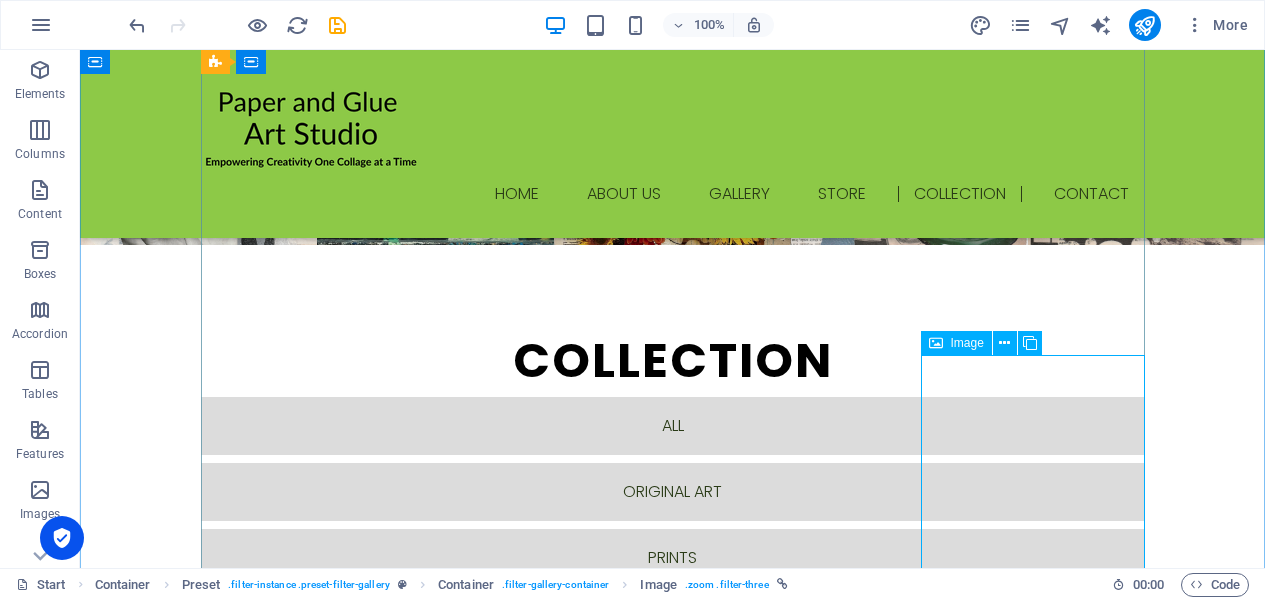click at bounding box center [313, 5376] 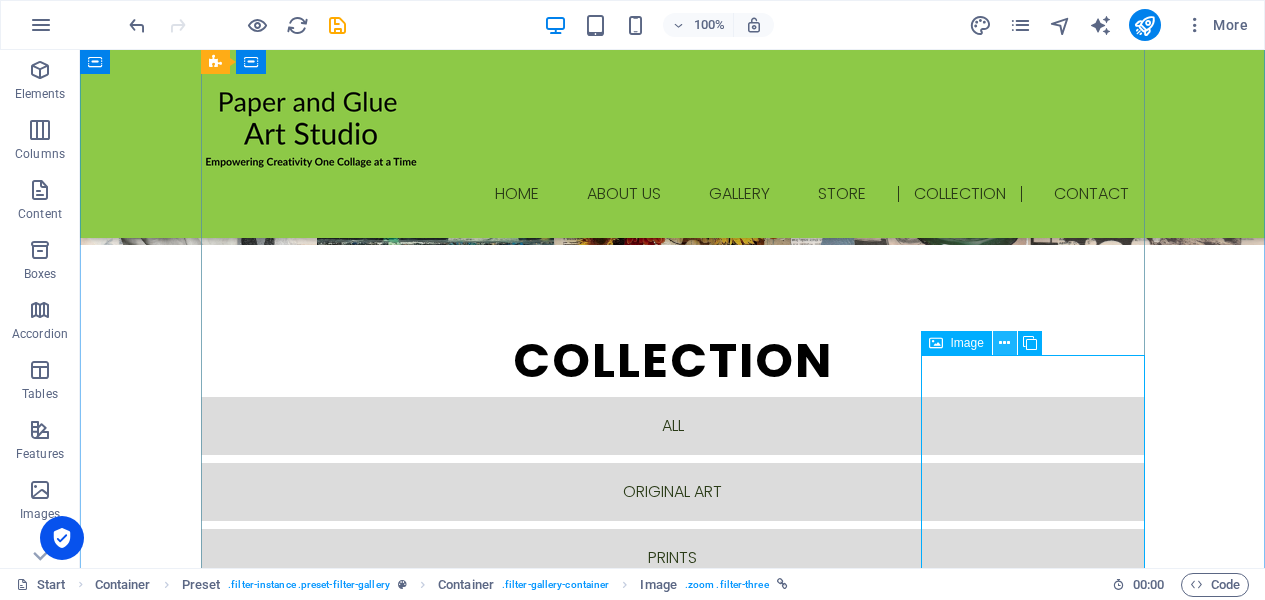 click at bounding box center [1004, 343] 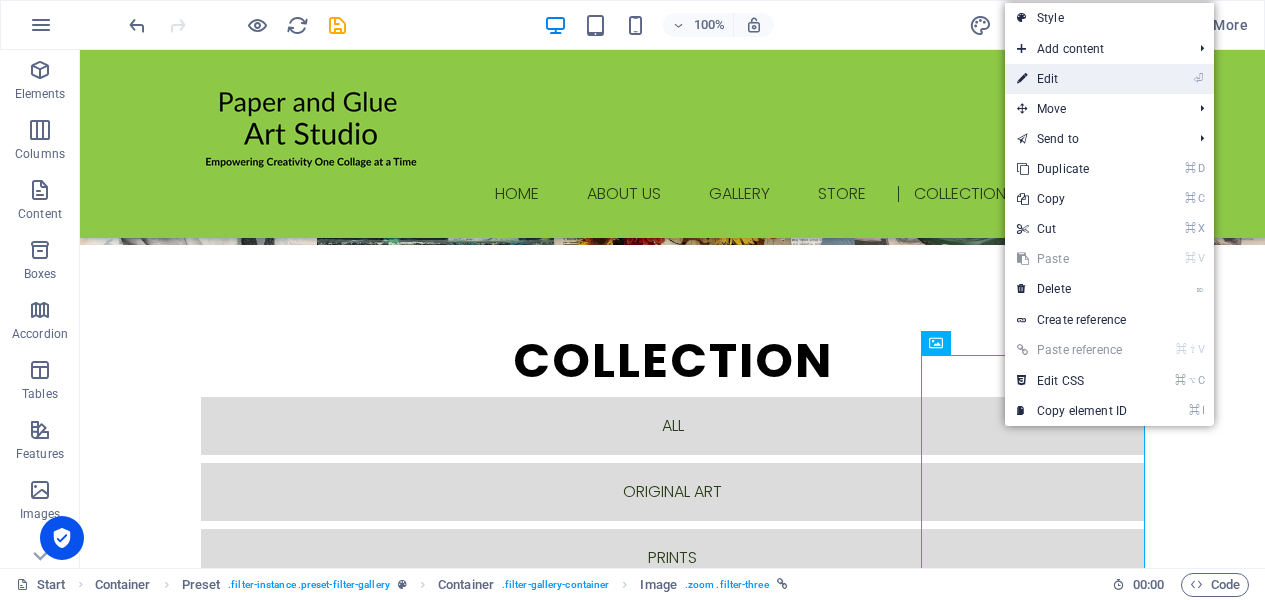 click on "⏎  Edit" at bounding box center (1072, 79) 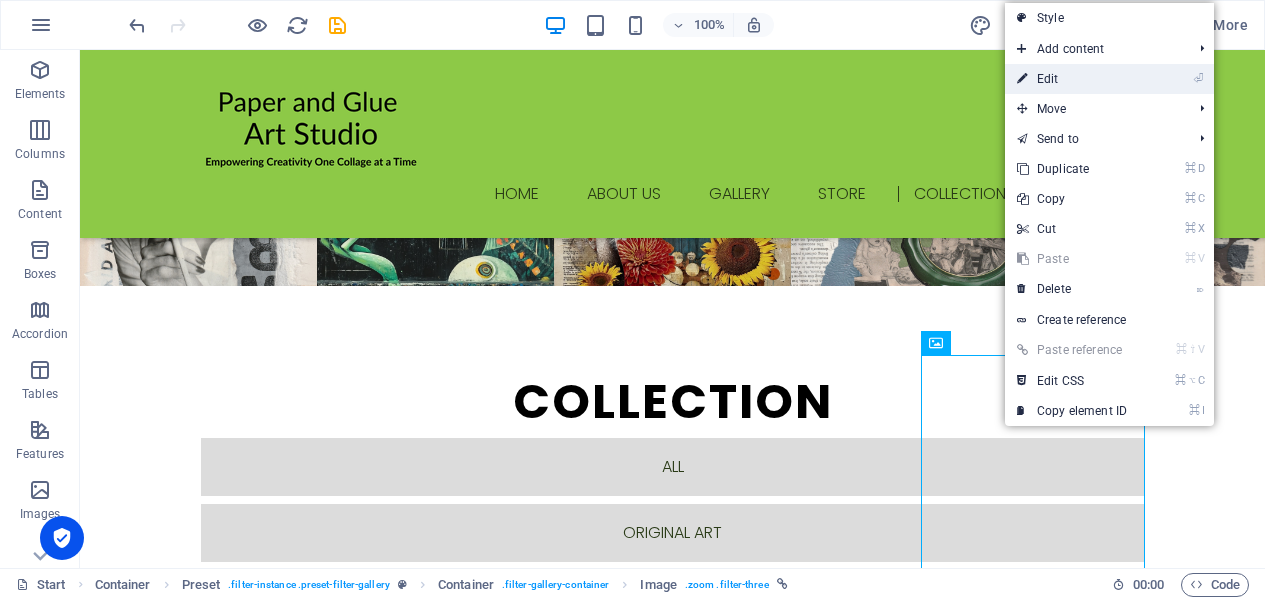 select on "%" 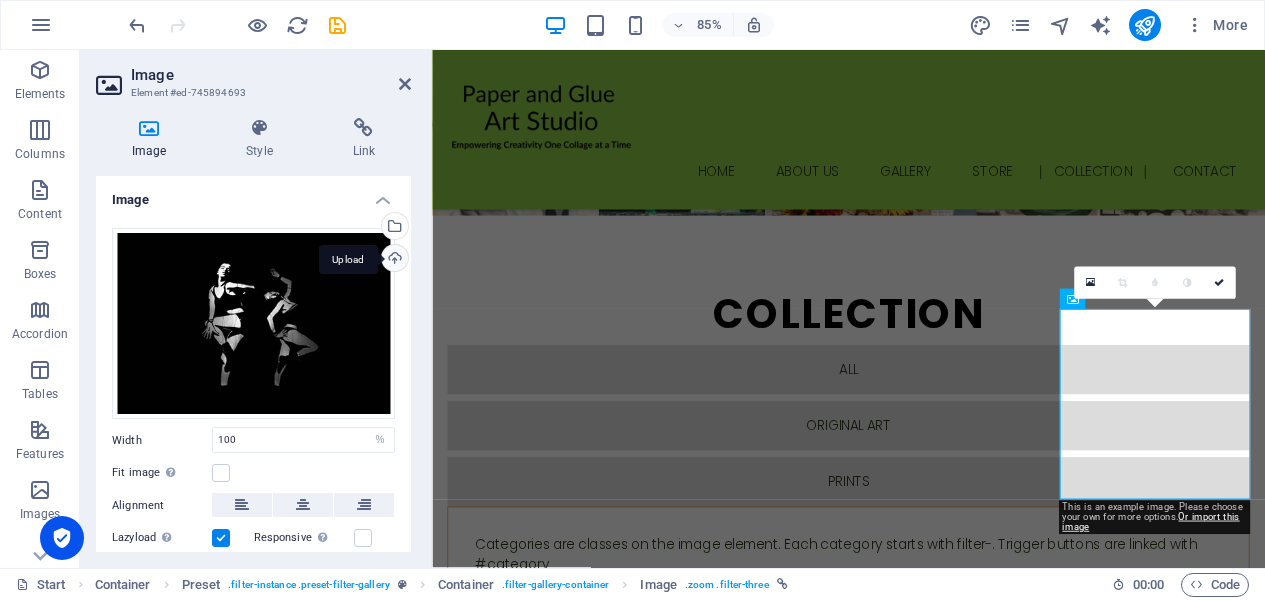 click on "Upload" at bounding box center [393, 260] 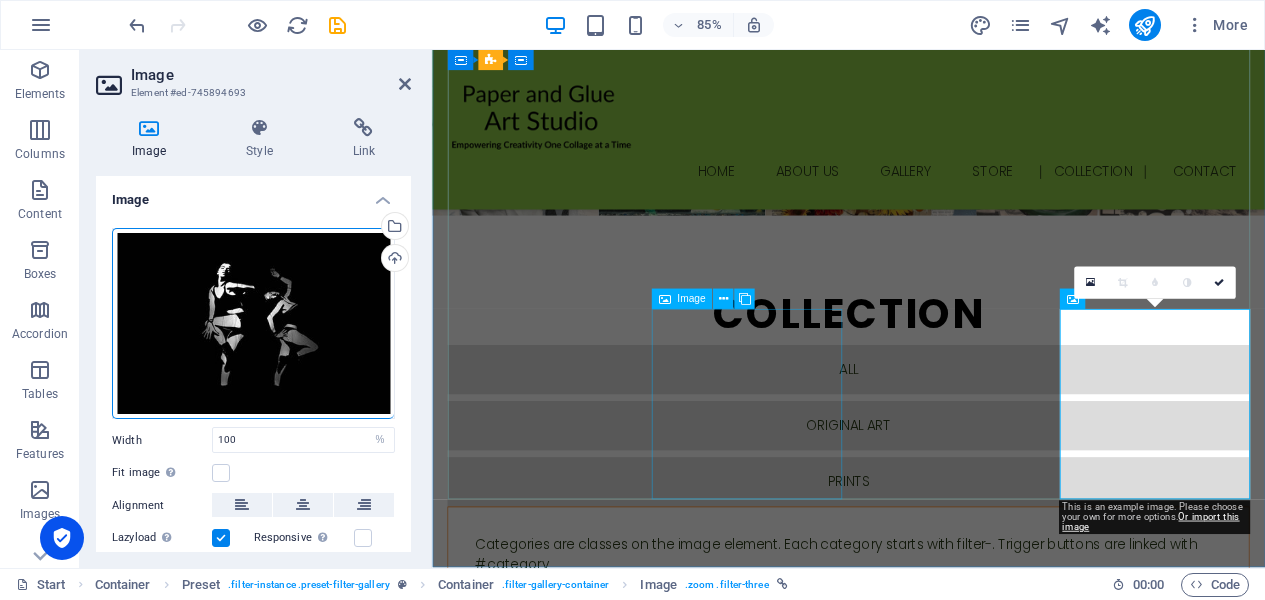 click at bounding box center (562, 4912) 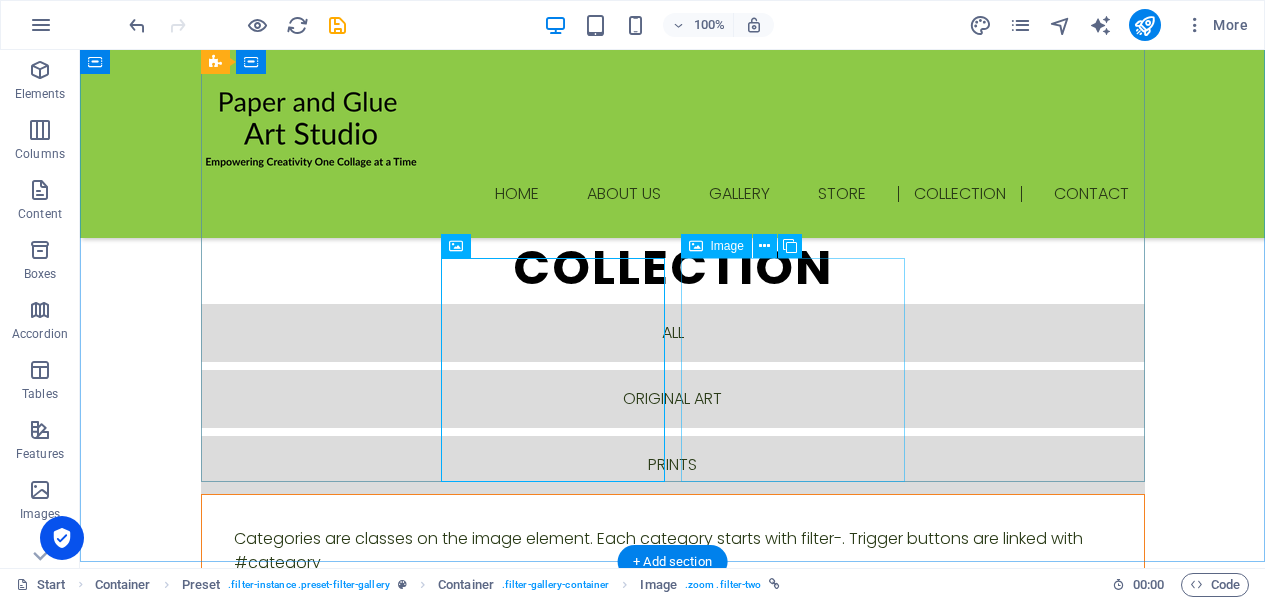scroll, scrollTop: 2690, scrollLeft: 0, axis: vertical 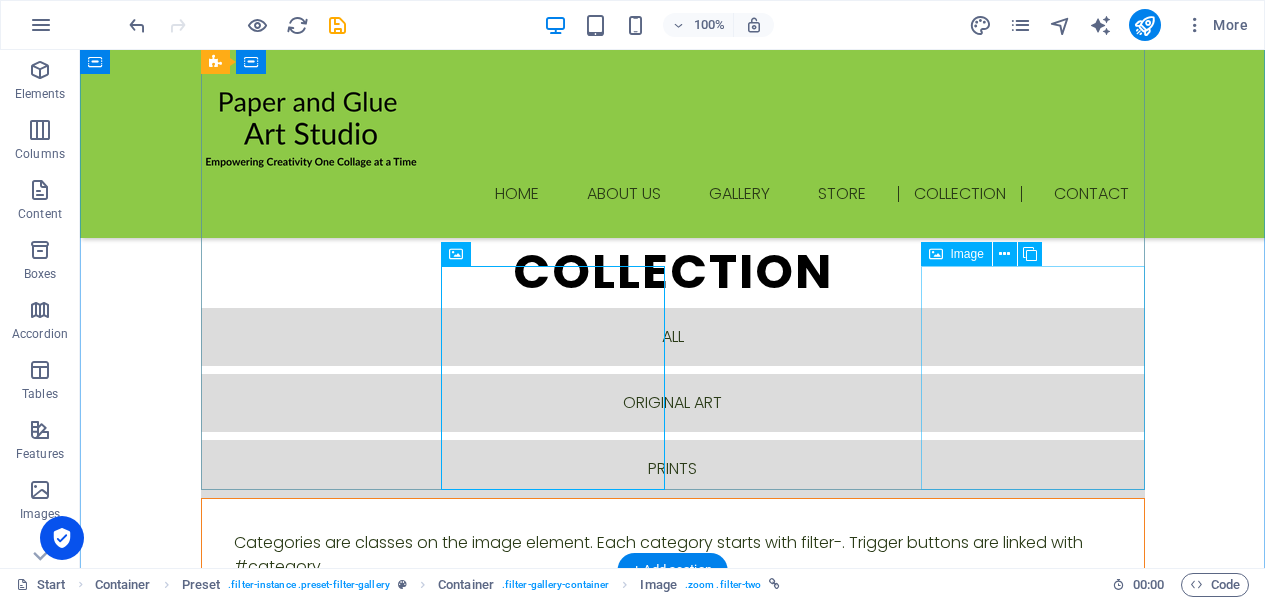 click at bounding box center (313, 5287) 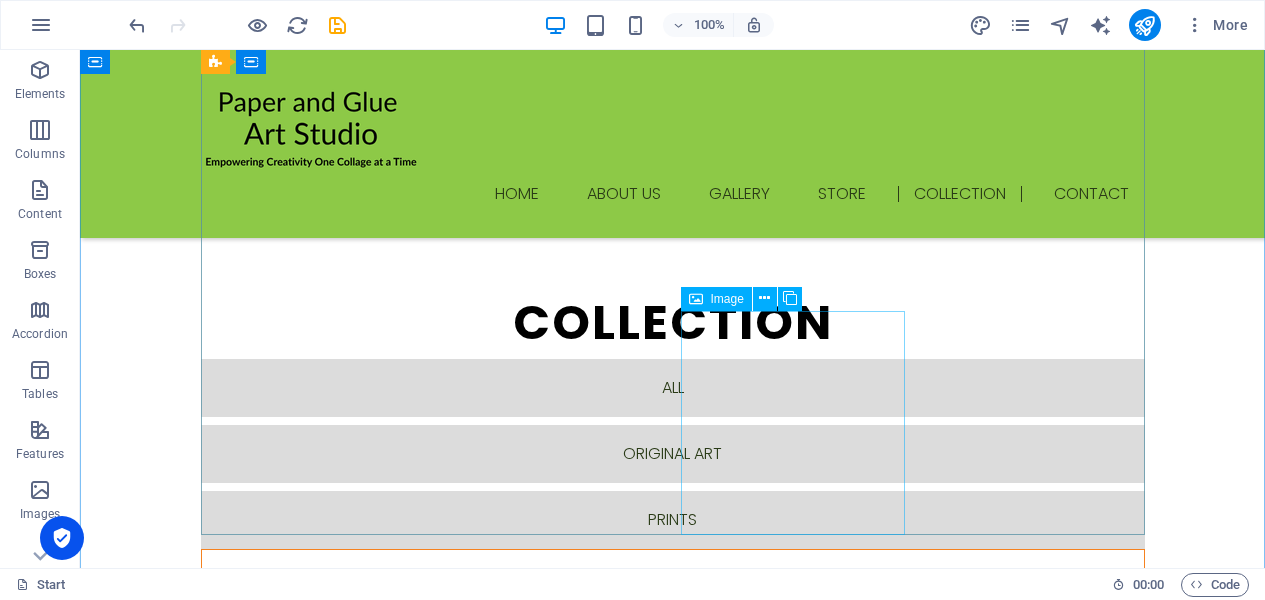 scroll, scrollTop: 2637, scrollLeft: 0, axis: vertical 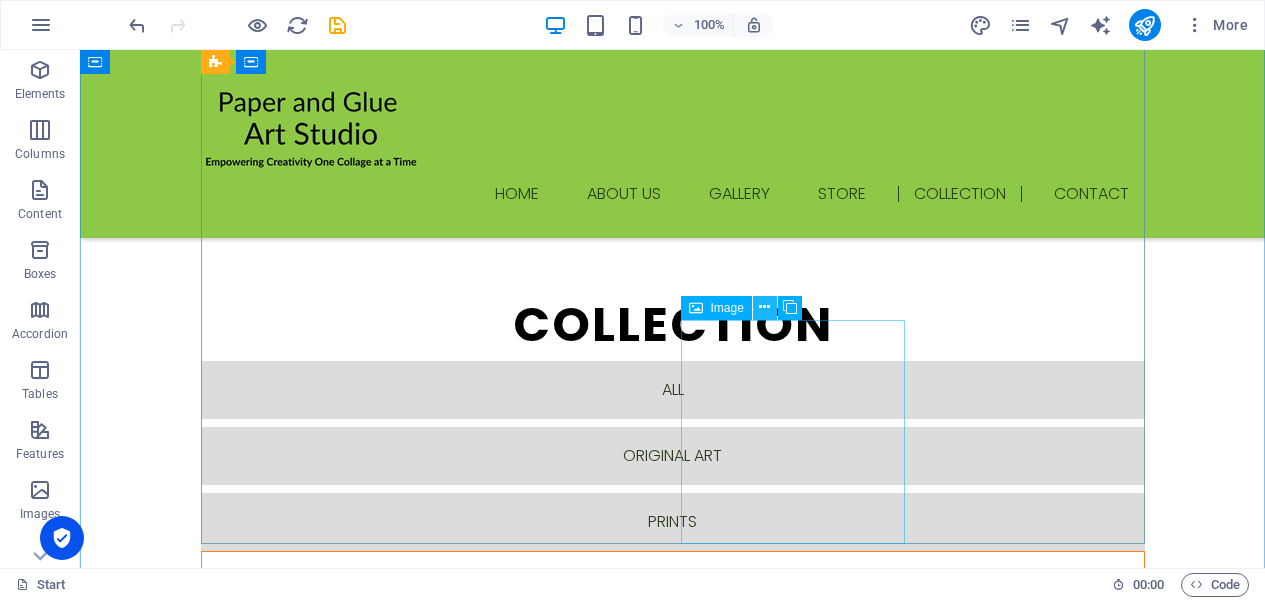 click at bounding box center [764, 307] 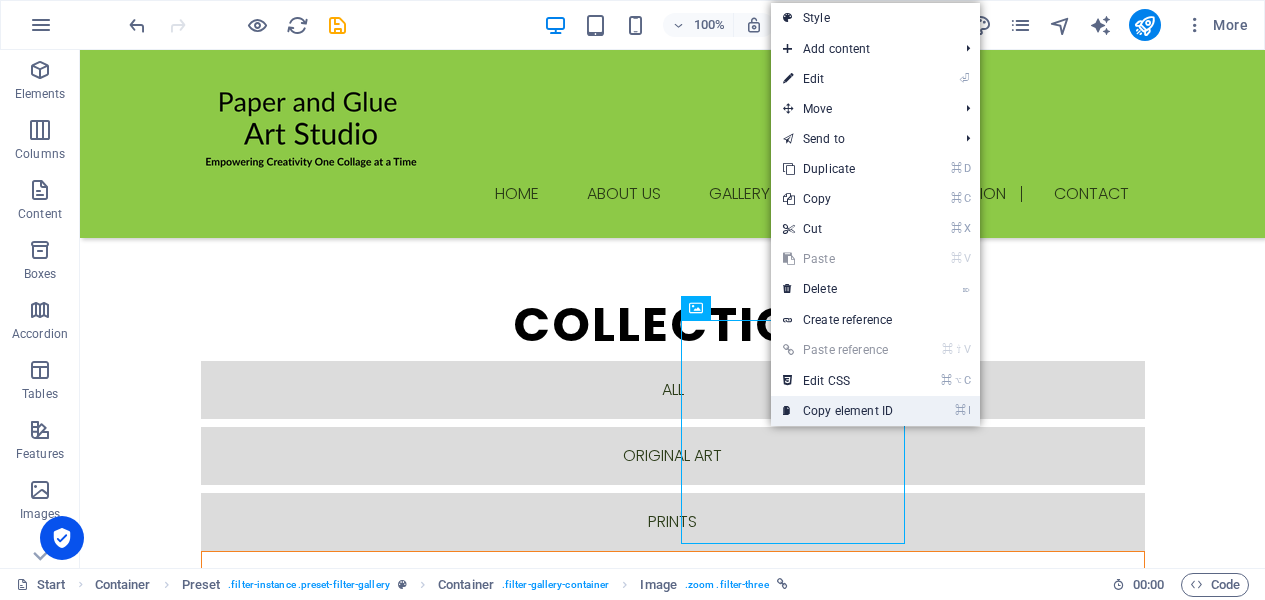 click on "⌘ I  Copy element ID" at bounding box center [838, 411] 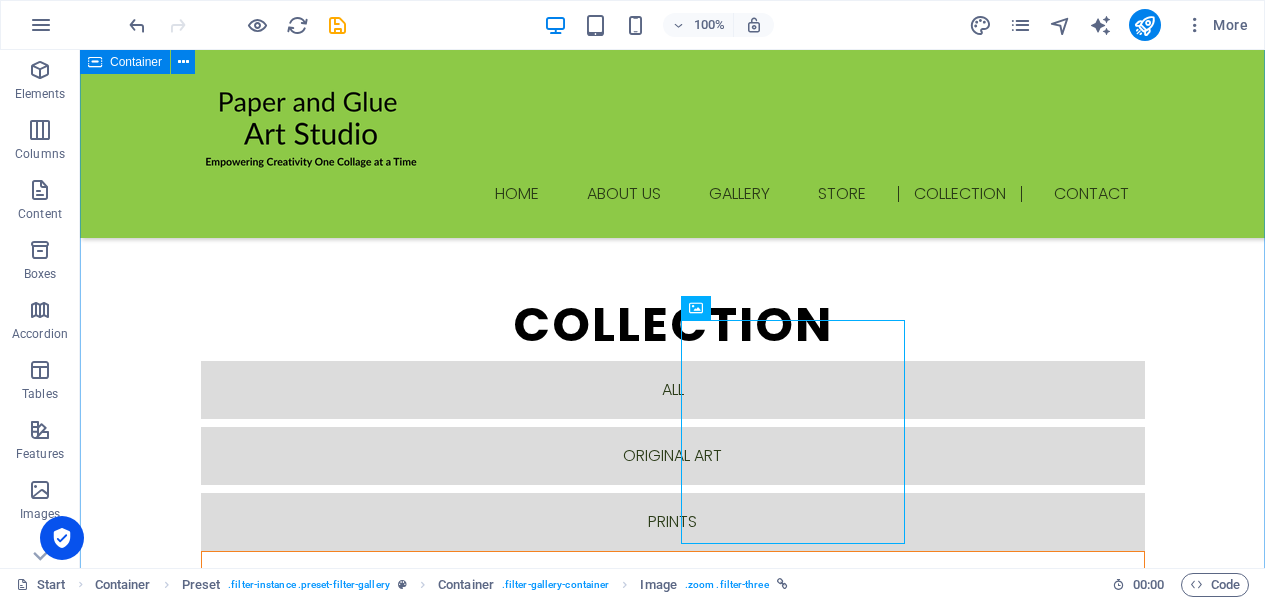 click on "collection all Original Art  Prints Categories are classes on the image element. Each category starts with filter-. Trigger buttons are linked with #category" at bounding box center (672, 2870) 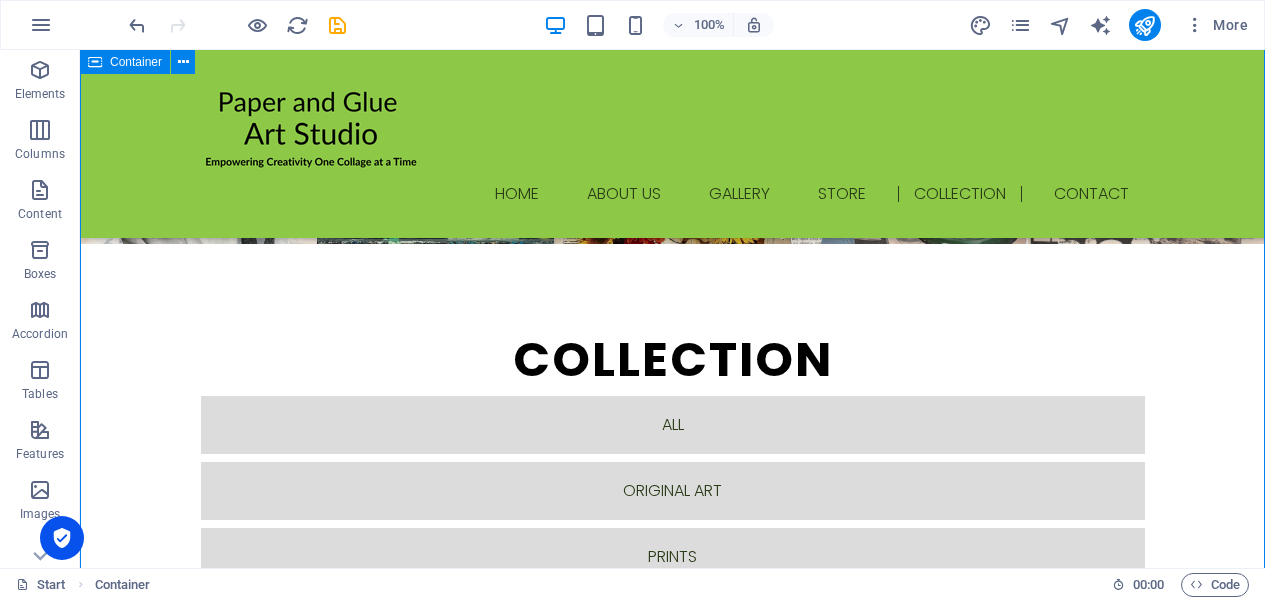 scroll, scrollTop: 2605, scrollLeft: 0, axis: vertical 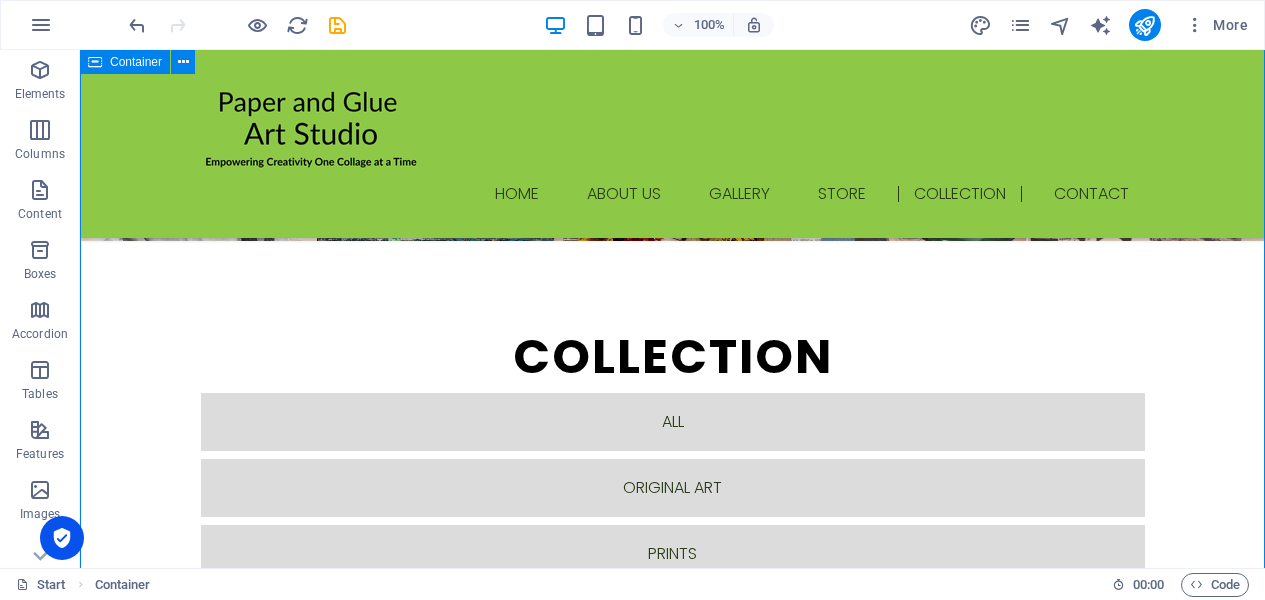 click on "collection all Original Art  Prints Categories are classes on the image element. Each category starts with filter-. Trigger buttons are linked with #category" at bounding box center [672, 2902] 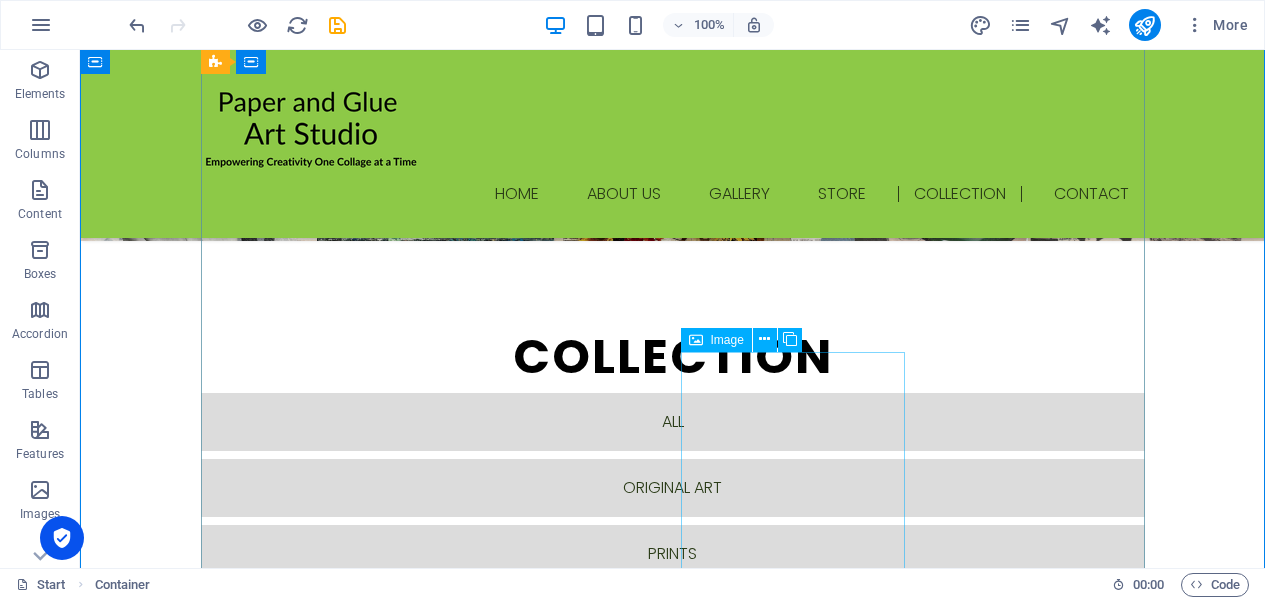 click at bounding box center [313, 5140] 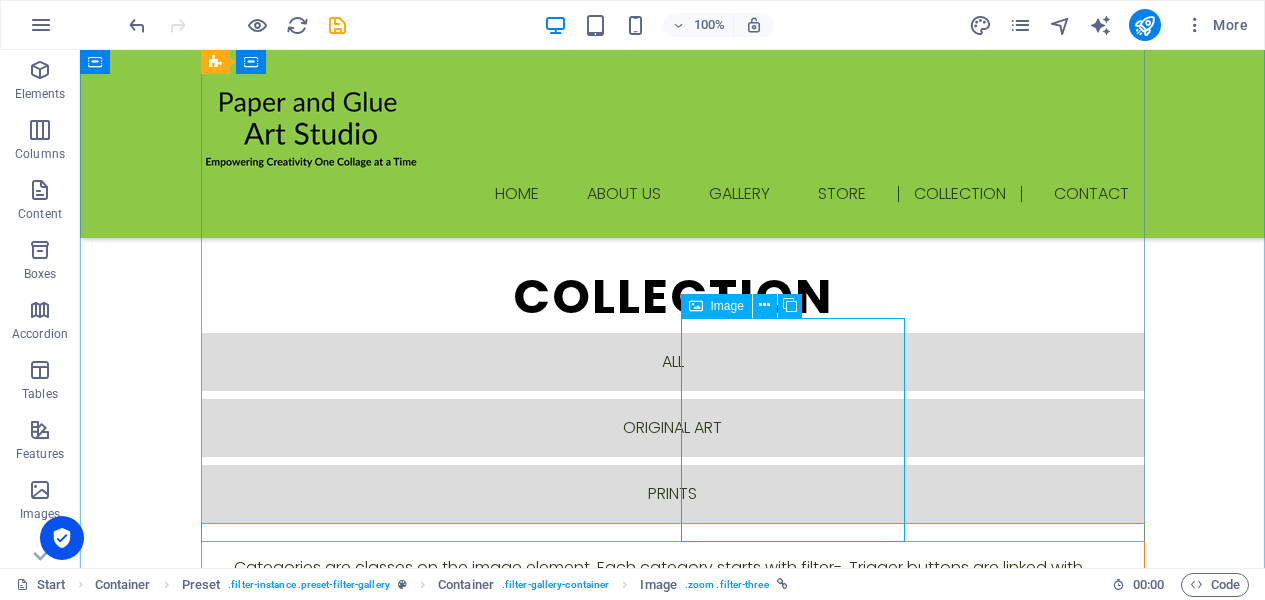 scroll, scrollTop: 2681, scrollLeft: 0, axis: vertical 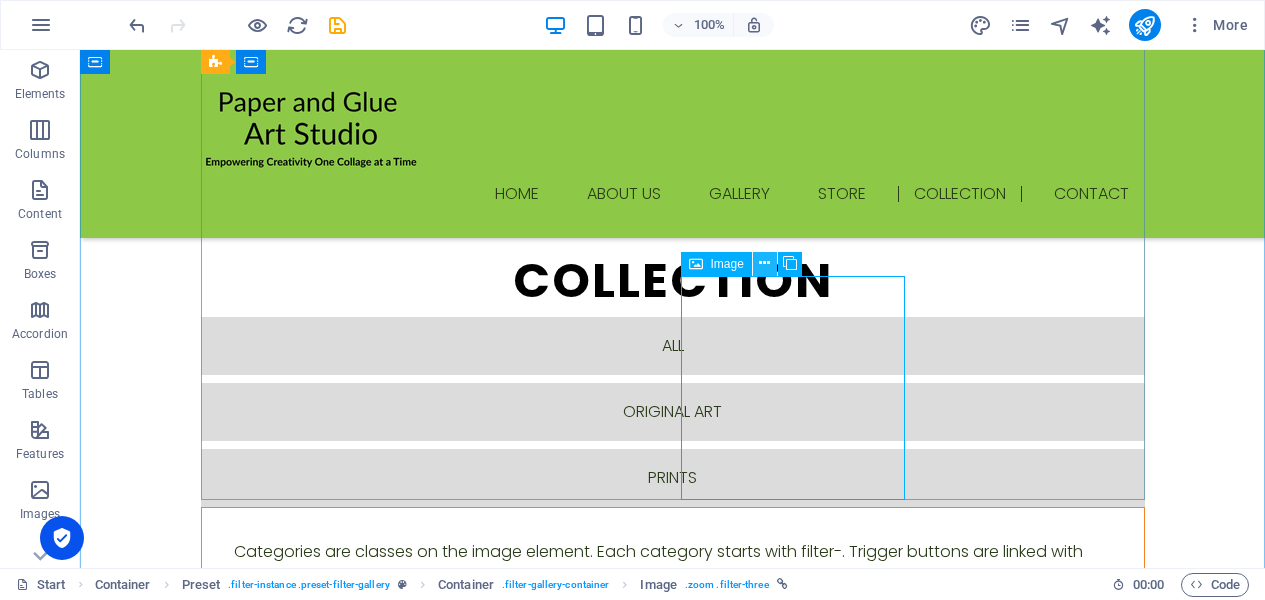 click at bounding box center [764, 263] 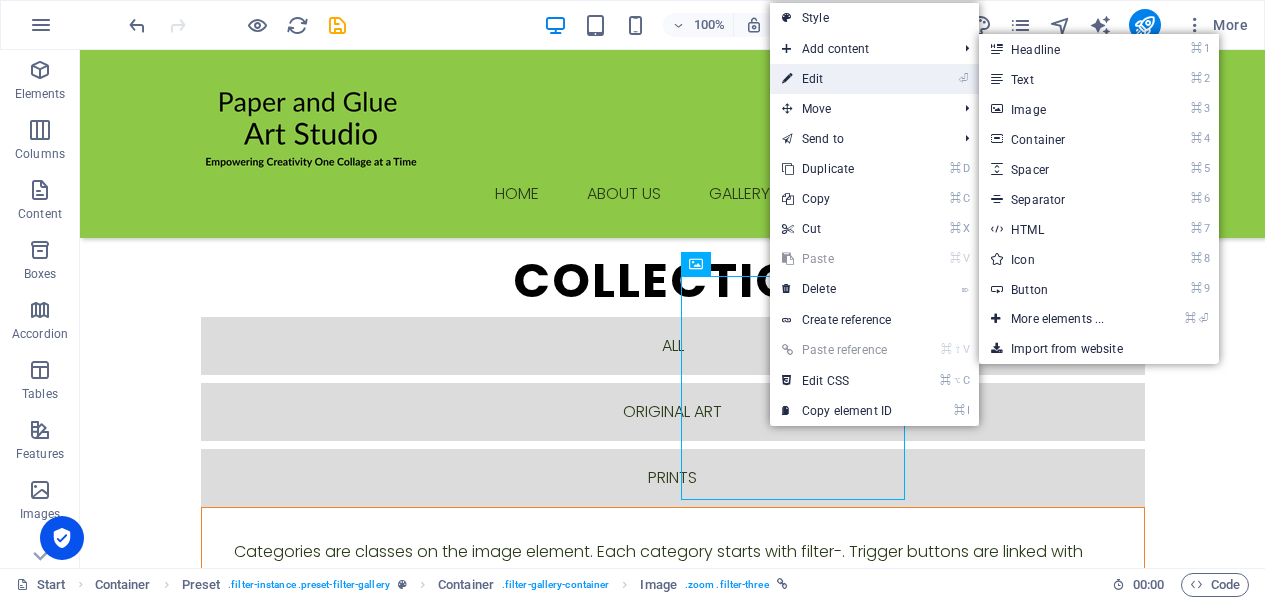 click on "⏎  Edit" at bounding box center [837, 79] 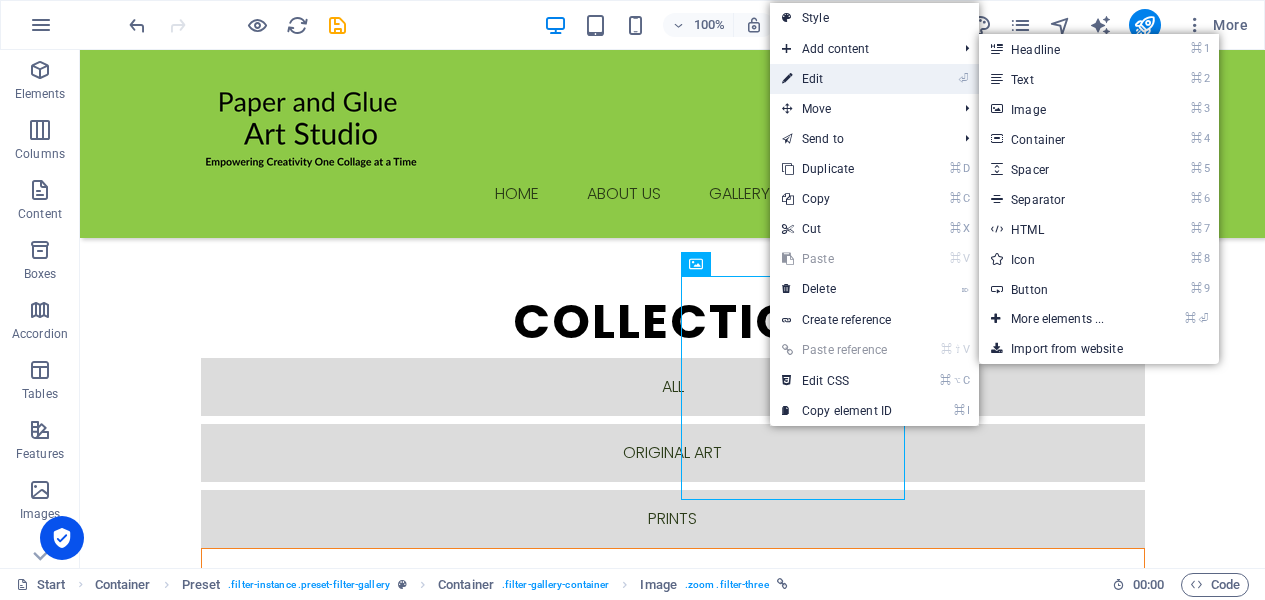 select on "%" 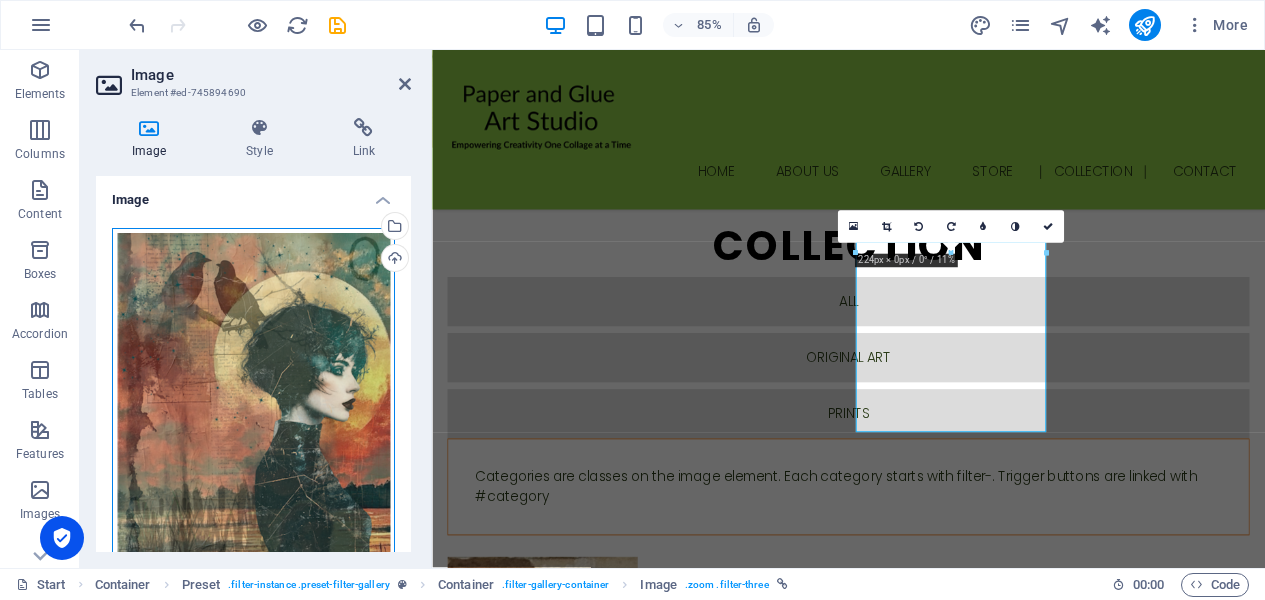 click on "Drag files here, click to choose files or select files from Files or our free stock photos & videos" at bounding box center [253, 403] 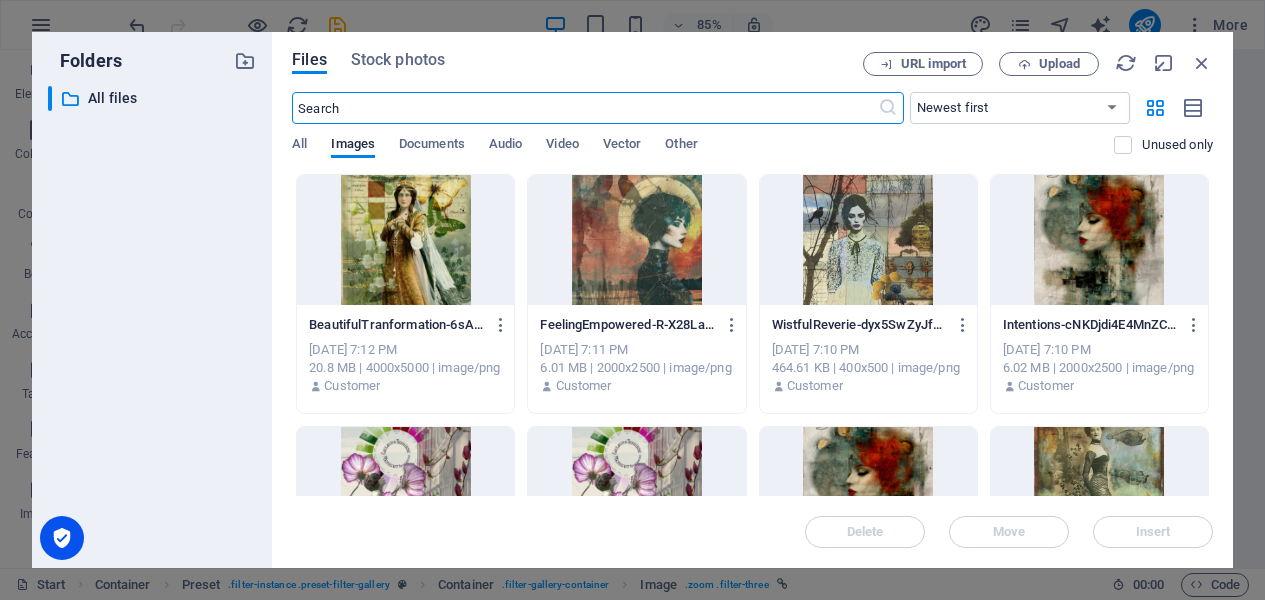 scroll, scrollTop: 3371, scrollLeft: 0, axis: vertical 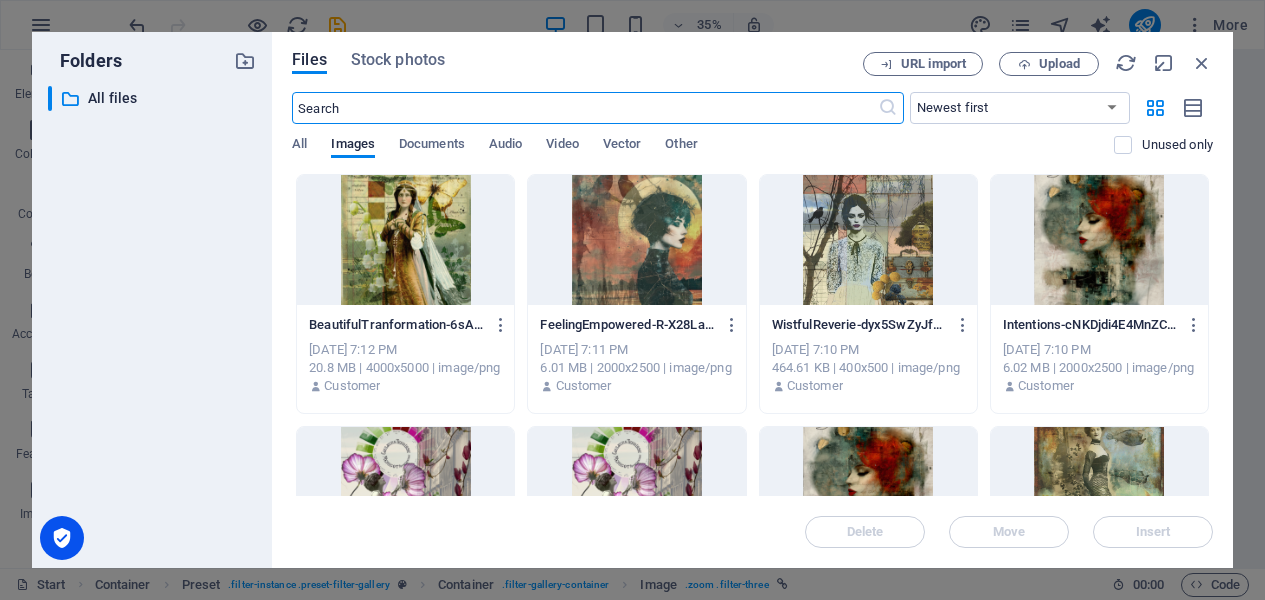 click at bounding box center (636, 240) 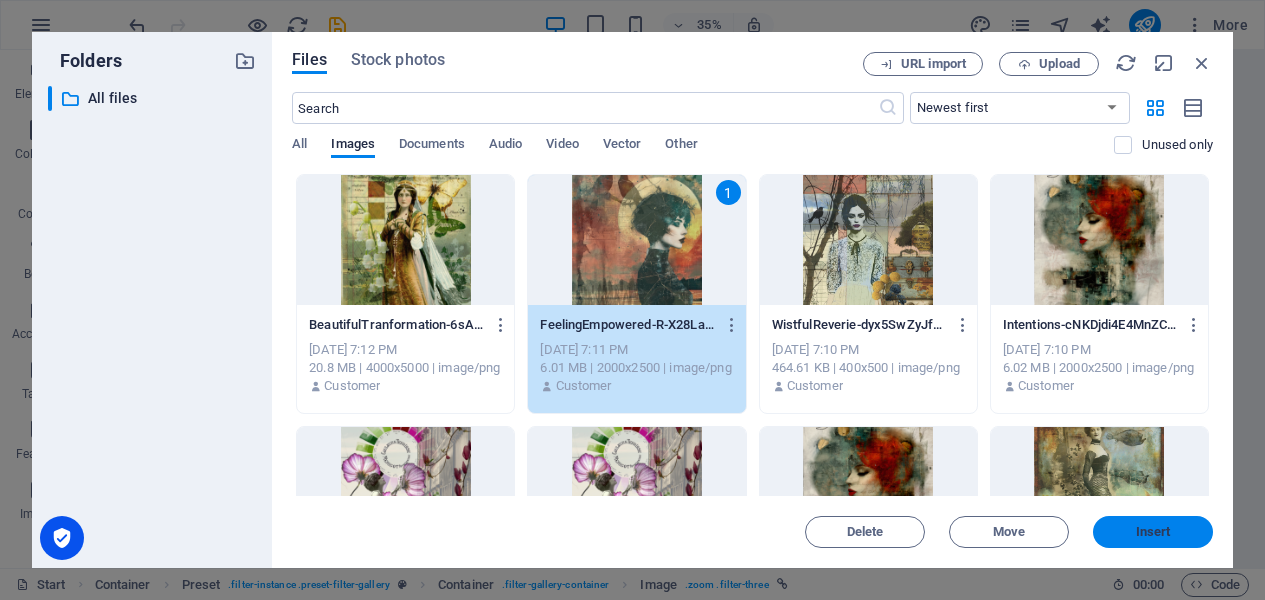 click on "Insert" at bounding box center [1153, 532] 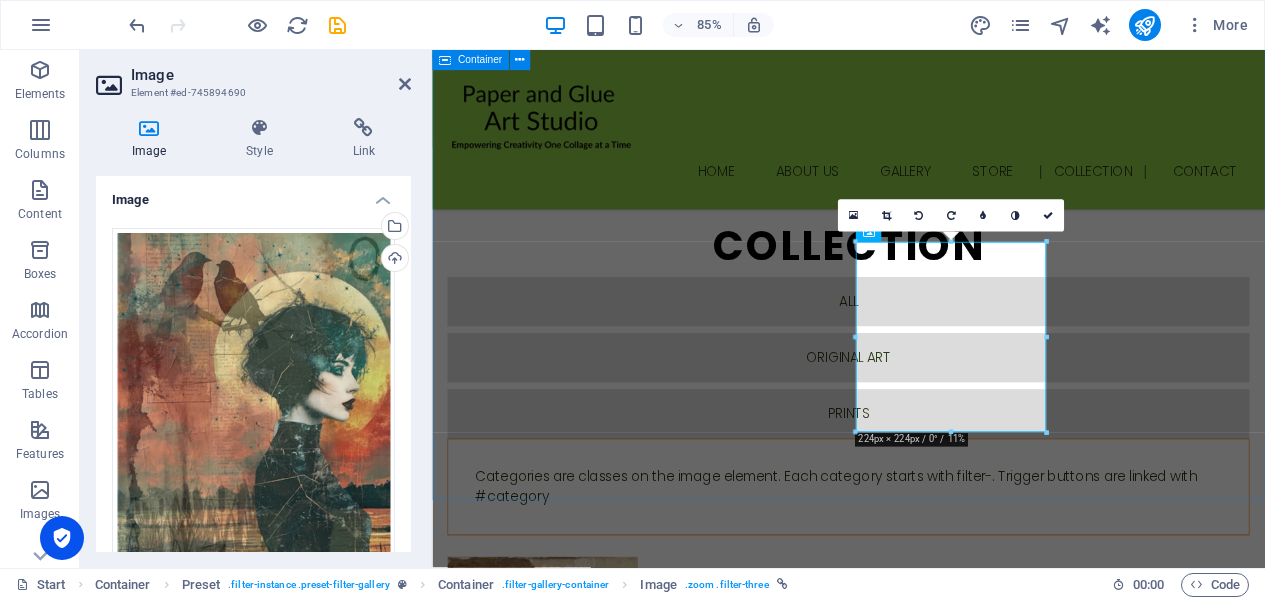 click on "collection all Original Art  Prints Categories are classes on the image element. Each category starts with filter-. Trigger buttons are linked with #category" at bounding box center (922, 2826) 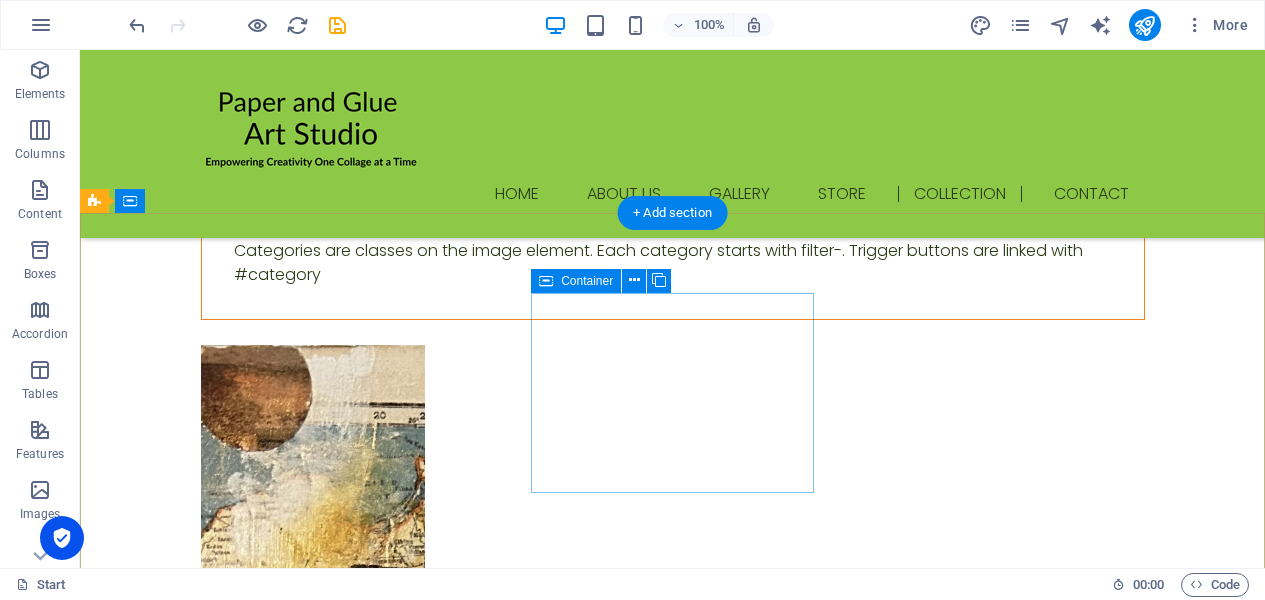 scroll, scrollTop: 2957, scrollLeft: 0, axis: vertical 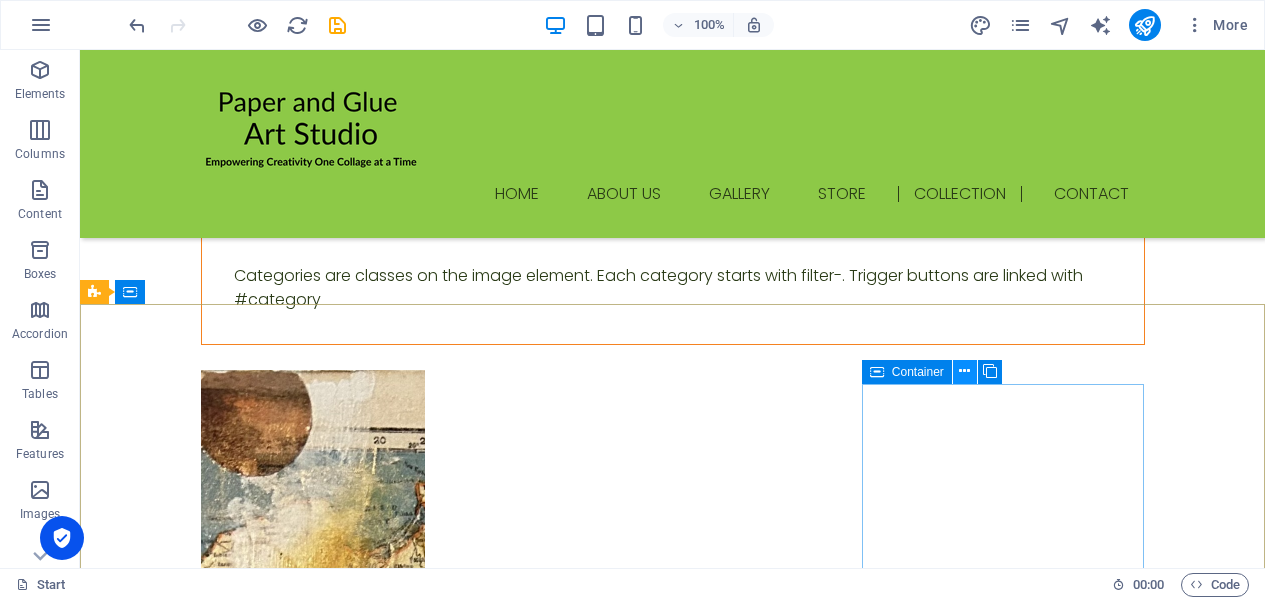 click at bounding box center (964, 371) 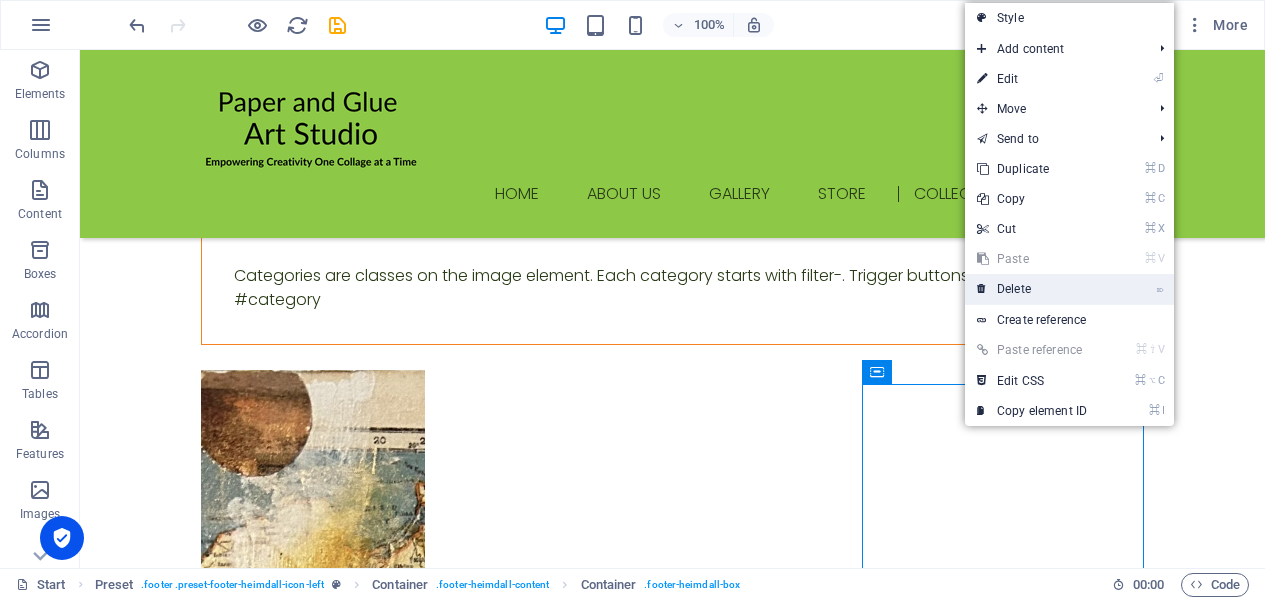 click on "⌦  Delete" at bounding box center [1032, 289] 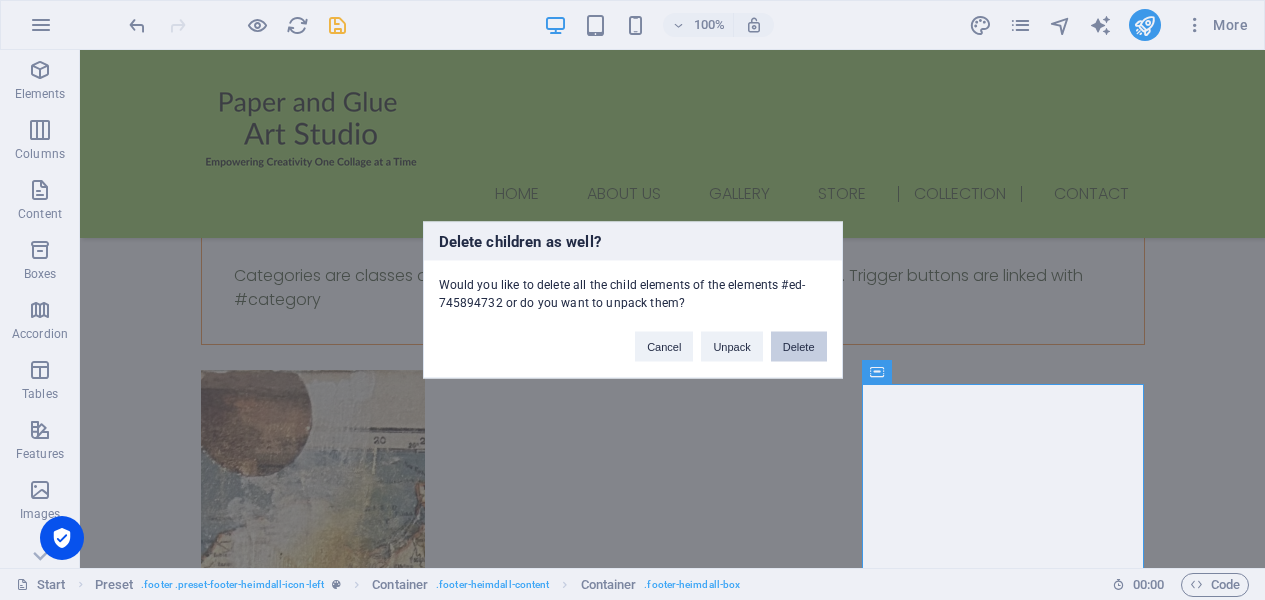 click on "Delete" at bounding box center (799, 347) 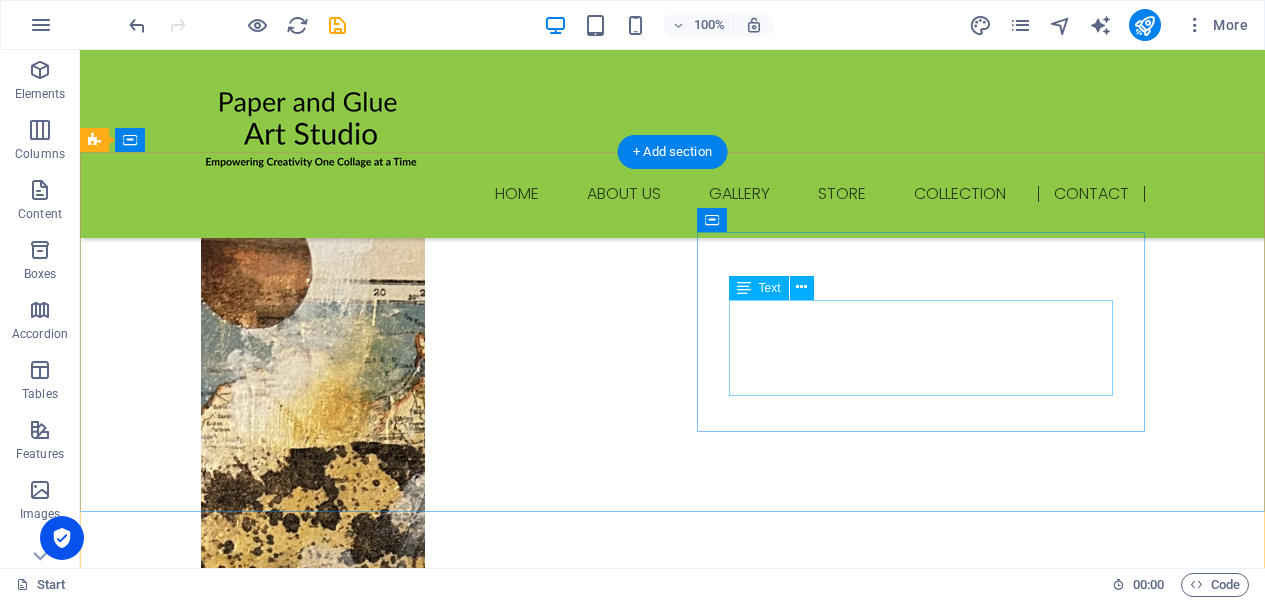 scroll, scrollTop: 3109, scrollLeft: 0, axis: vertical 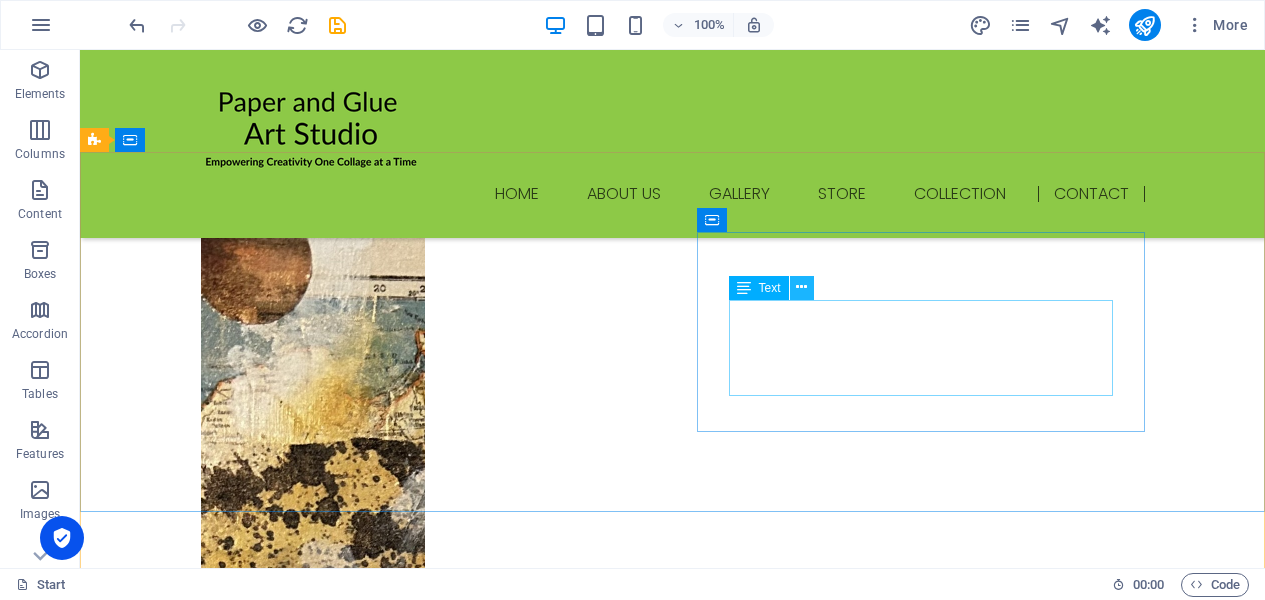 click at bounding box center (801, 287) 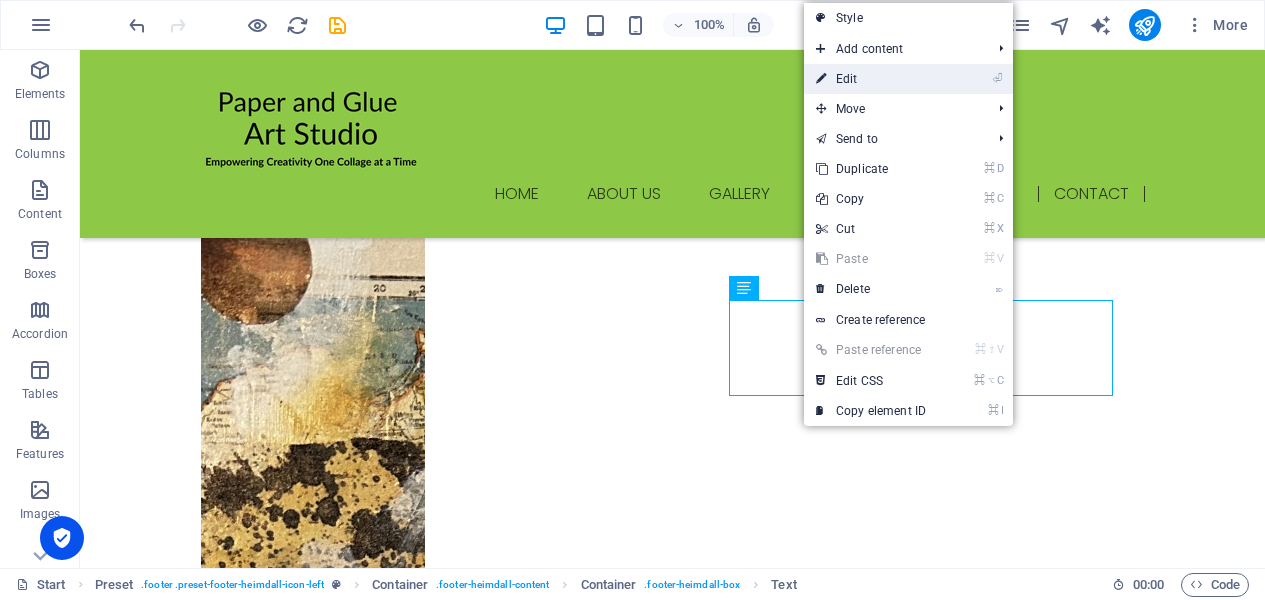 click on "⏎  Edit" at bounding box center (871, 79) 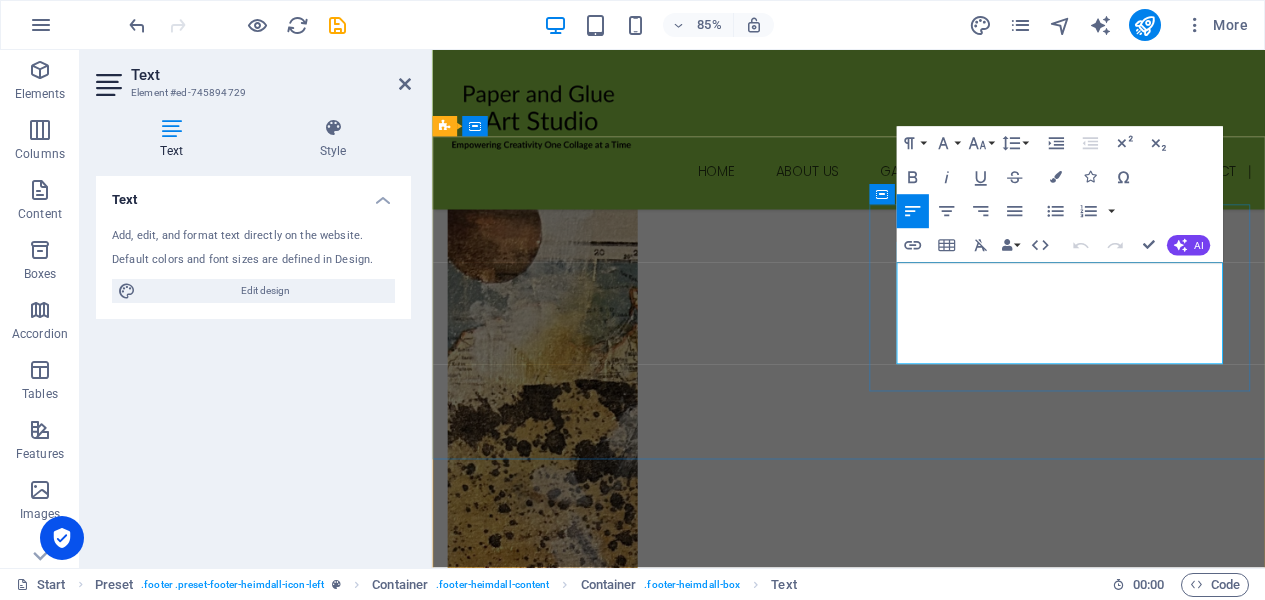 click on "[DOMAIN_NAME]" at bounding box center (541, 5431) 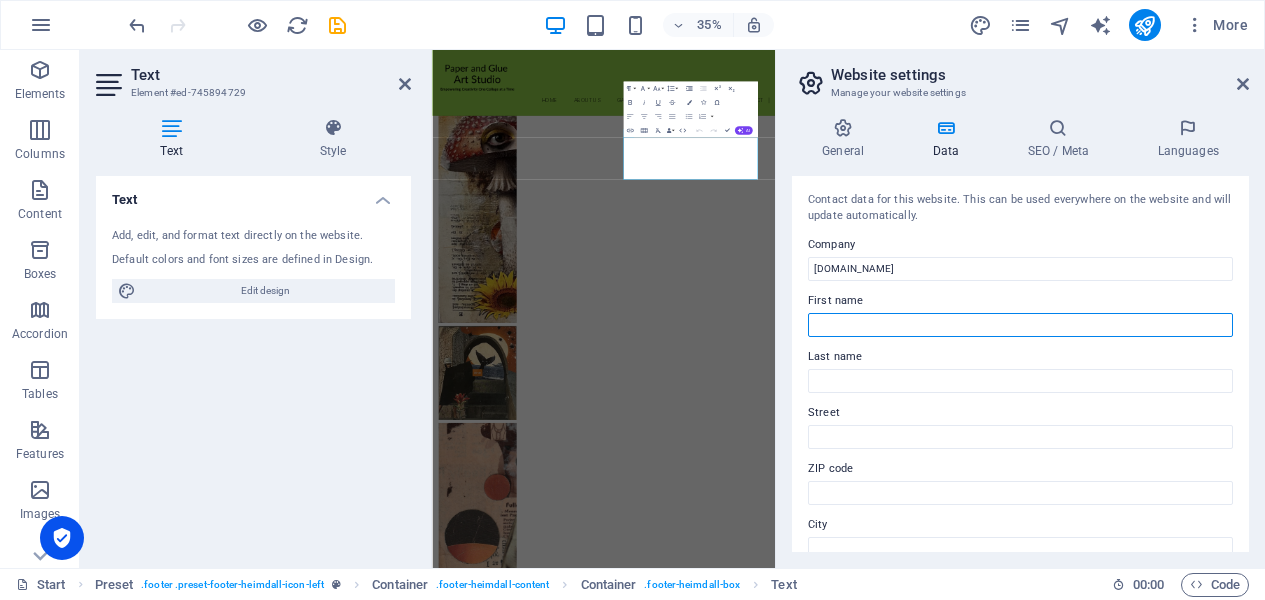 click on "First name" at bounding box center [1020, 325] 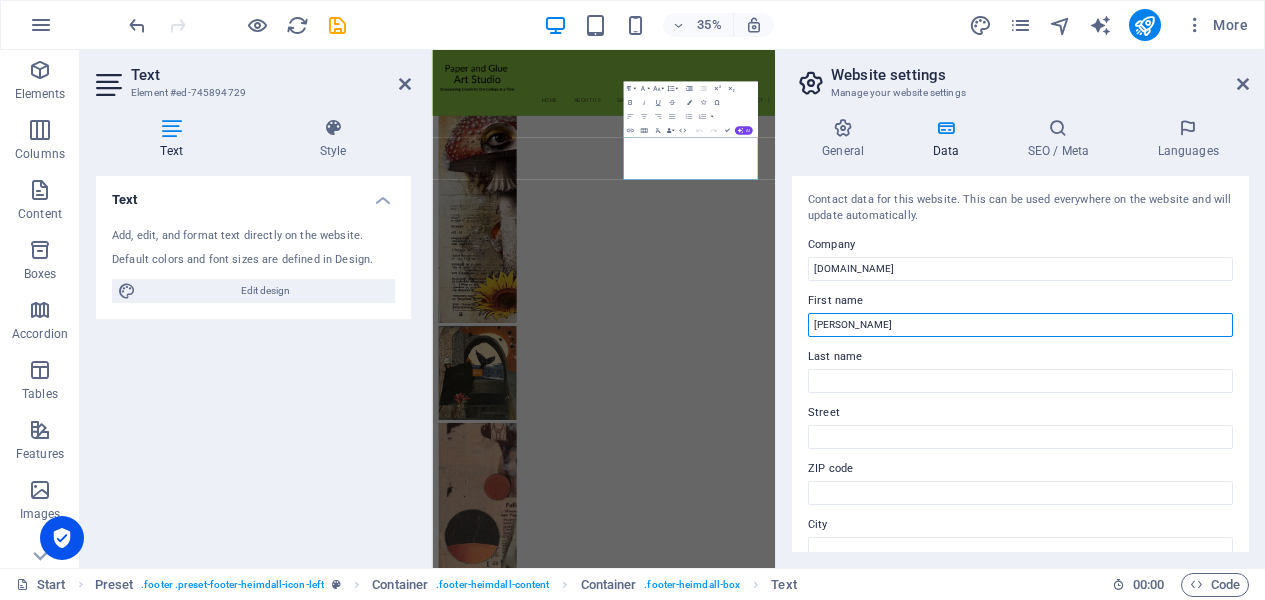 type on "[PERSON_NAME]" 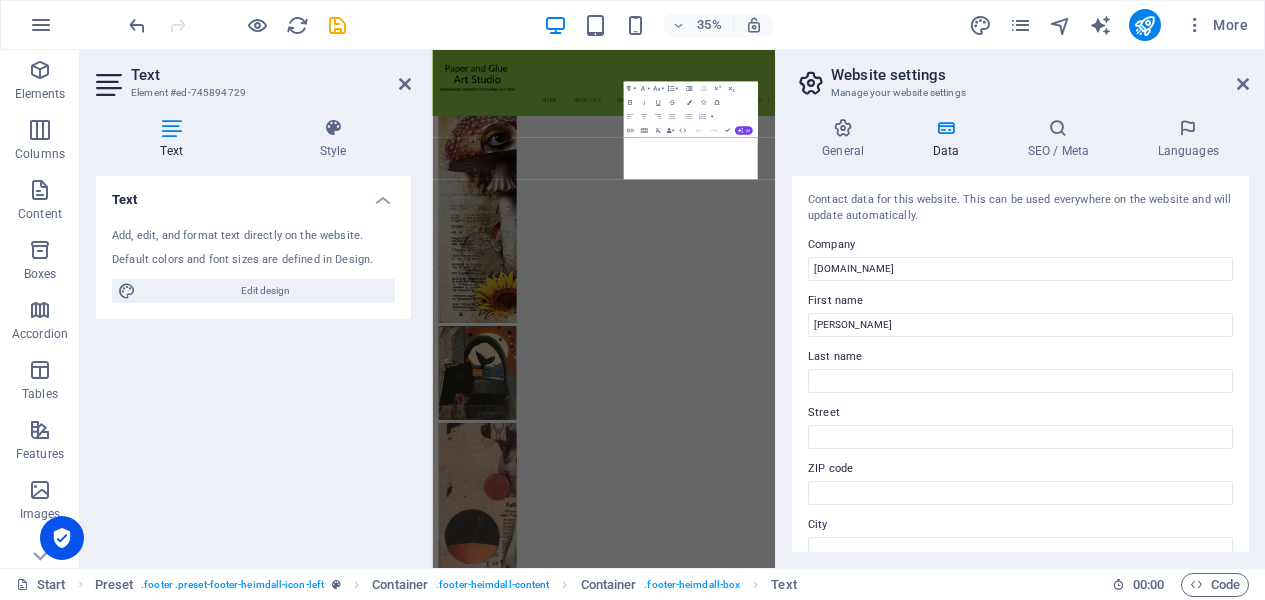 click on "First name" at bounding box center [1020, 301] 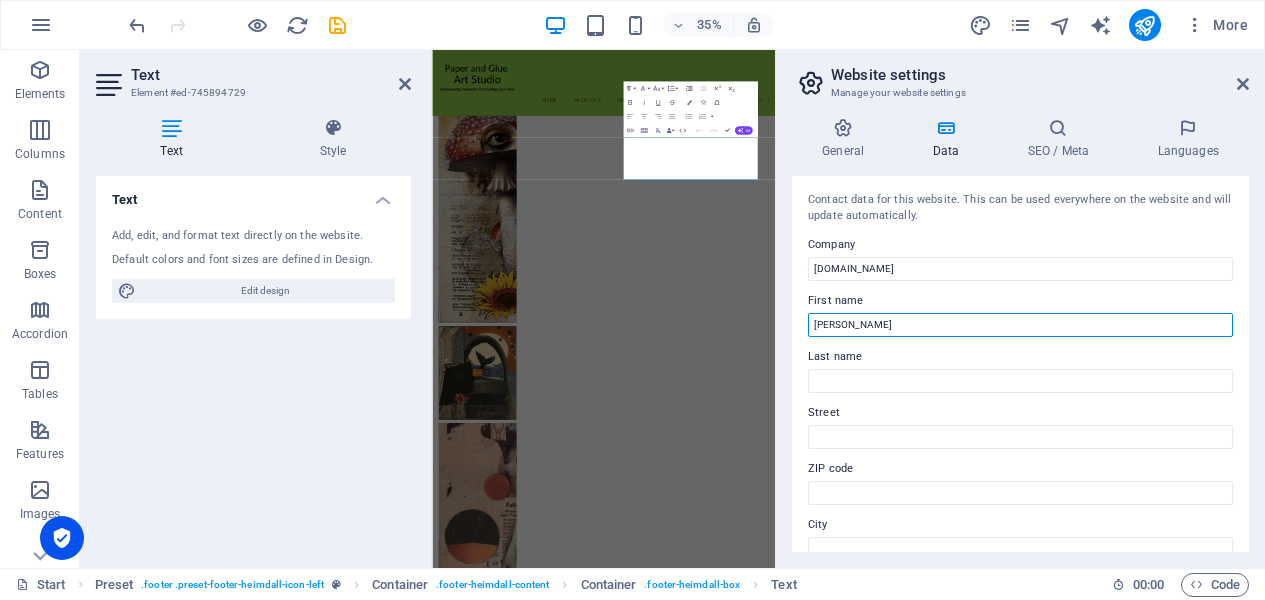 click on "[PERSON_NAME]" at bounding box center (1020, 325) 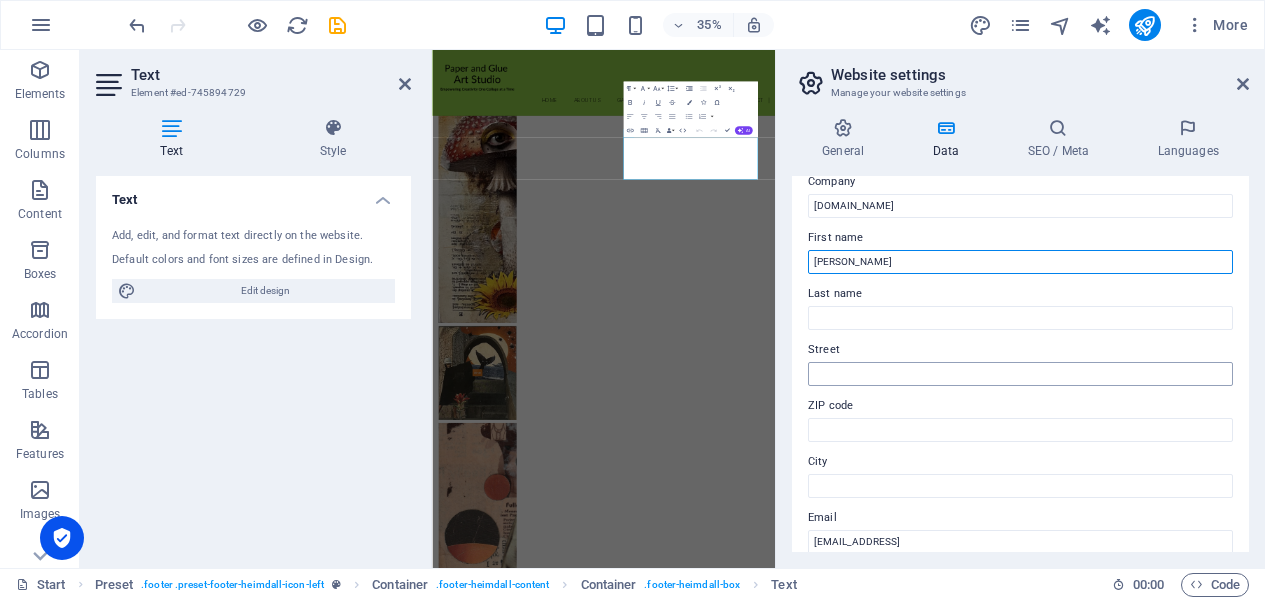 scroll, scrollTop: 62, scrollLeft: 0, axis: vertical 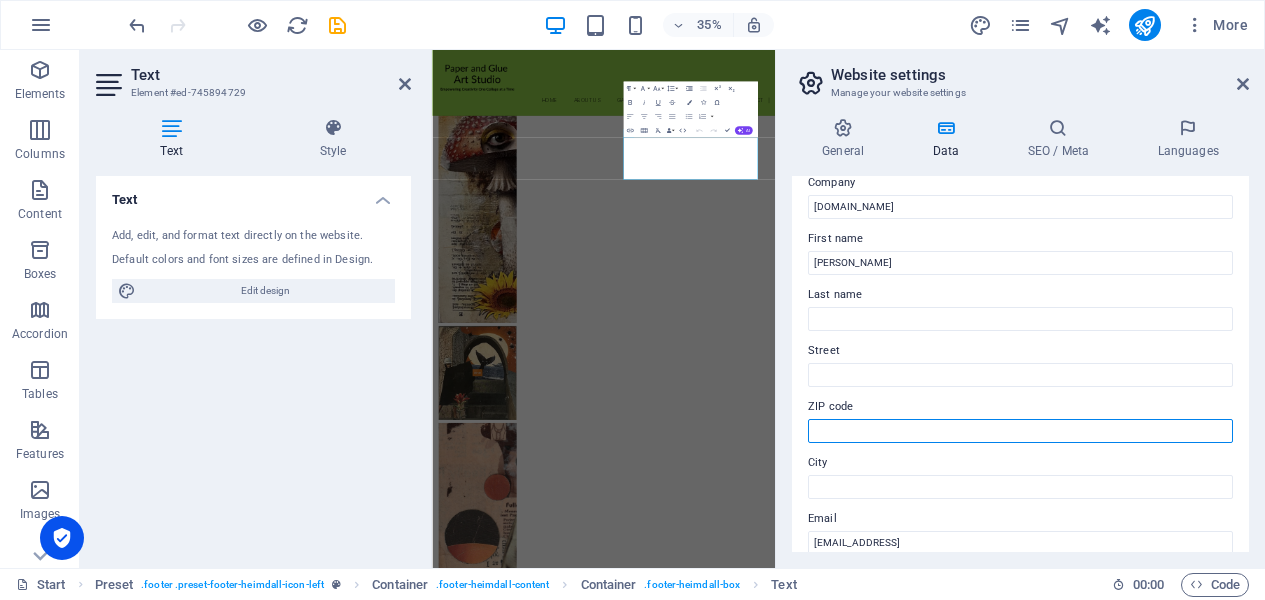 click on "ZIP code" at bounding box center (1020, 431) 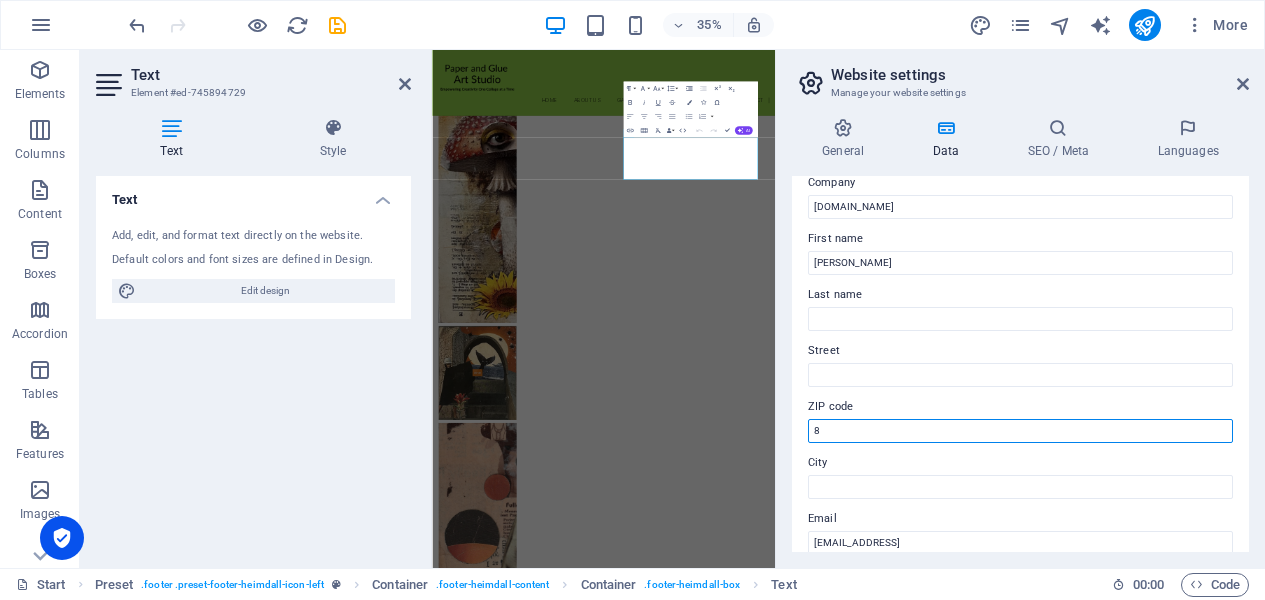 scroll, scrollTop: 0, scrollLeft: 0, axis: both 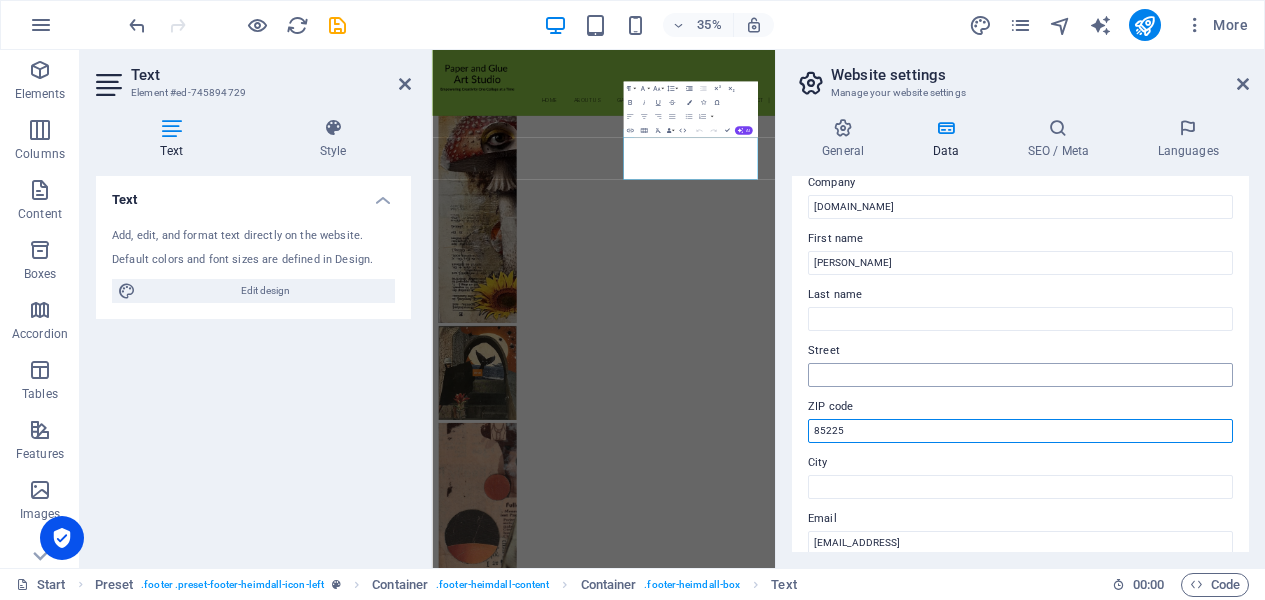 type on "85225" 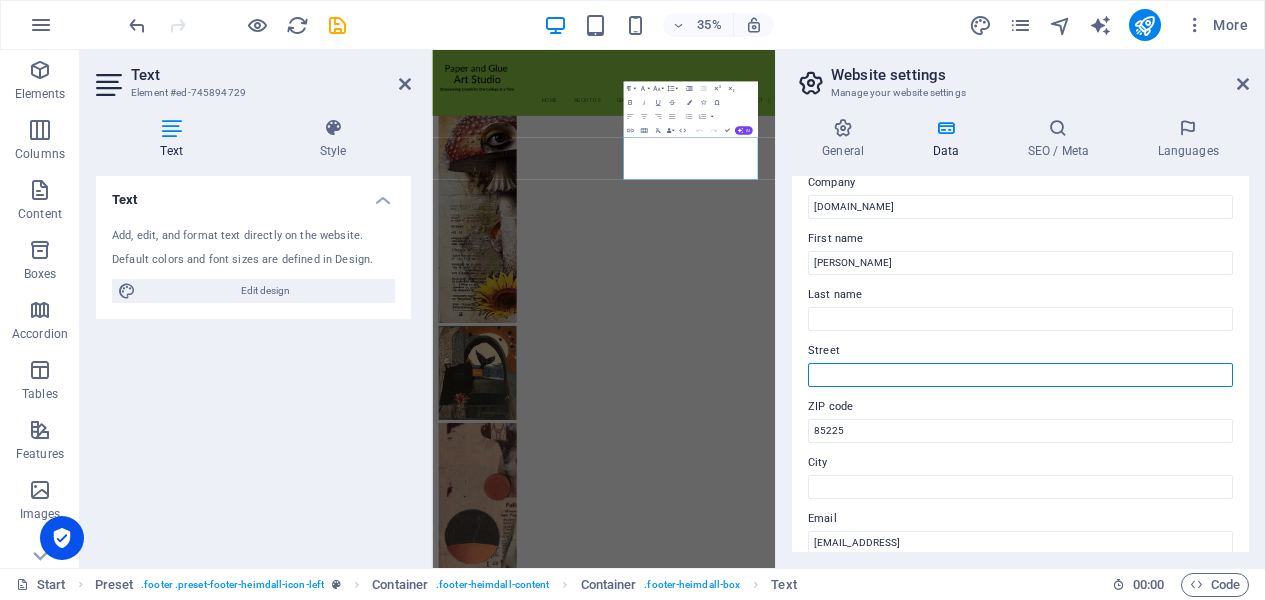 click on "Street" at bounding box center [1020, 375] 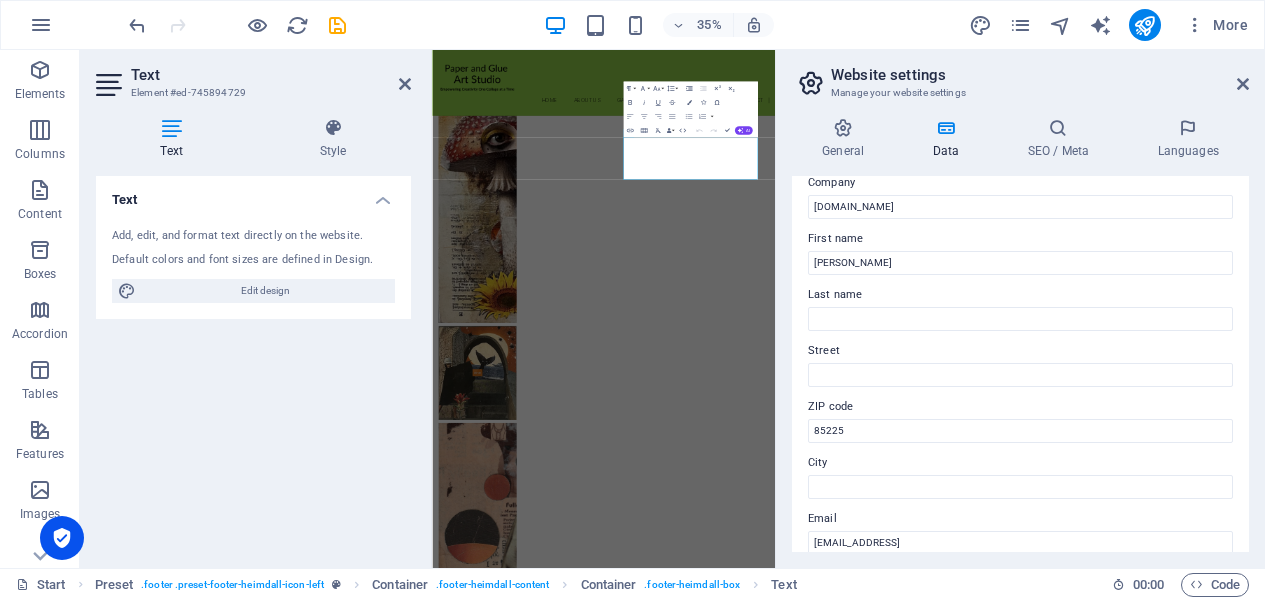 click on "Contact data for this website. This can be used everywhere on the website and will update automatically. Company [DOMAIN_NAME] First name [PERSON_NAME] Last name Street ZIP code 85225 City Email [EMAIL_ADDRESS] Phone Mobile Fax Custom field 1 Custom field 2 Custom field 3 Custom field 4 Custom field 5 Custom field 6" at bounding box center (1020, 364) 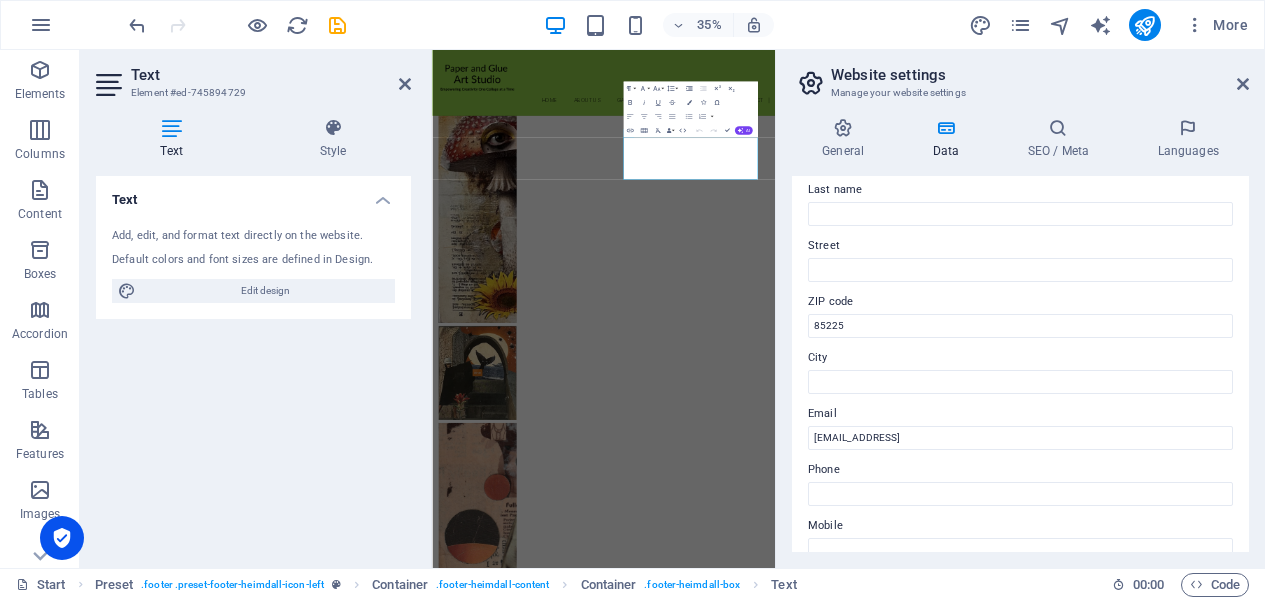 scroll, scrollTop: 171, scrollLeft: 0, axis: vertical 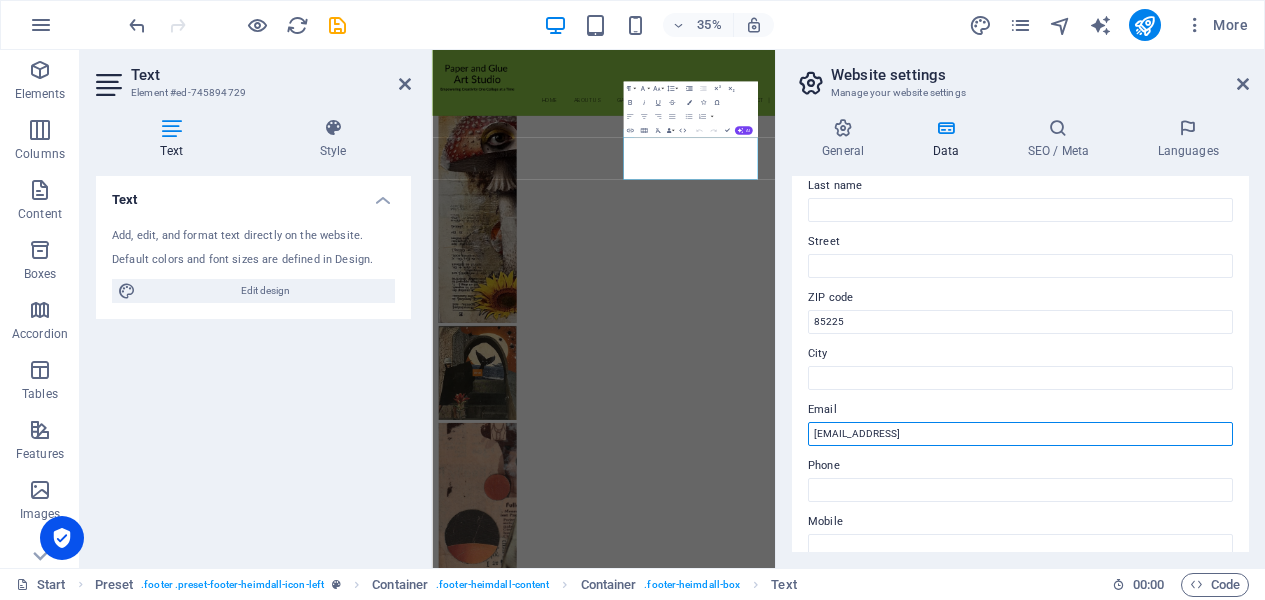 drag, startPoint x: 1069, startPoint y: 435, endPoint x: 803, endPoint y: 433, distance: 266.0075 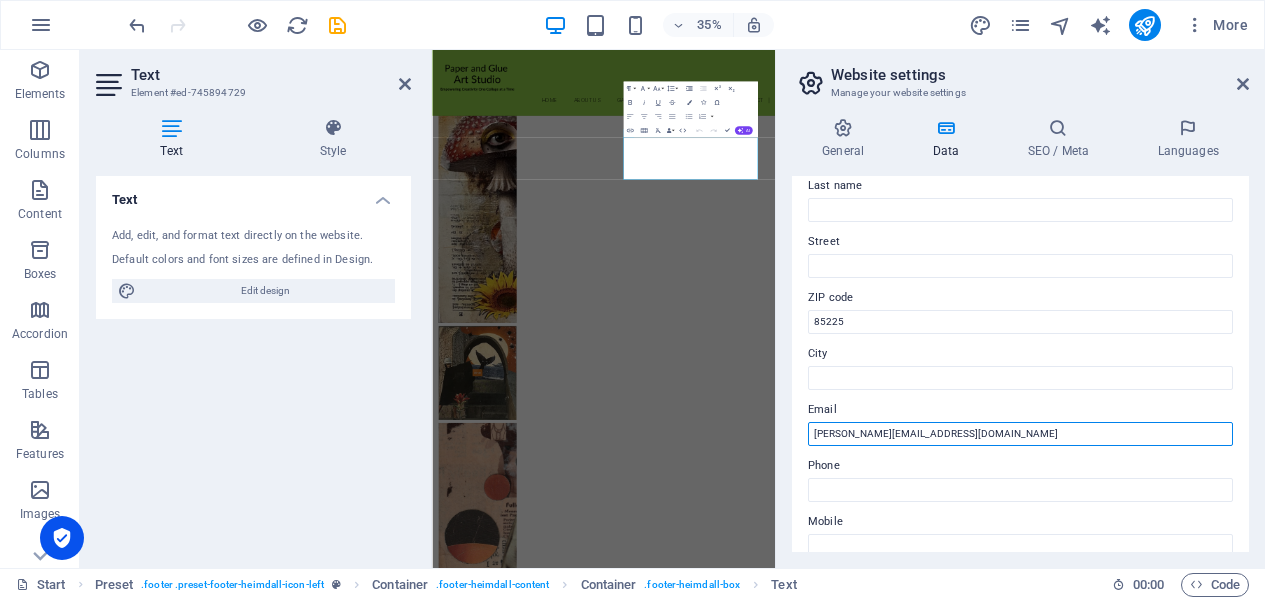 type on "[PERSON_NAME][EMAIL_ADDRESS][DOMAIN_NAME]" 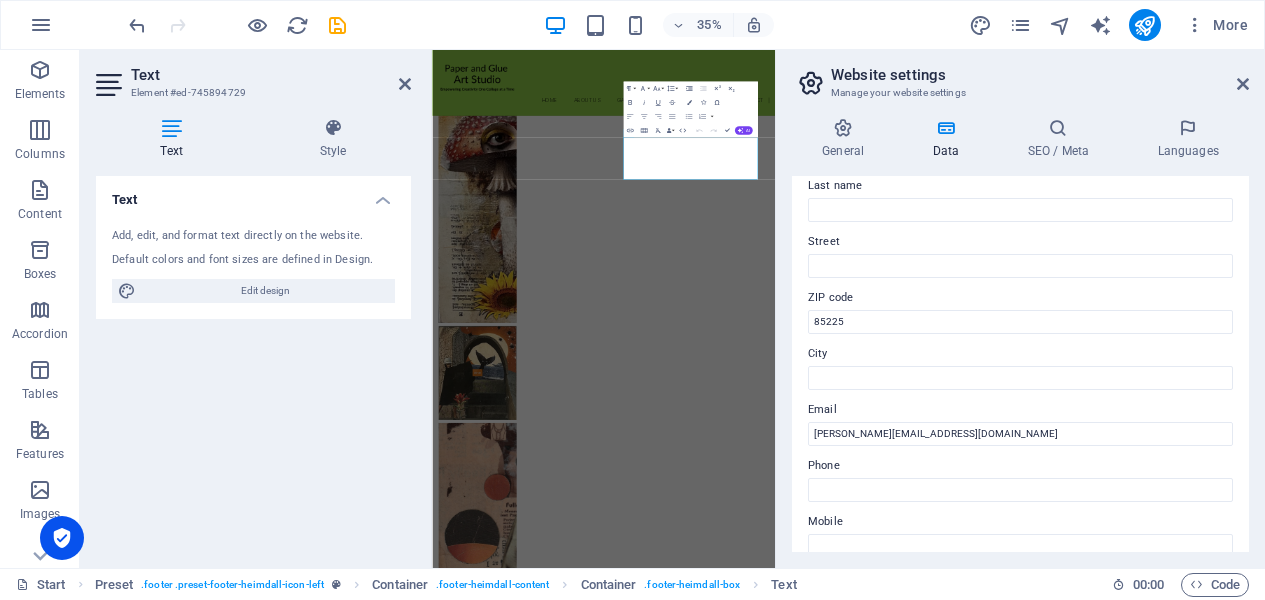 click on "Phone" at bounding box center [1020, 466] 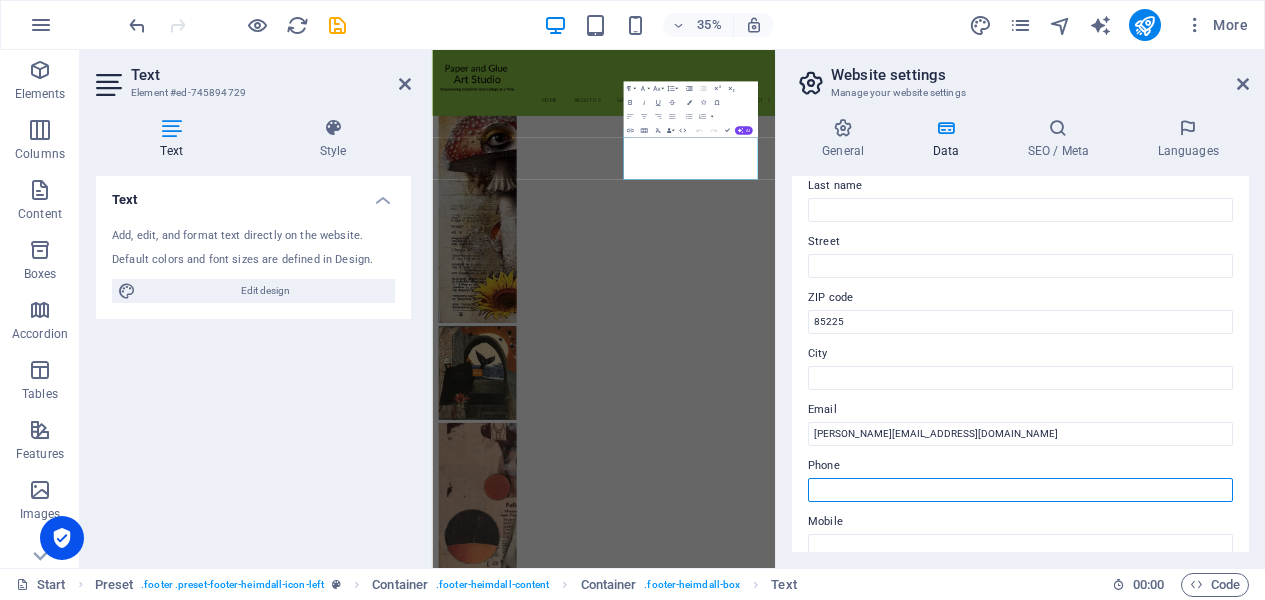 click on "Phone" at bounding box center (1020, 490) 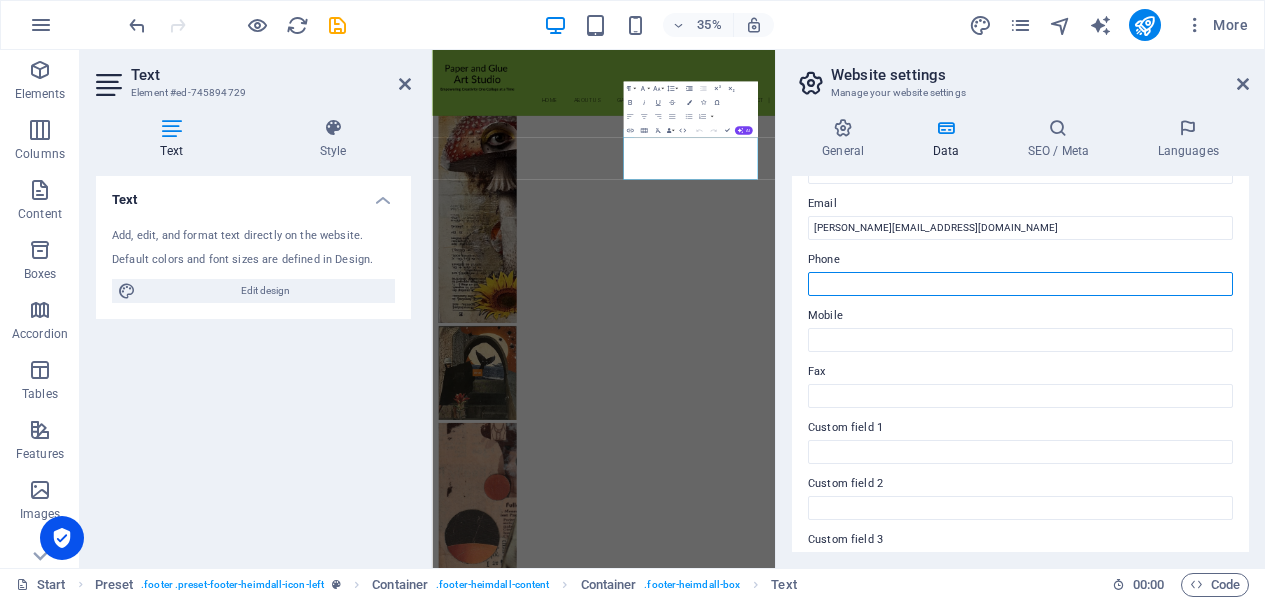 scroll, scrollTop: 388, scrollLeft: 0, axis: vertical 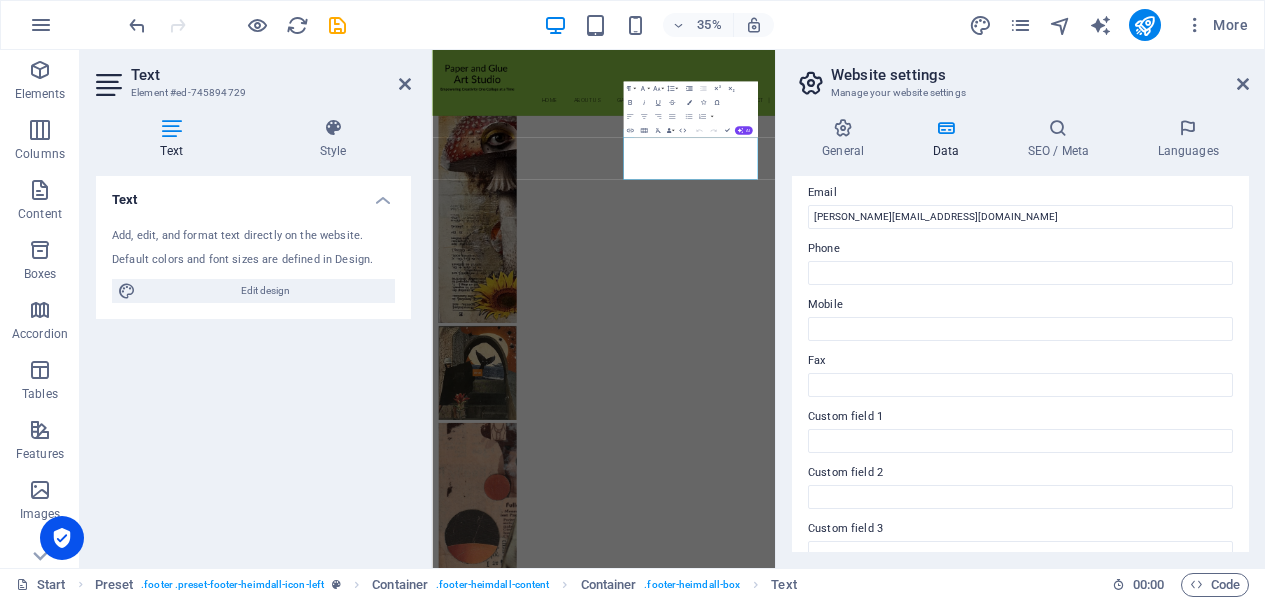 click on "Contact data for this website. This can be used everywhere on the website and will update automatically. Company [DOMAIN_NAME] First name [PERSON_NAME] Last name Street ZIP code 85225 City Email [PERSON_NAME][EMAIL_ADDRESS][DOMAIN_NAME] Phone Mobile Fax Custom field 1 Custom field 2 Custom field 3 Custom field 4 Custom field 5 Custom field 6" at bounding box center (1020, 364) 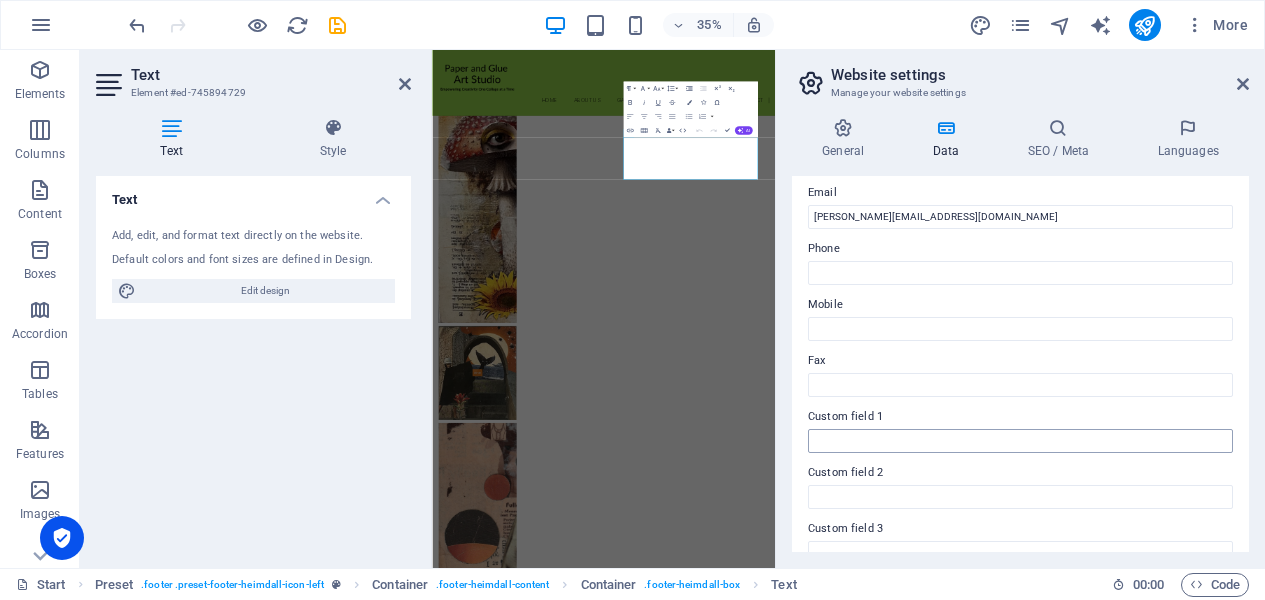 scroll, scrollTop: 584, scrollLeft: 0, axis: vertical 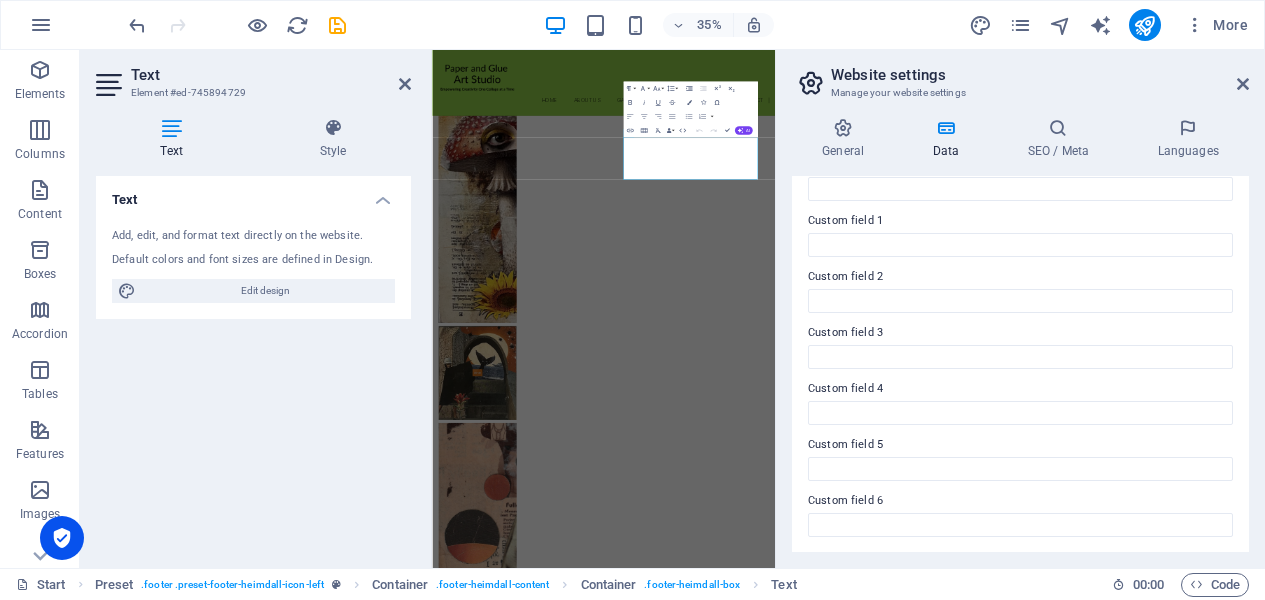 click on "Manage your website settings" at bounding box center [1020, 93] 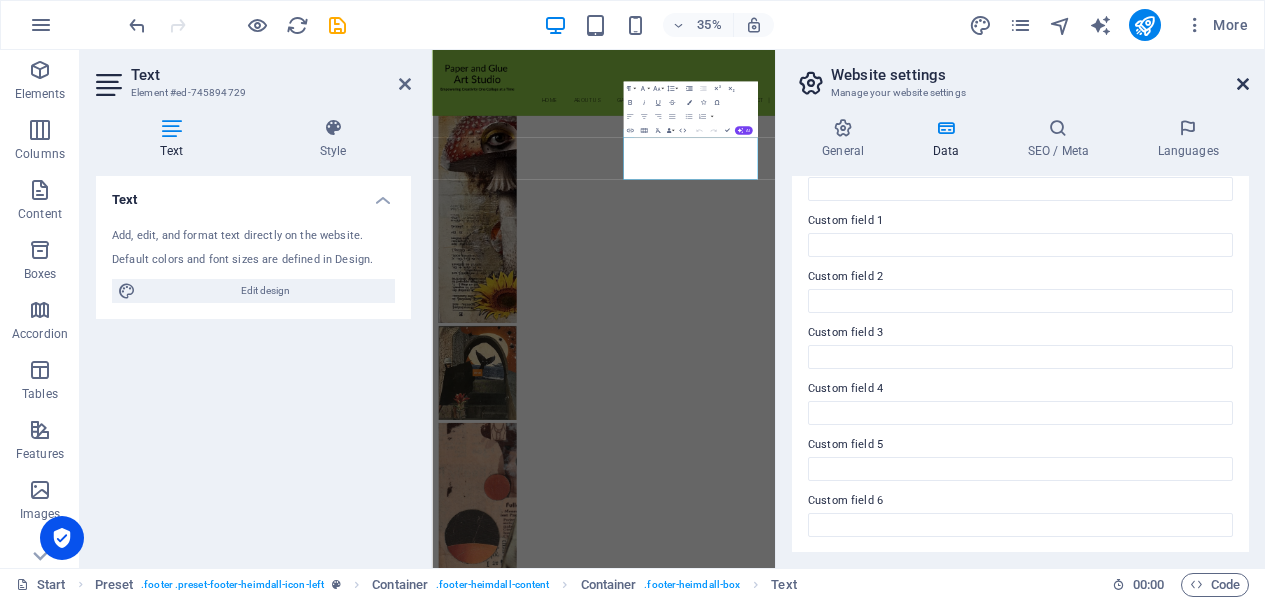 click at bounding box center (1243, 84) 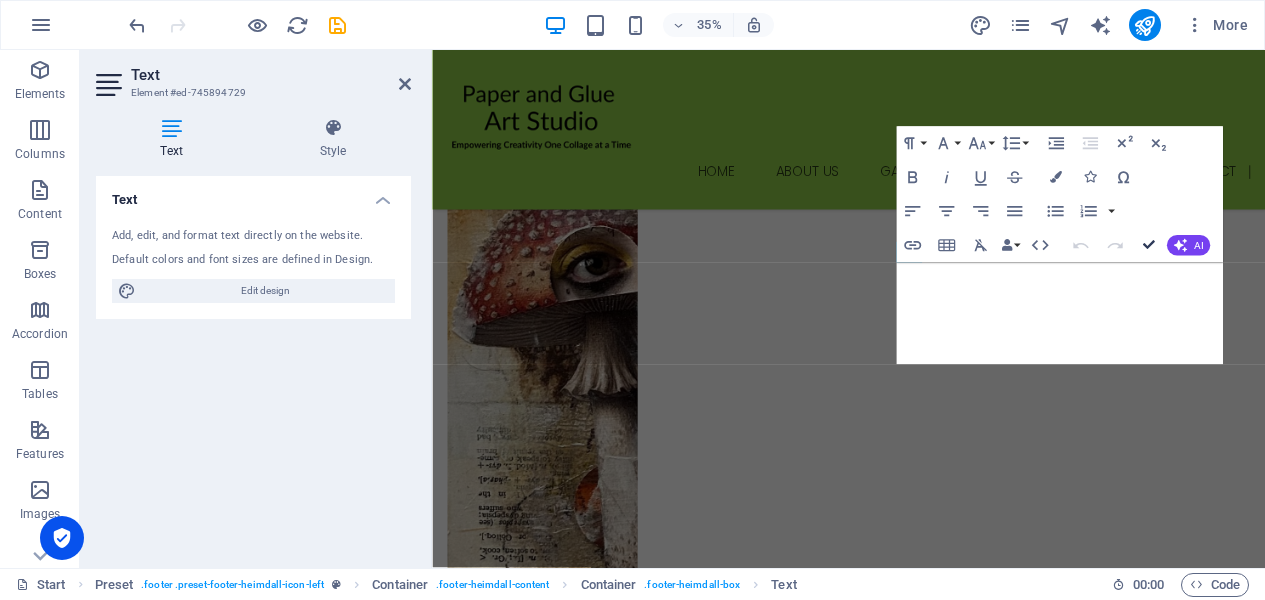 scroll, scrollTop: 3068, scrollLeft: 0, axis: vertical 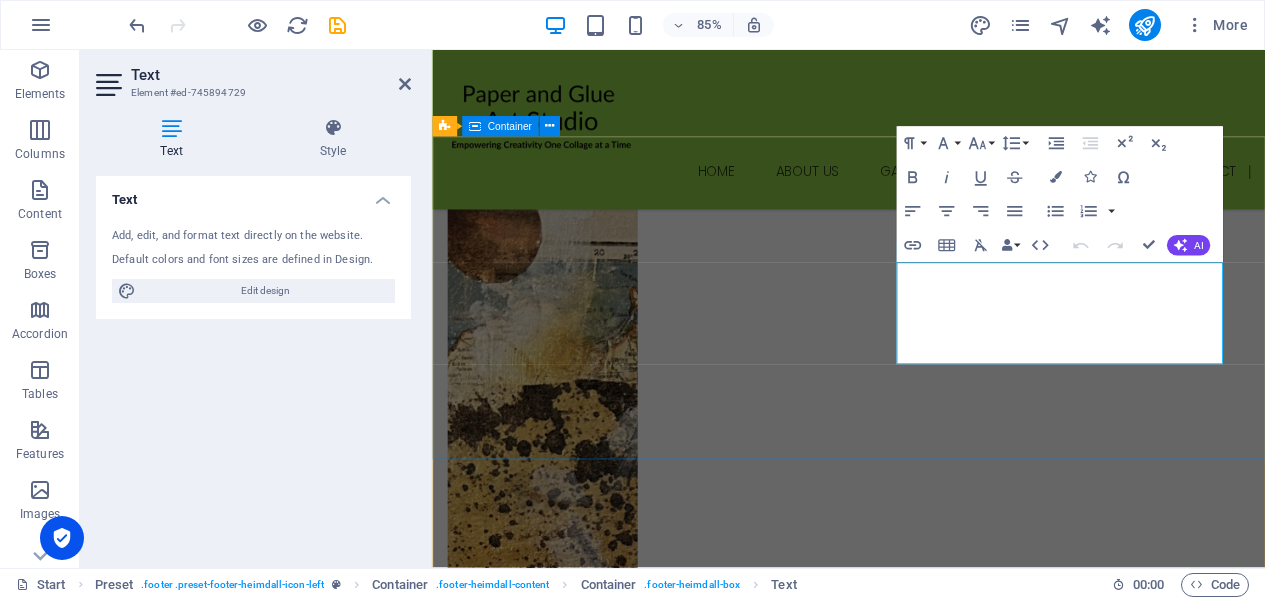 click on "Social [URL][DOMAIN_NAME] Facebook [URL][DOMAIN_NAME] Instagram [URL][DOMAIN_NAME] Pinterest Contact [DOMAIN_NAME]   85225 [PERSON_NAME][EMAIL_ADDRESS][DOMAIN_NAME]" at bounding box center [922, 5356] 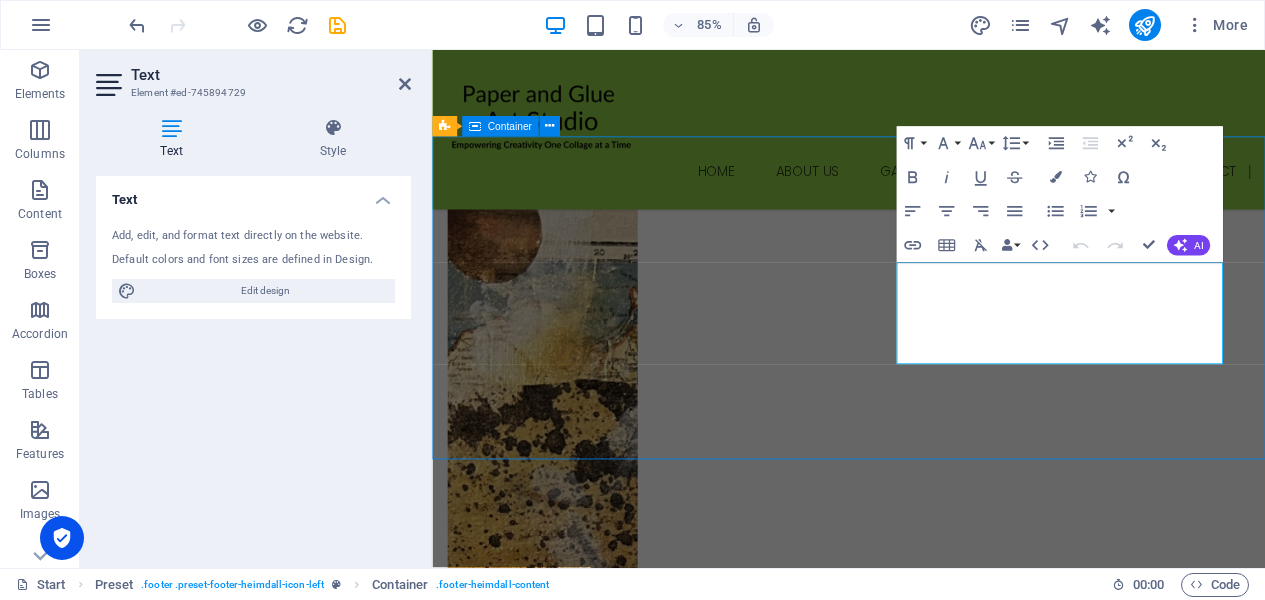 scroll, scrollTop: 3109, scrollLeft: 0, axis: vertical 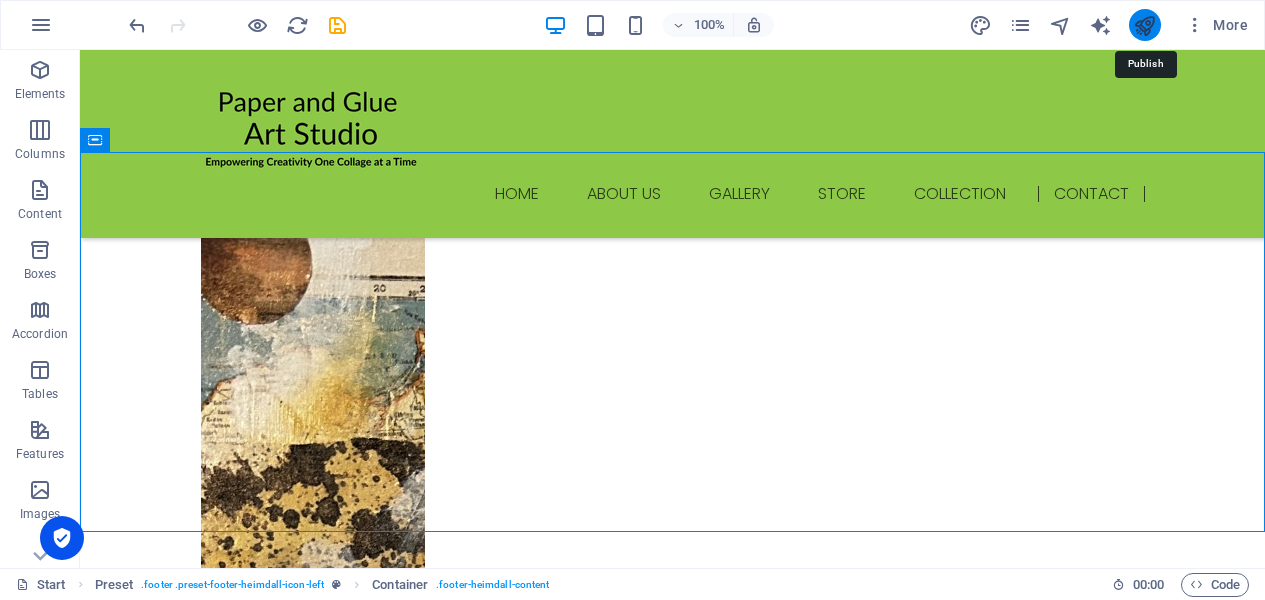 click at bounding box center (1144, 25) 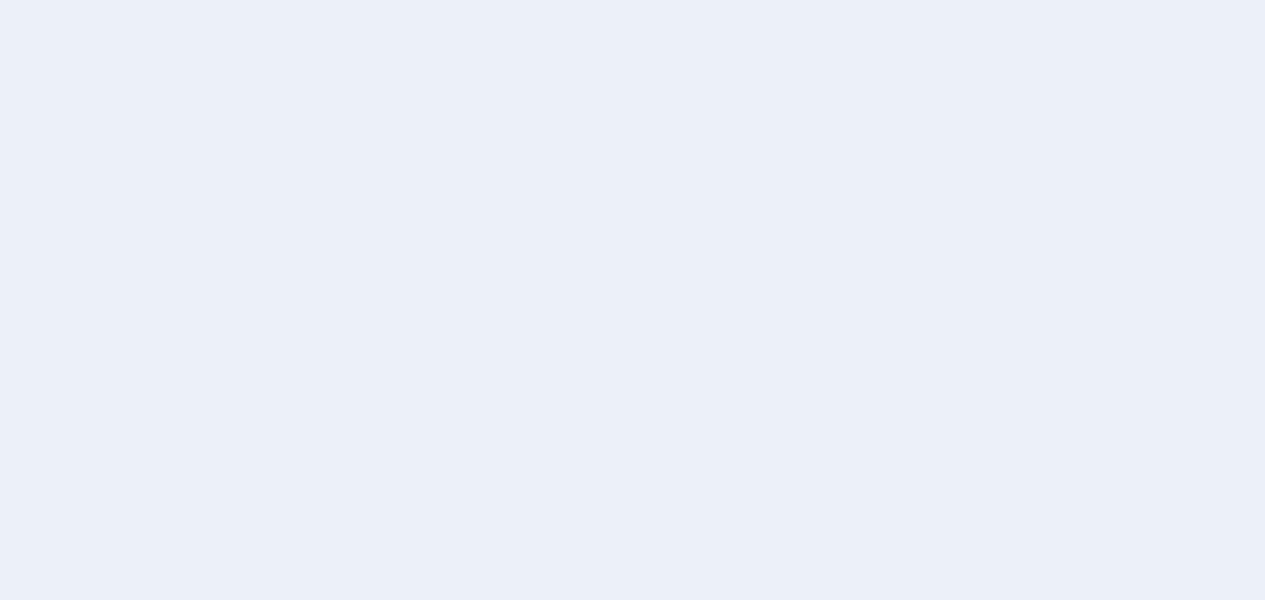 scroll, scrollTop: 0, scrollLeft: 0, axis: both 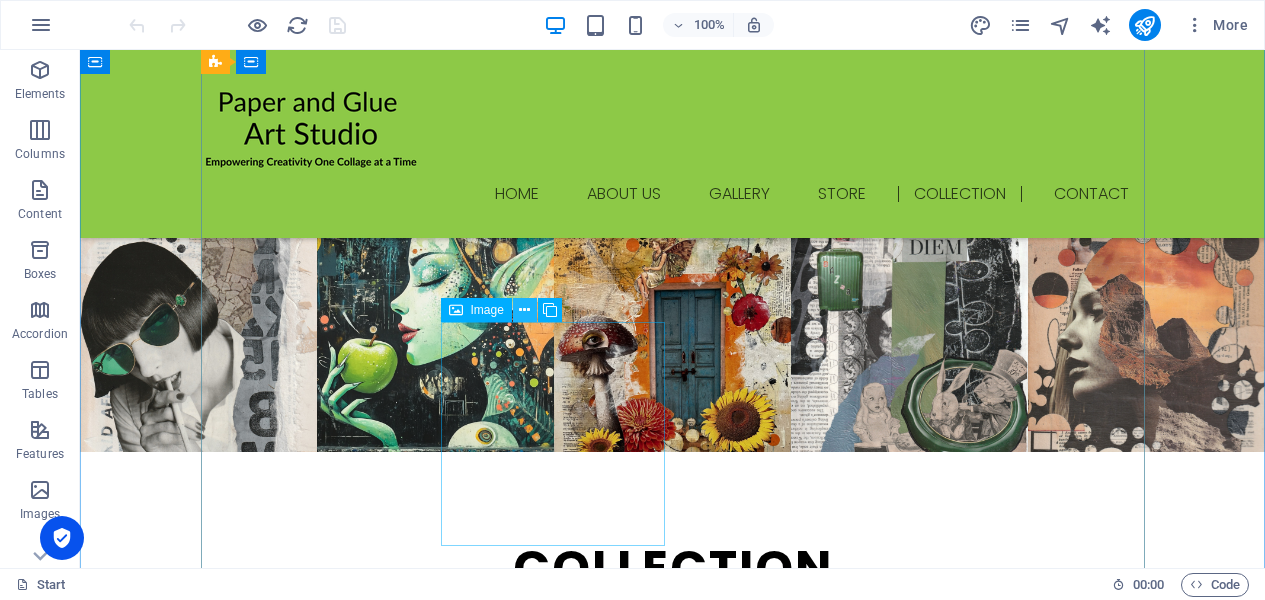 click at bounding box center [524, 310] 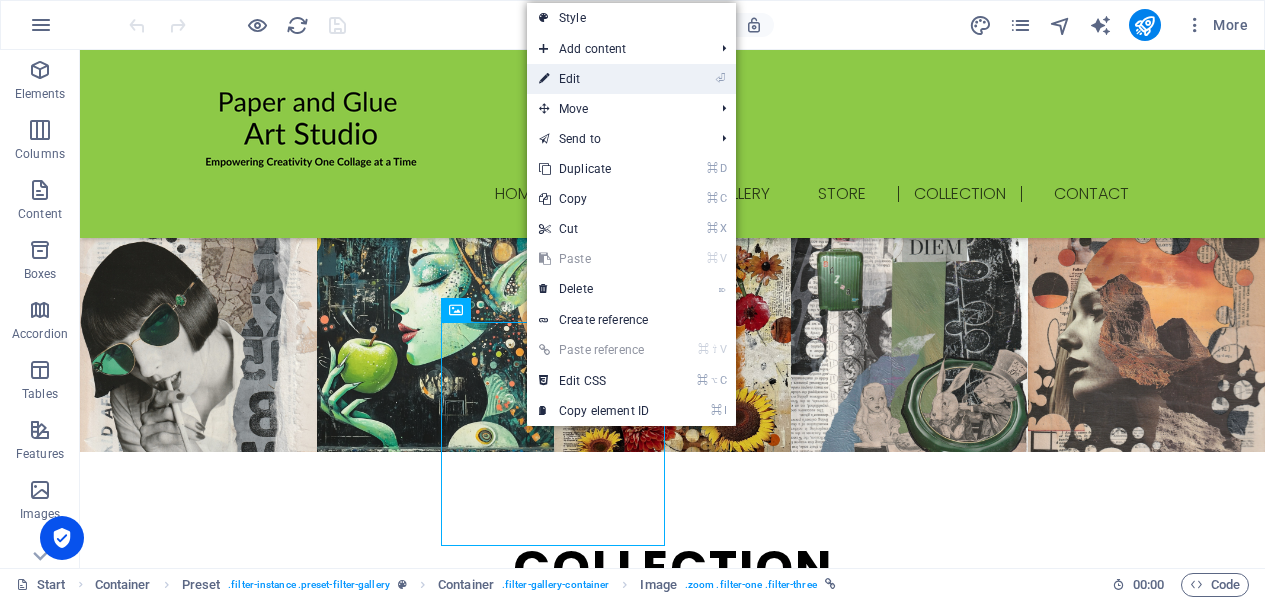 click on "⏎  Edit" at bounding box center (594, 79) 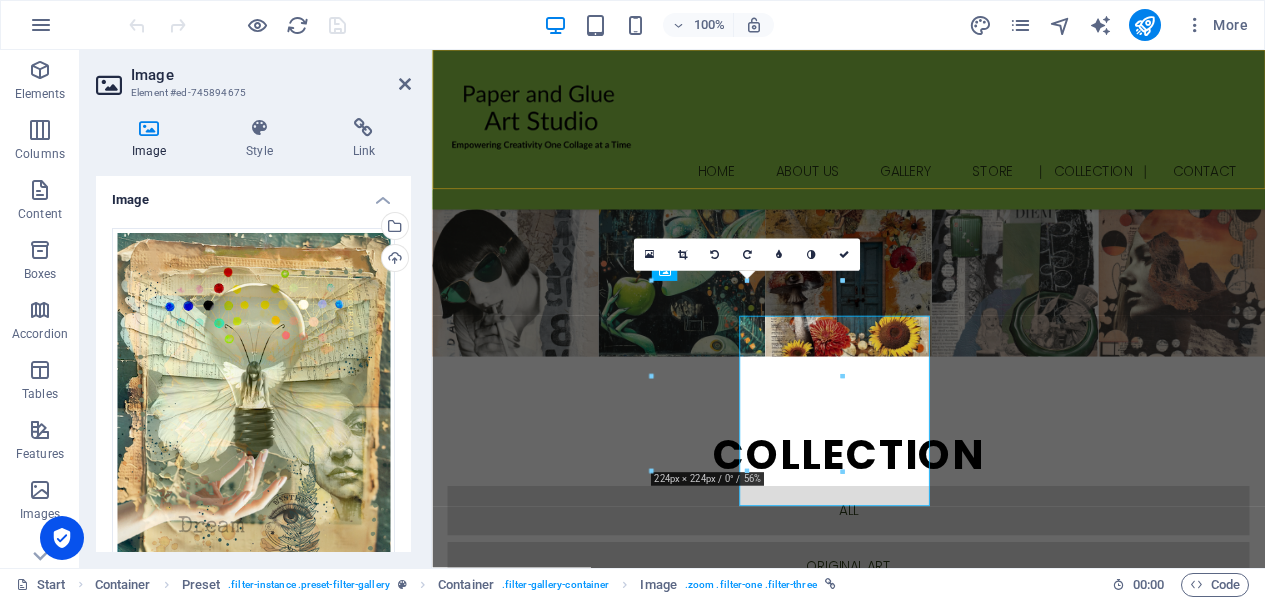 scroll, scrollTop: 2353, scrollLeft: 0, axis: vertical 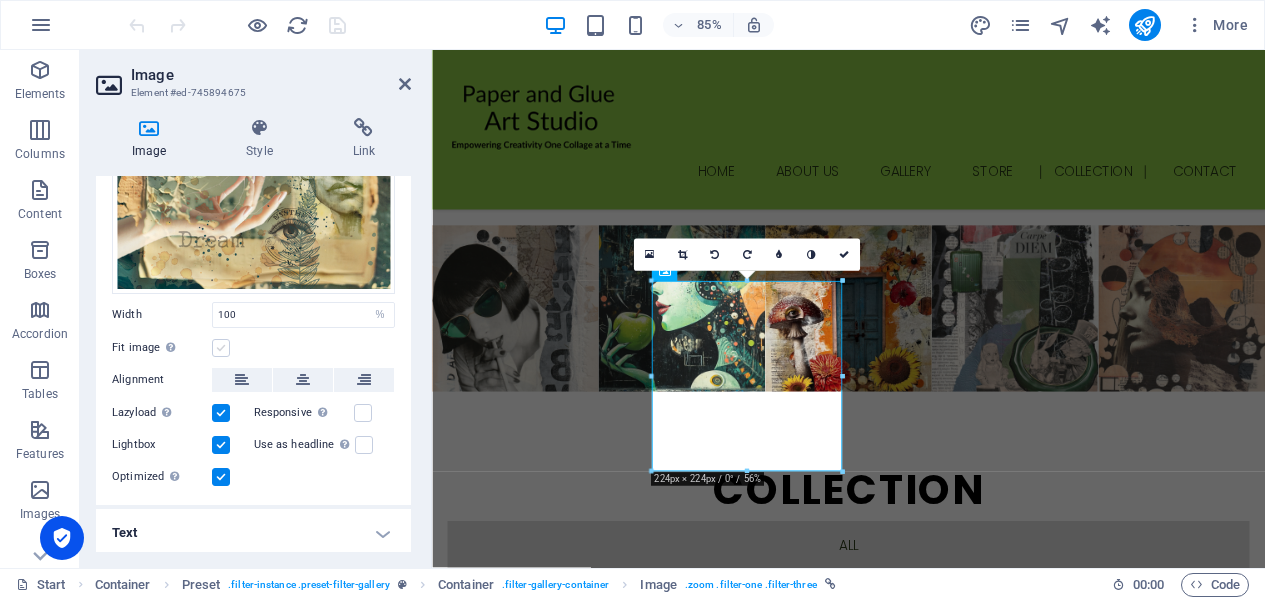 click at bounding box center [221, 348] 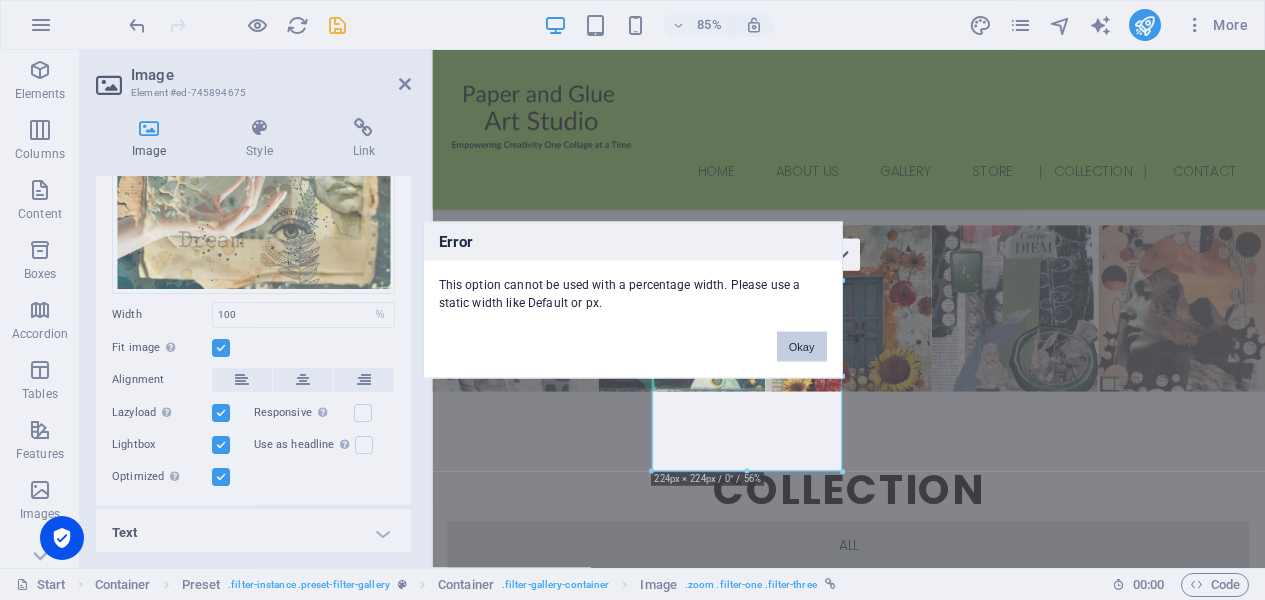 click on "Okay" at bounding box center [802, 347] 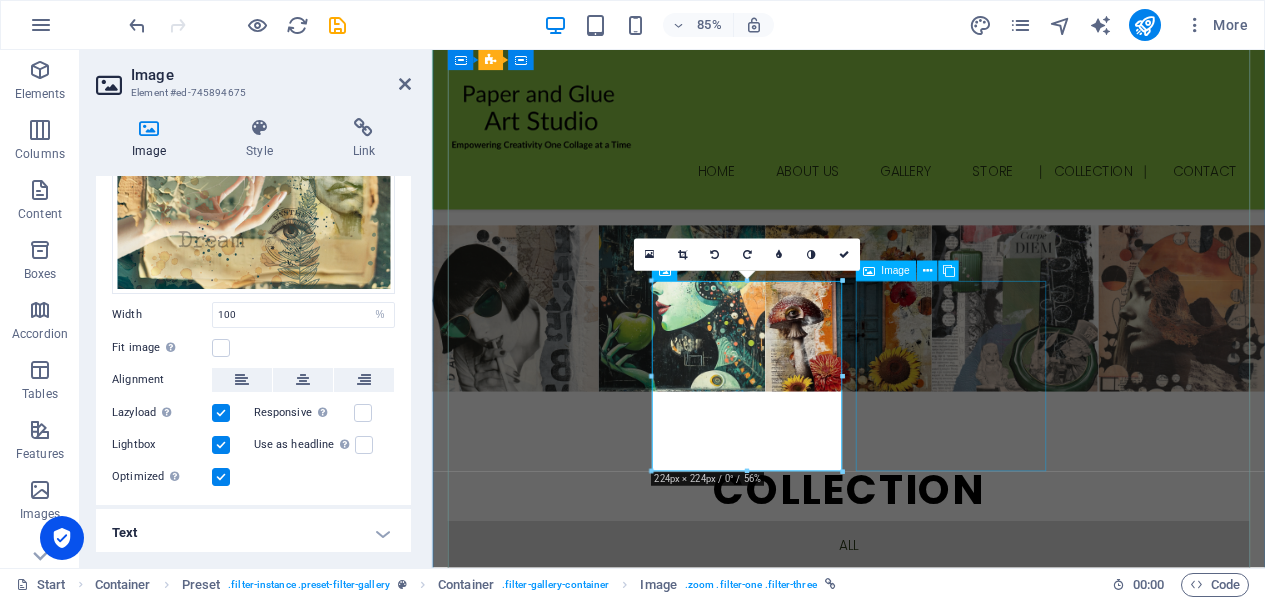 click at bounding box center [562, 4423] 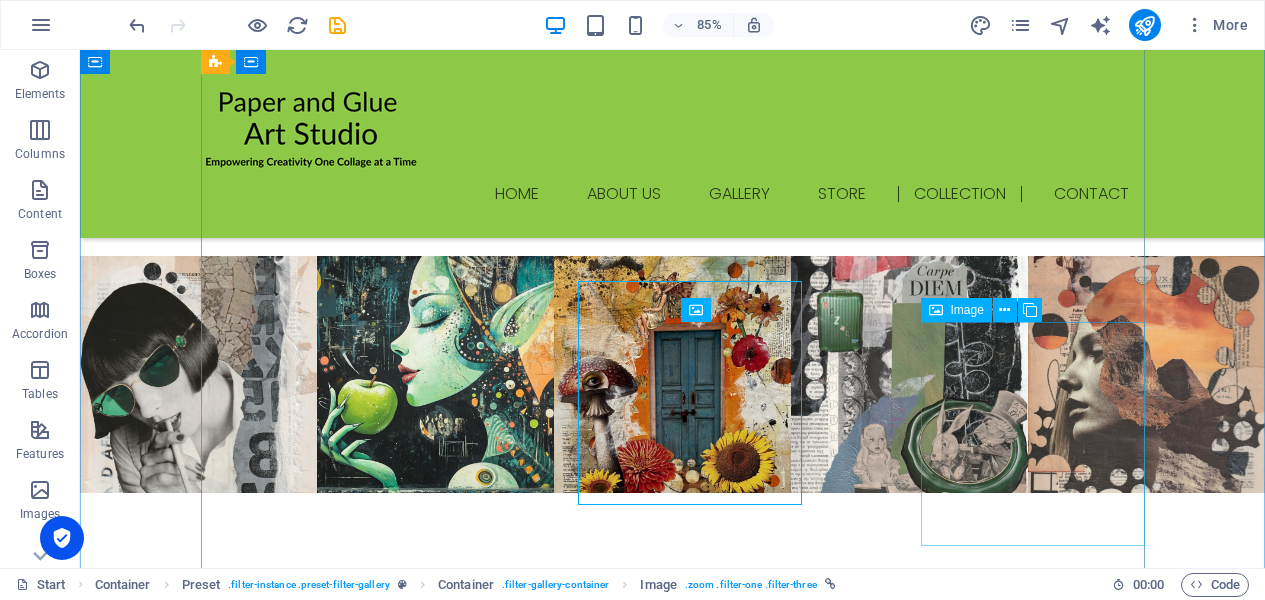 scroll, scrollTop: 2394, scrollLeft: 0, axis: vertical 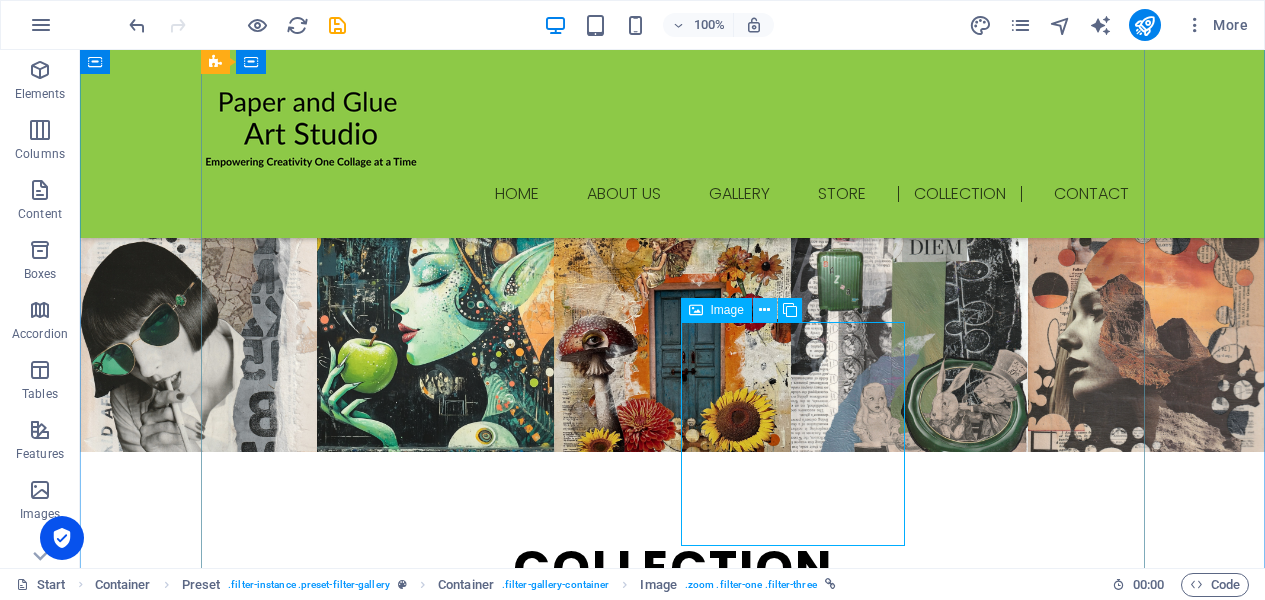 click at bounding box center (764, 310) 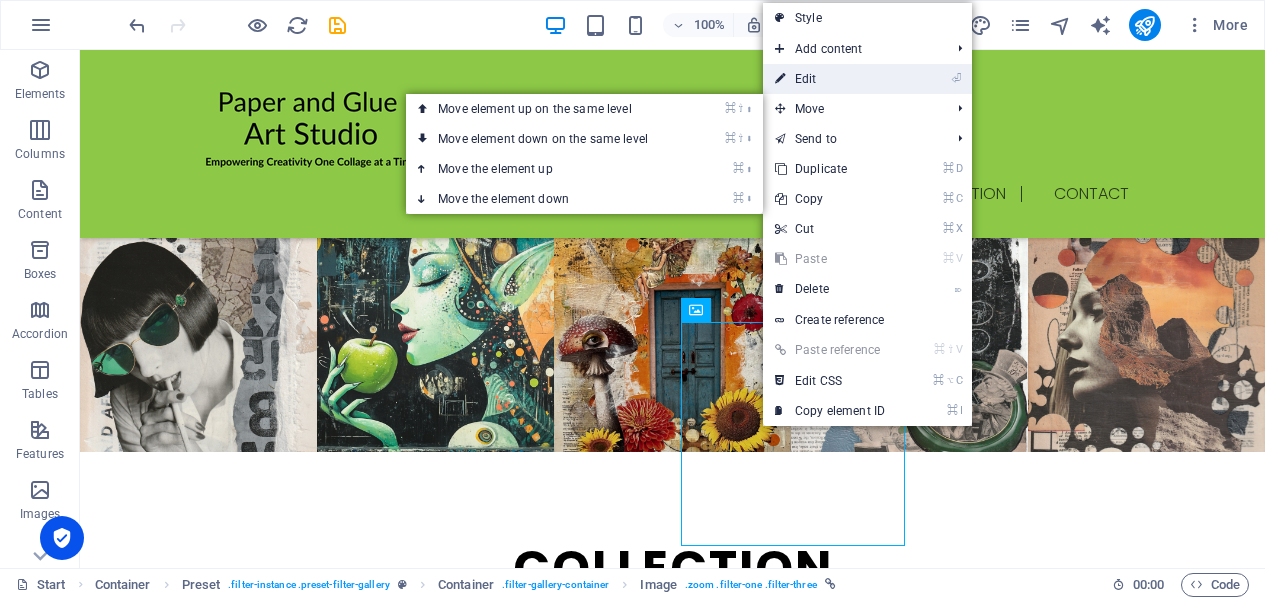 click on "⏎  Edit" at bounding box center [830, 79] 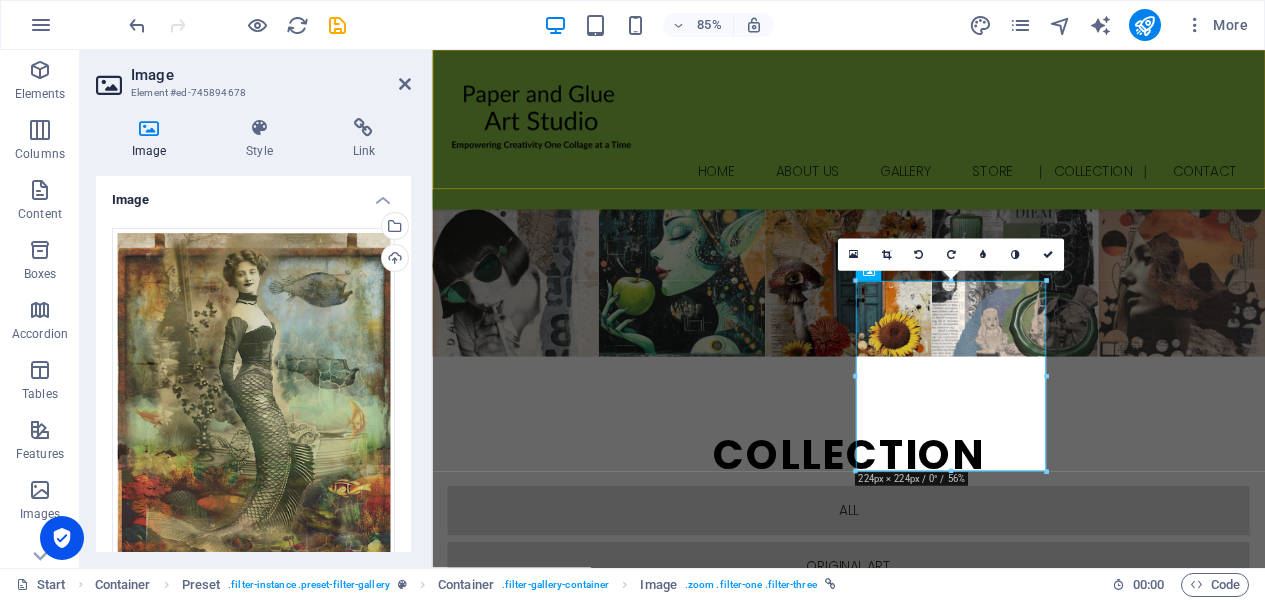 scroll, scrollTop: 2353, scrollLeft: 0, axis: vertical 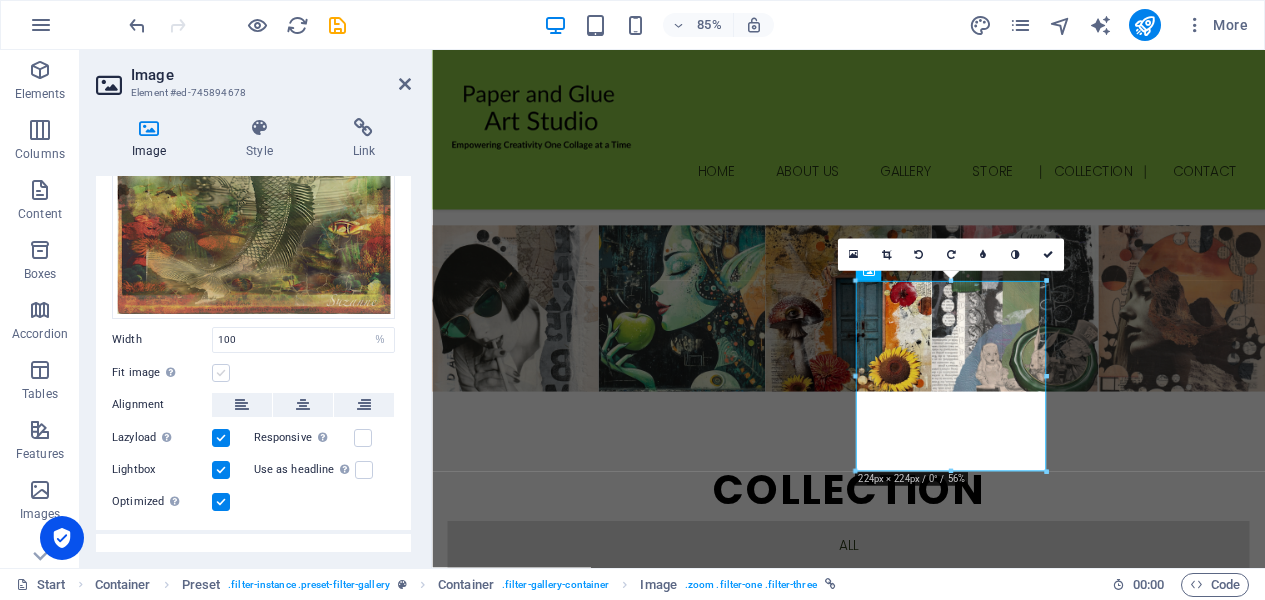 click at bounding box center [221, 373] 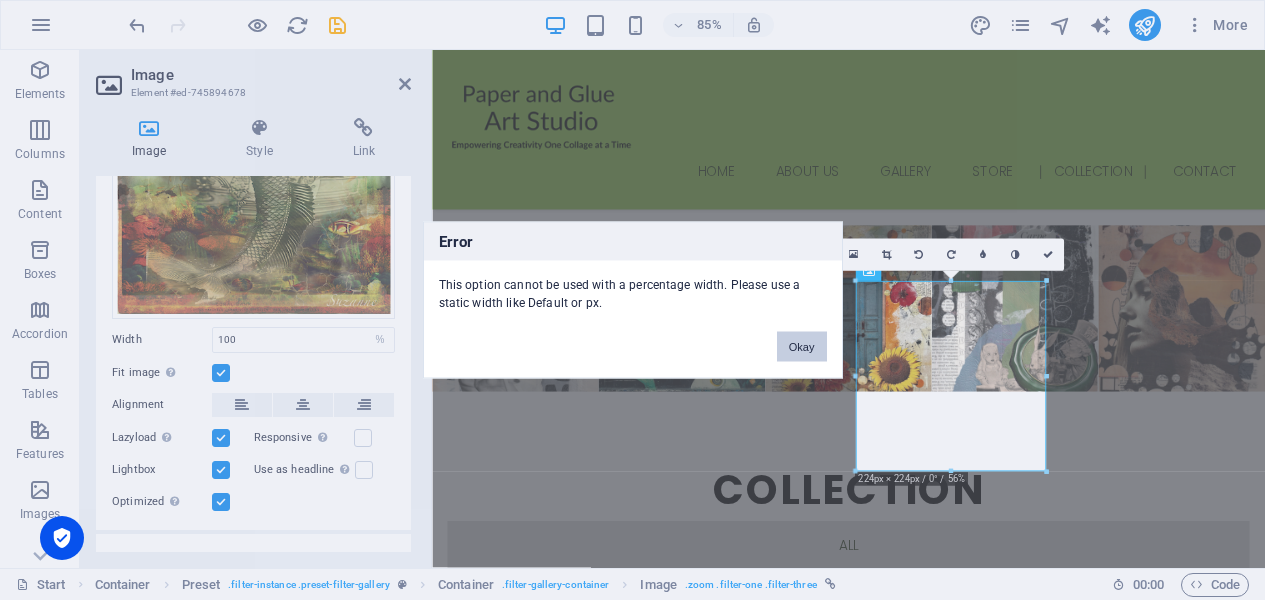 click on "Okay" at bounding box center [802, 347] 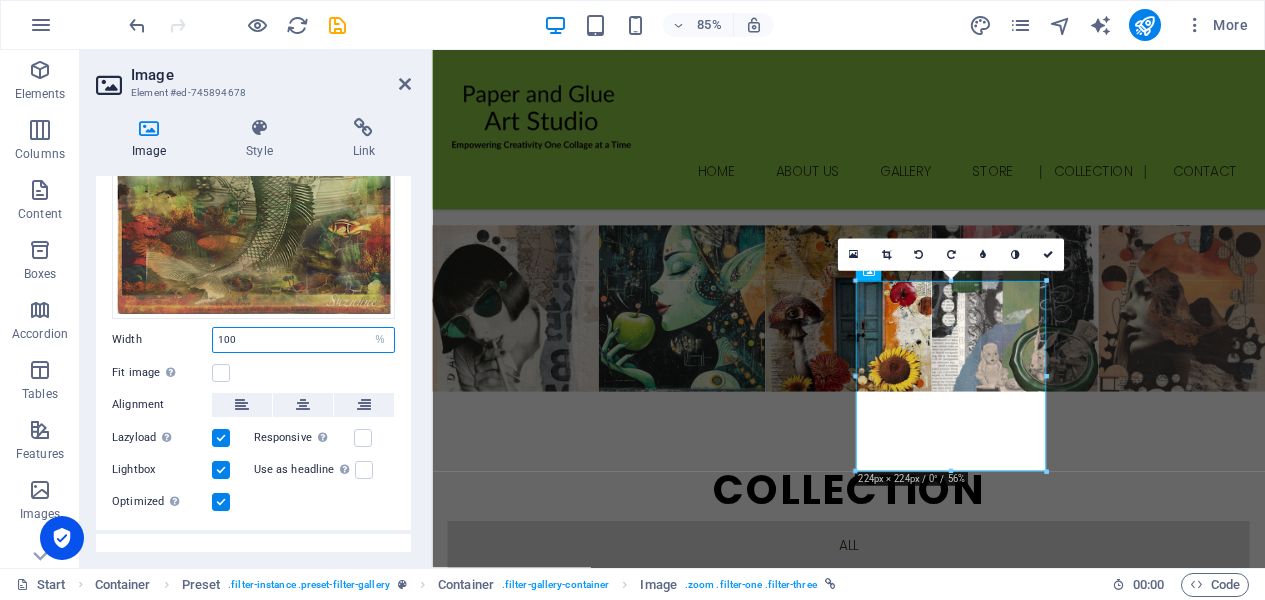 click on "100" at bounding box center [303, 340] 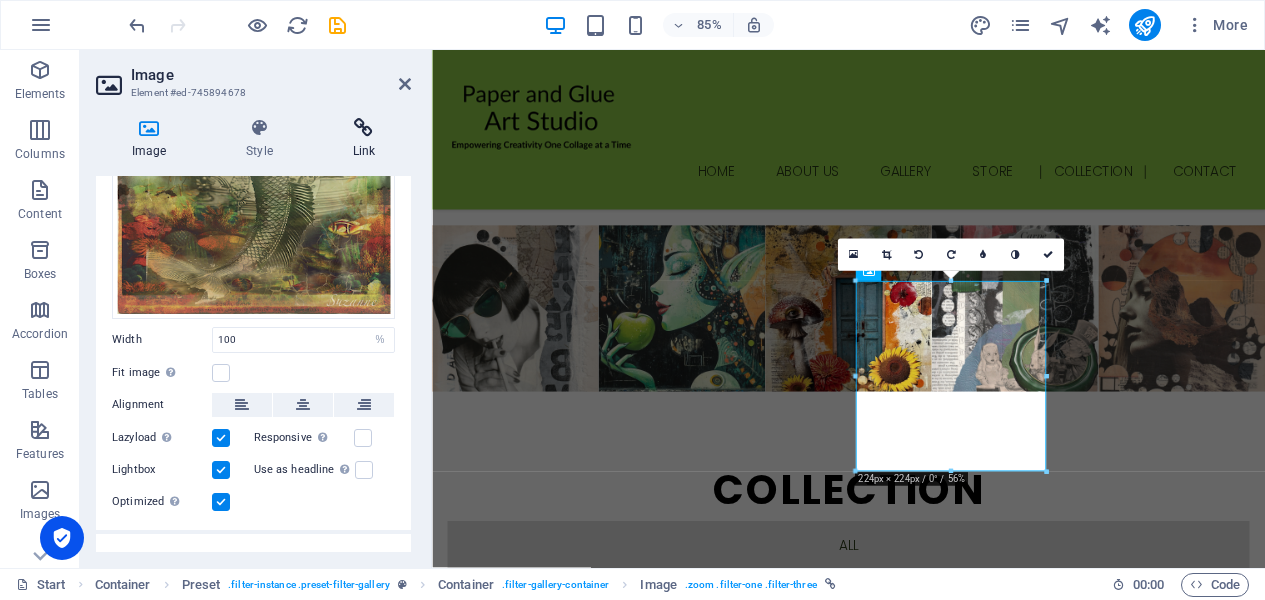 click at bounding box center [364, 128] 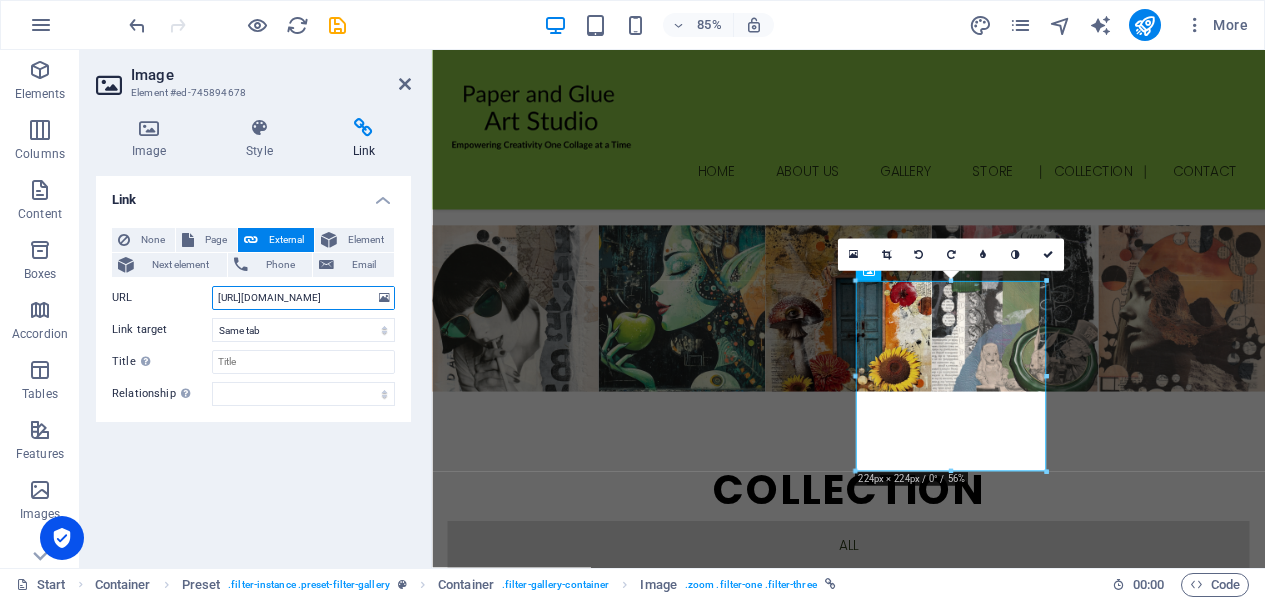 scroll, scrollTop: 0, scrollLeft: 300, axis: horizontal 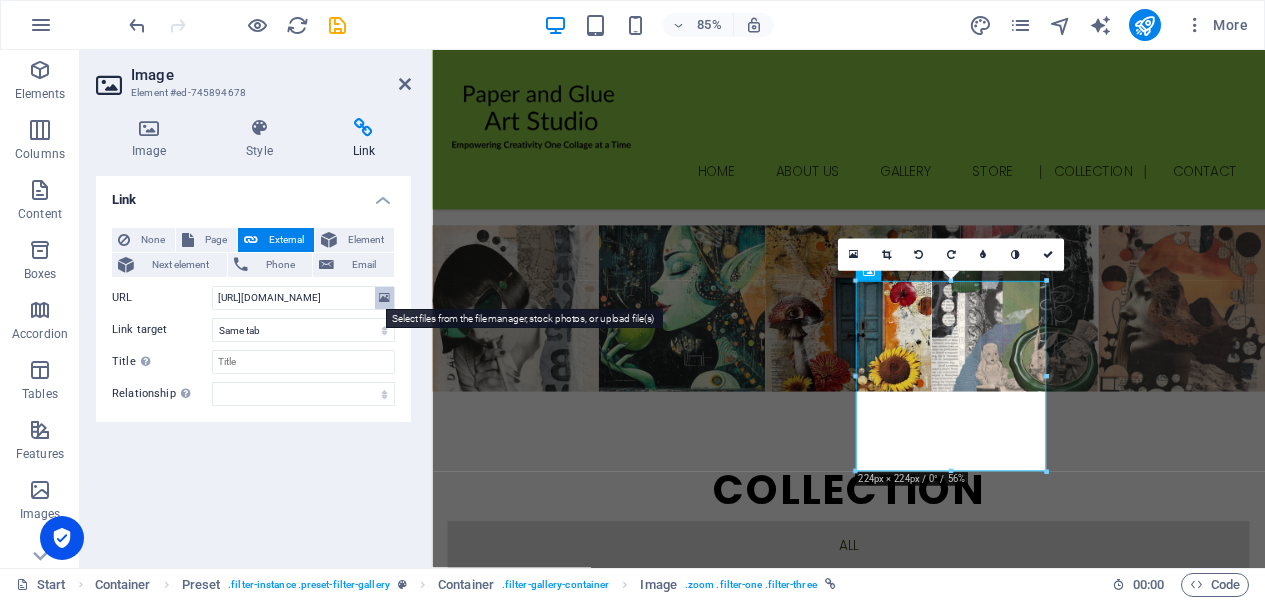 click at bounding box center (384, 298) 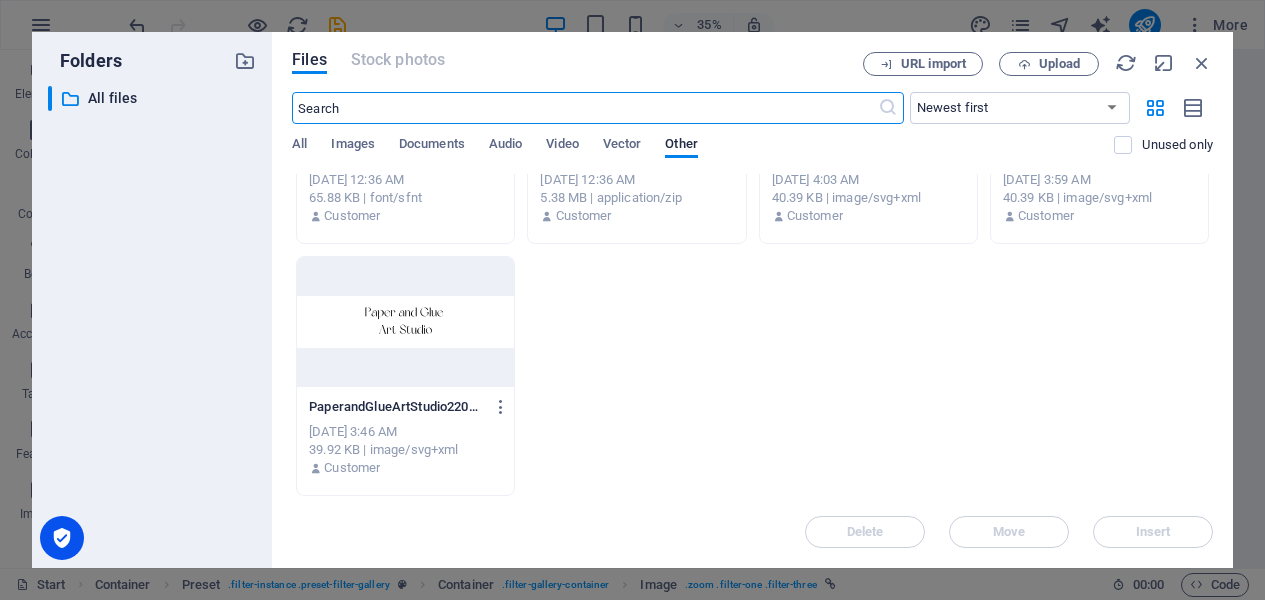 scroll, scrollTop: 0, scrollLeft: 0, axis: both 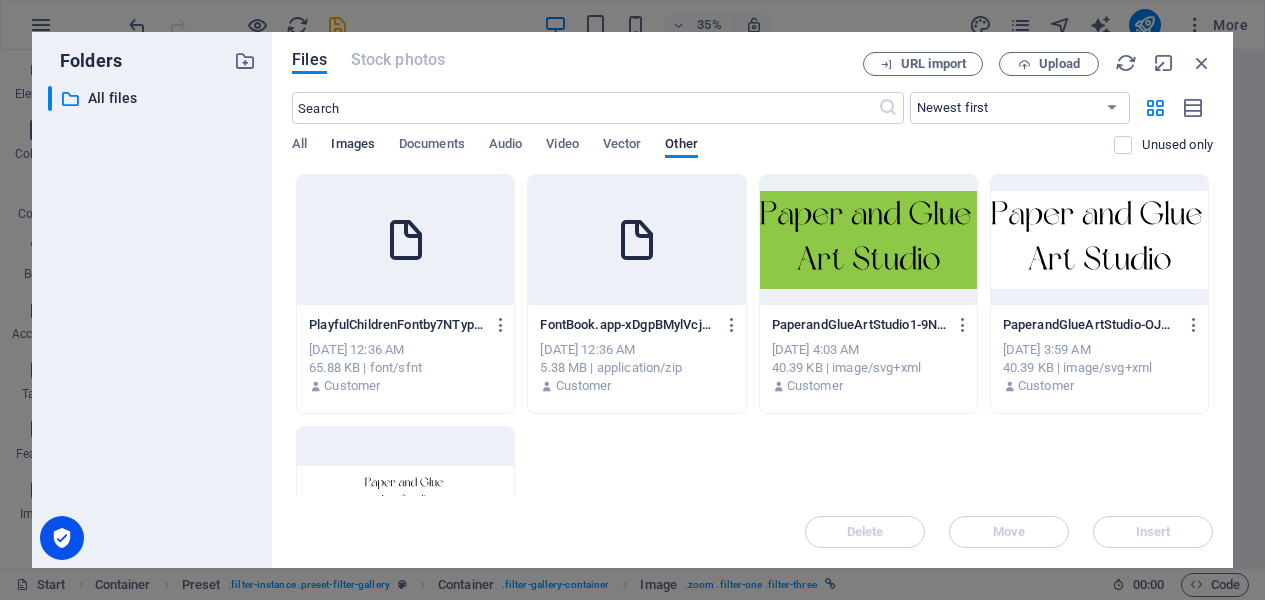click on "Images" at bounding box center (353, 146) 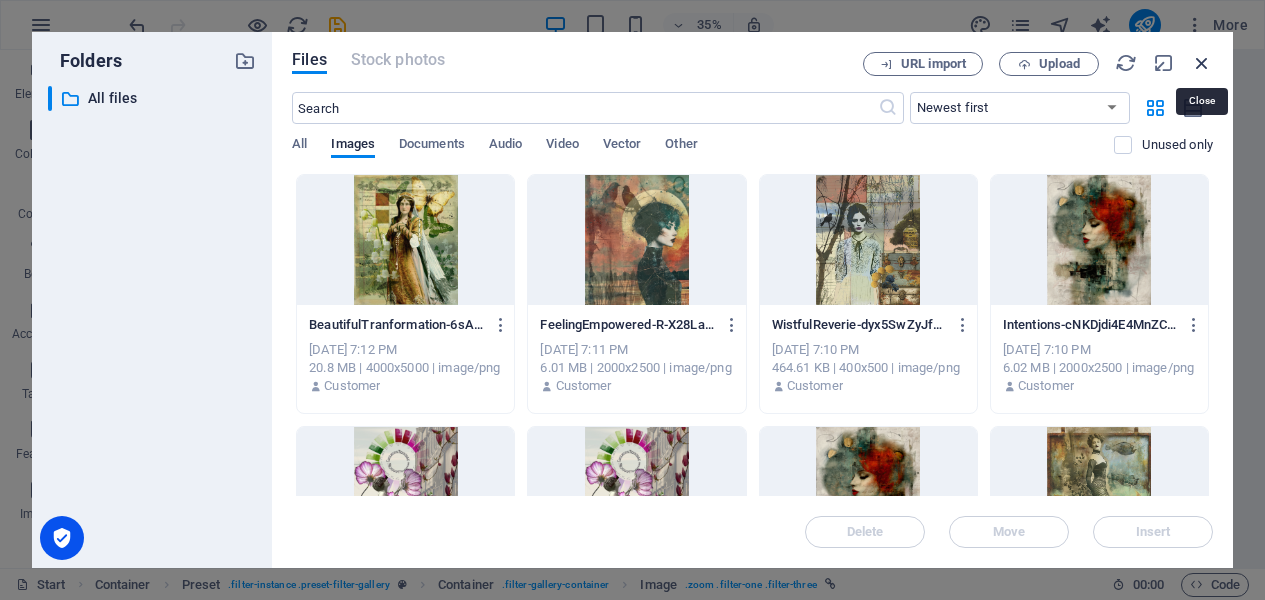 click at bounding box center [1202, 63] 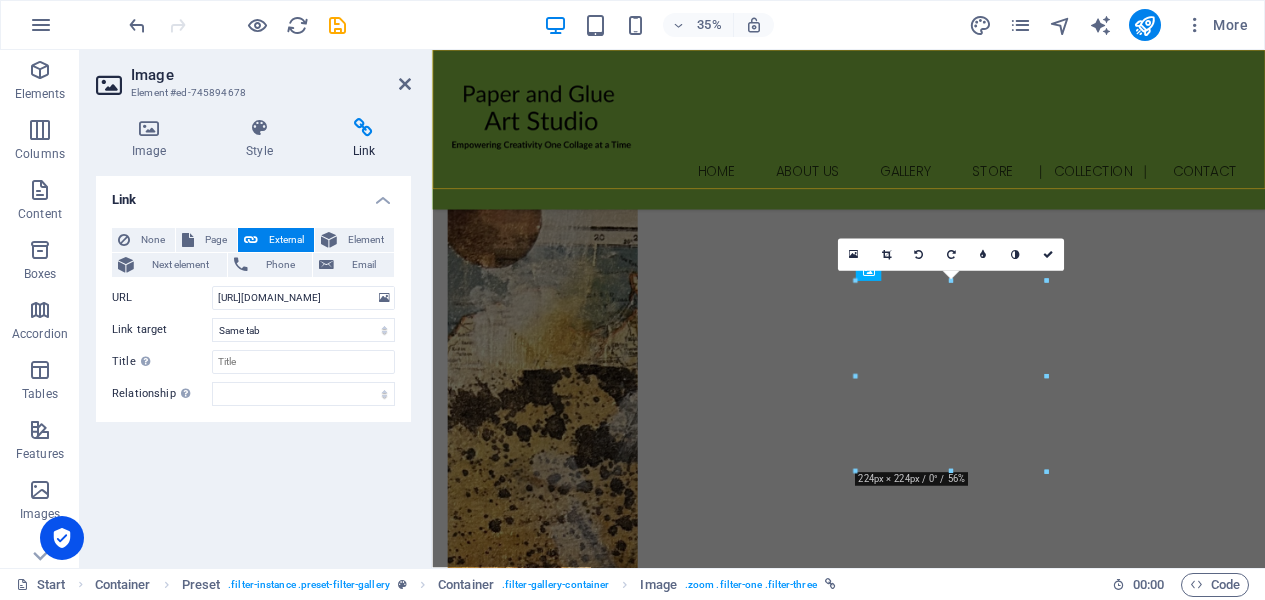 scroll, scrollTop: 2353, scrollLeft: 0, axis: vertical 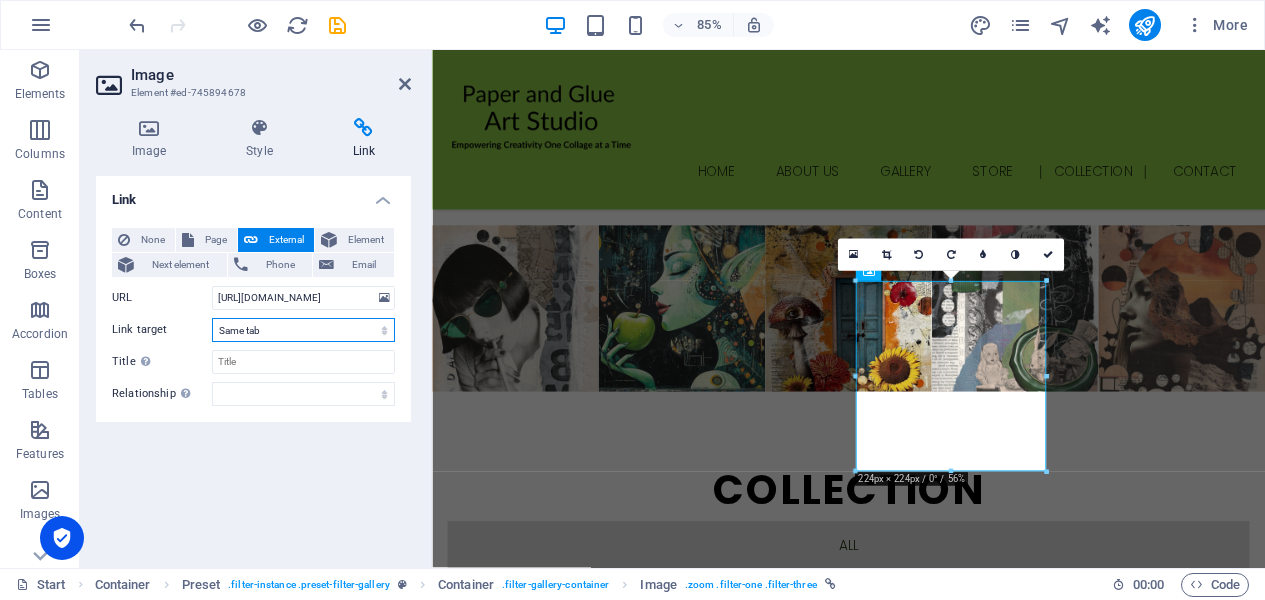 click on "New tab Same tab Overlay" at bounding box center [303, 330] 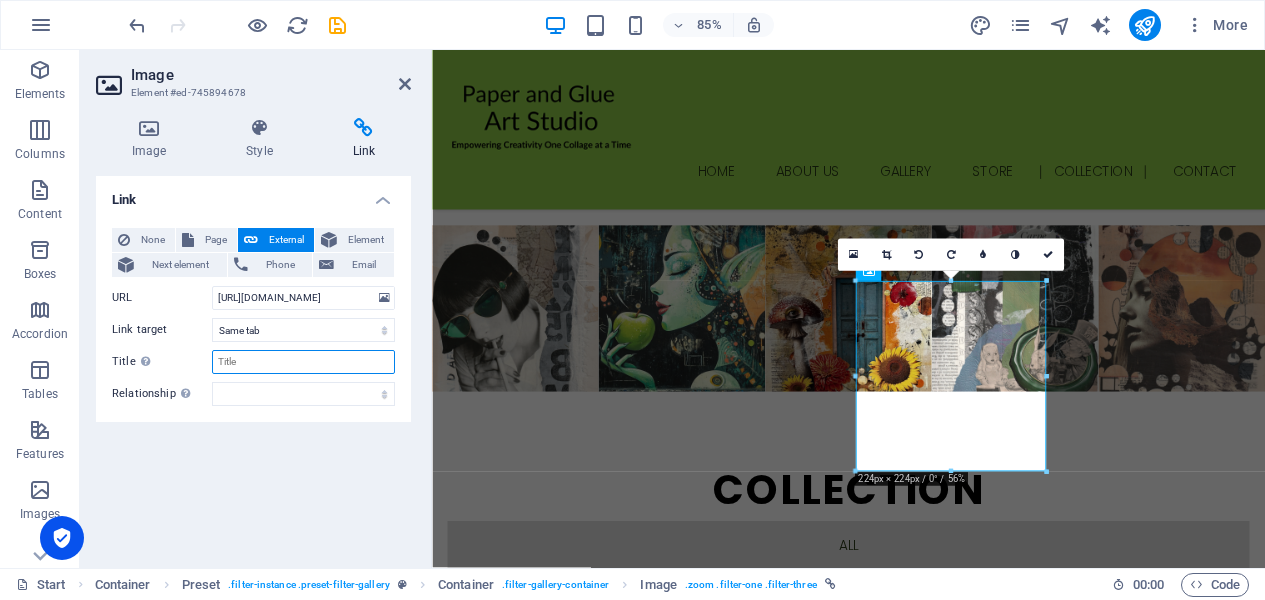 click on "Title Additional link description, should not be the same as the link text. The title is most often shown as a tooltip text when the mouse moves over the element. Leave empty if uncertain." at bounding box center [303, 362] 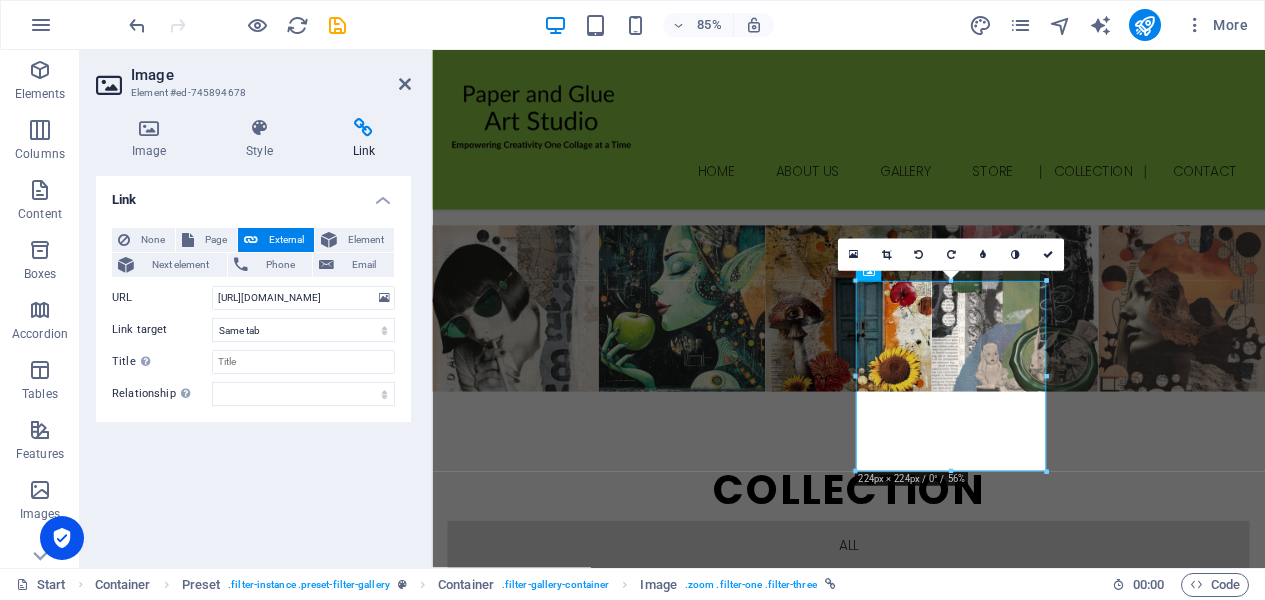 click on "Link None Page External Element Next element Phone Email Page Start Subpage Legal Notice Privacy Element
URL https://cdn1.site-media.eu/images/400/17571657/SirenaoftheDeep-3bKJZMXoQjrghG5X4a80pw.png Phone Email Link target New tab Same tab Overlay Title Additional link description, should not be the same as the link text. The title is most often shown as a tooltip text when the mouse moves over the element. Leave empty if uncertain. Relationship Sets the  relationship of this link to the link target . For example, the value "nofollow" instructs search engines not to follow the link. Can be left empty. alternate author bookmark external help license next nofollow noreferrer noopener prev search tag" at bounding box center (253, 364) 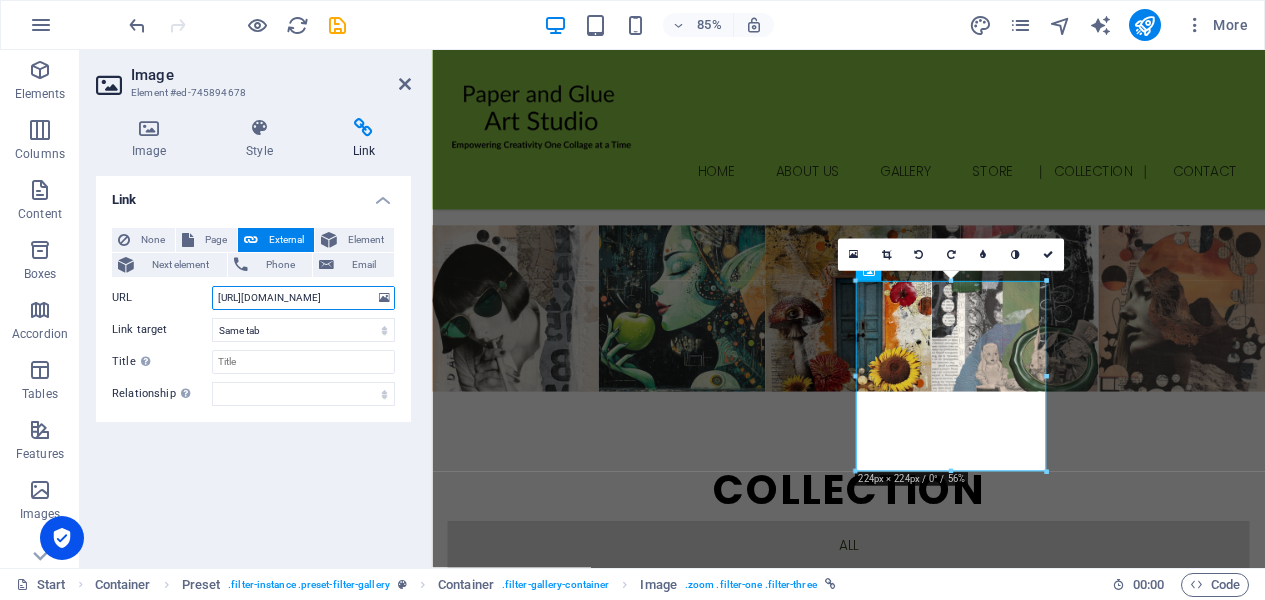 click on "https://cdn1.site-media.eu/images/400/17571657/SirenaoftheDeep-3bKJZMXoQjrghG5X4a80pw.png" at bounding box center [303, 298] 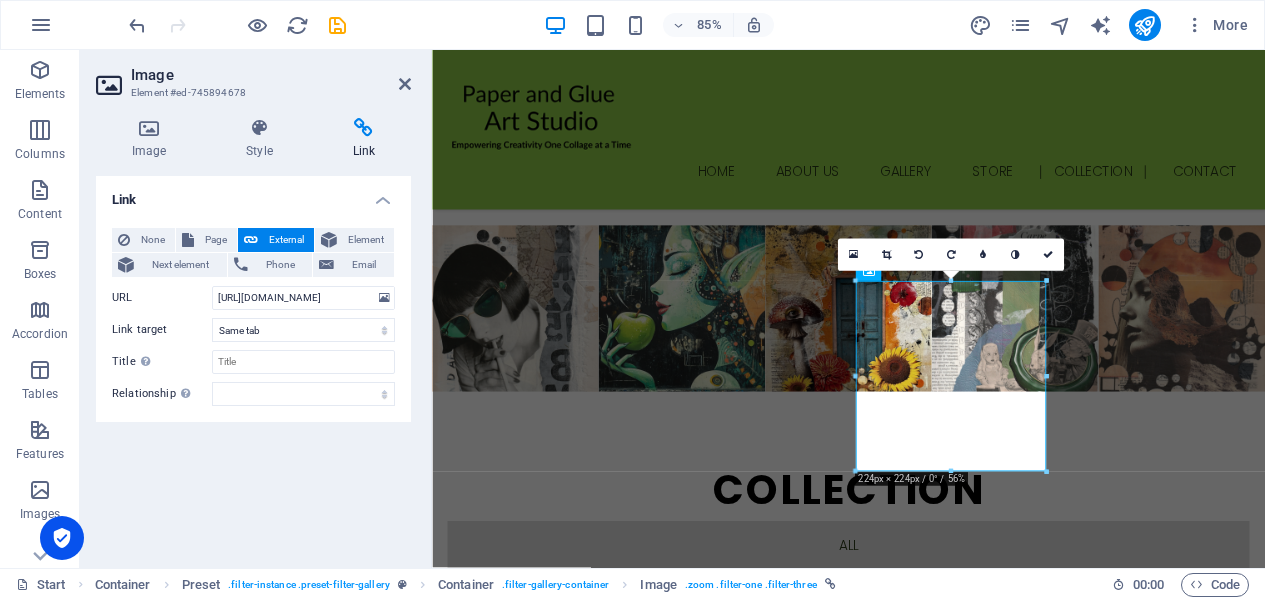 click on "Link None Page External Element Next element Phone Email Page Start Subpage Legal Notice Privacy Element
URL https://cdn1.site-media.eu/images/400/17571657/SirenaoftheDeep-3bKJZMXoQjrghG5X4a80pw.png Phone Email Link target New tab Same tab Overlay Title Additional link description, should not be the same as the link text. The title is most often shown as a tooltip text when the mouse moves over the element. Leave empty if uncertain. Relationship Sets the  relationship of this link to the link target . For example, the value "nofollow" instructs search engines not to follow the link. Can be left empty. alternate author bookmark external help license next nofollow noreferrer noopener prev search tag" at bounding box center [253, 364] 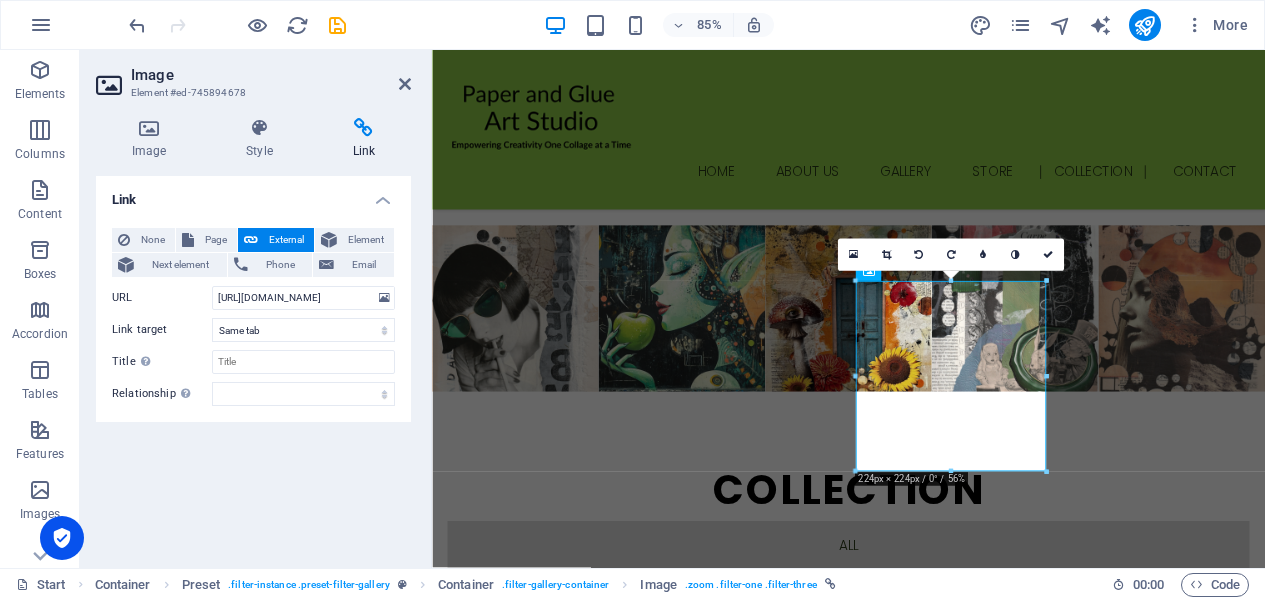 click at bounding box center (364, 128) 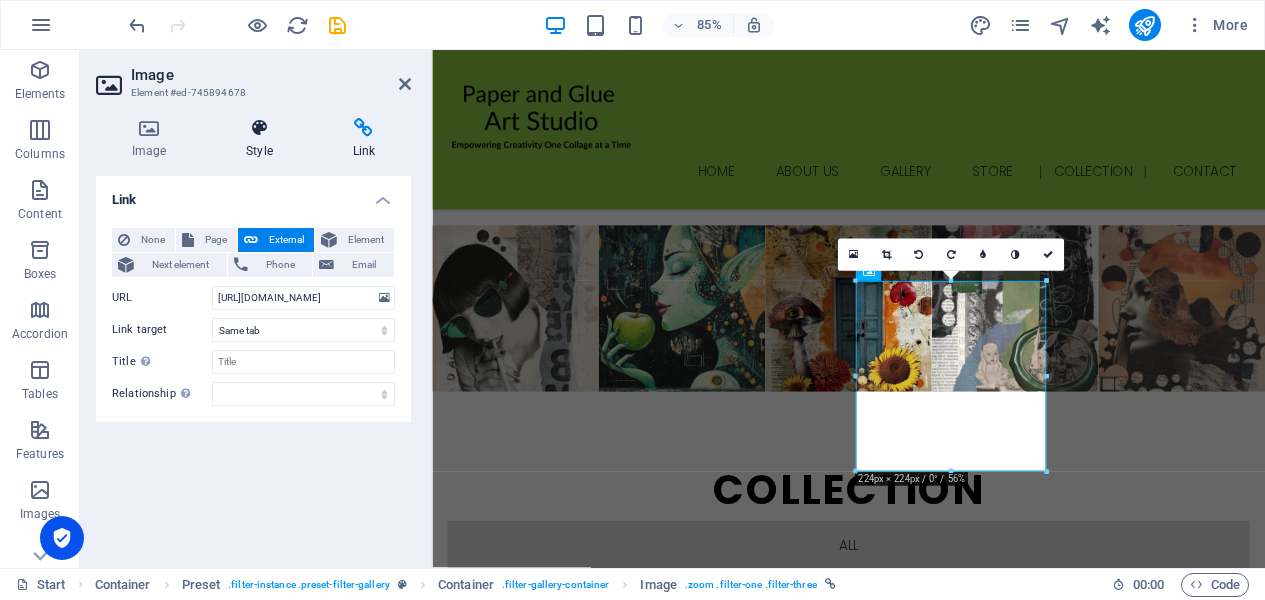 click at bounding box center [259, 128] 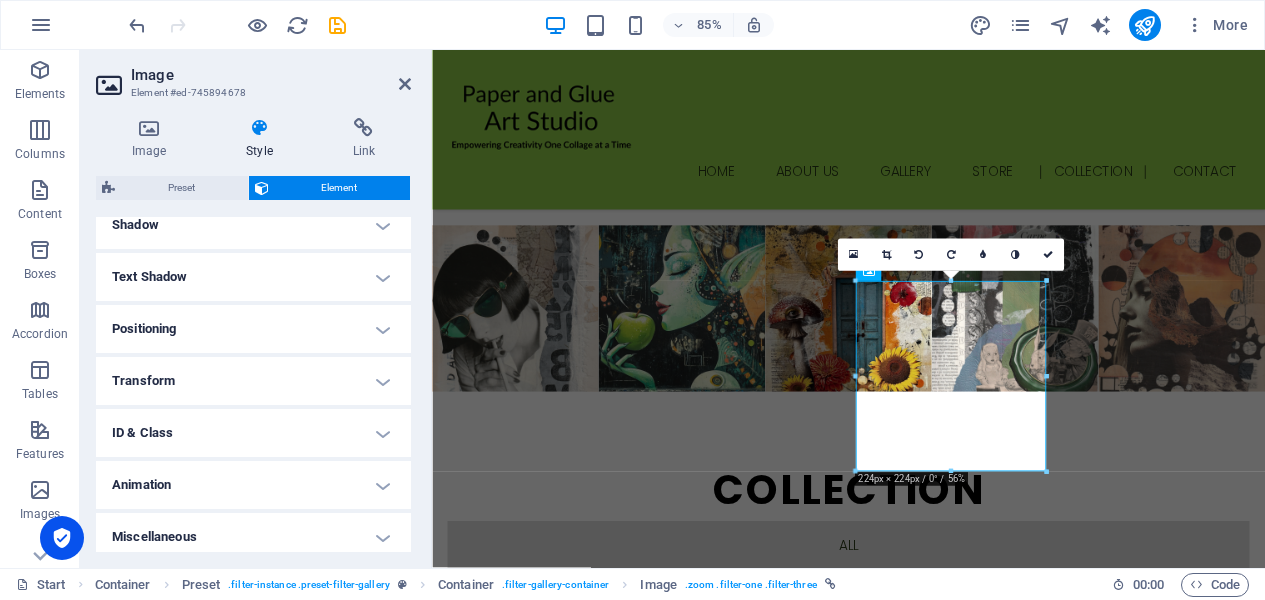 scroll, scrollTop: 510, scrollLeft: 0, axis: vertical 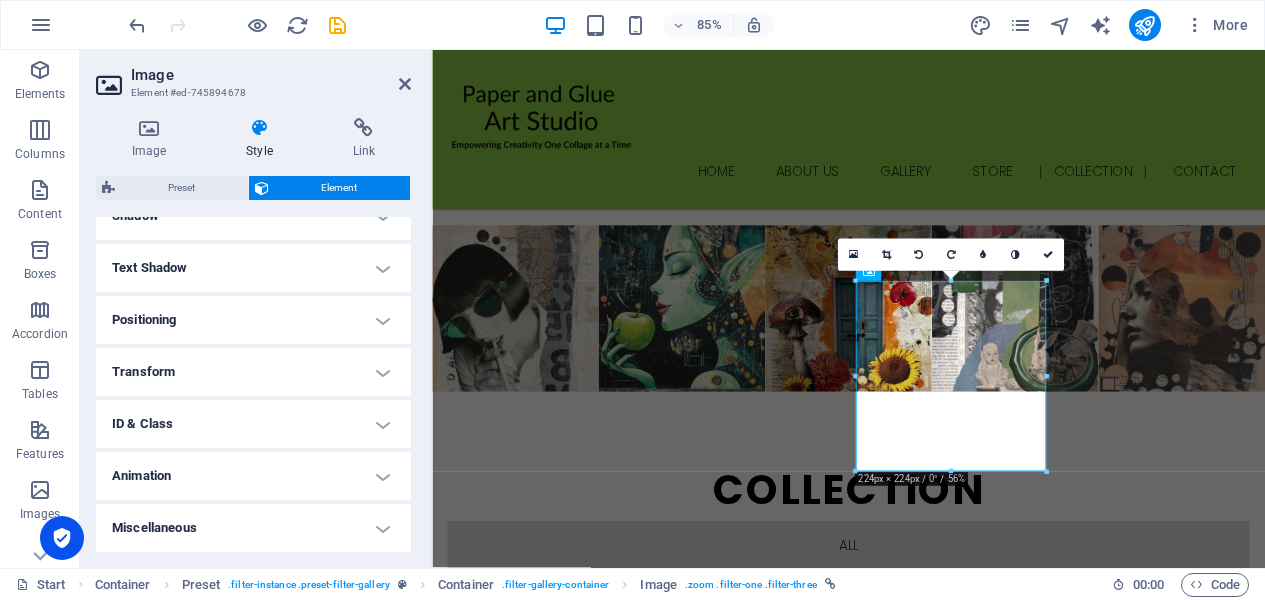 click on "Miscellaneous" at bounding box center (253, 528) 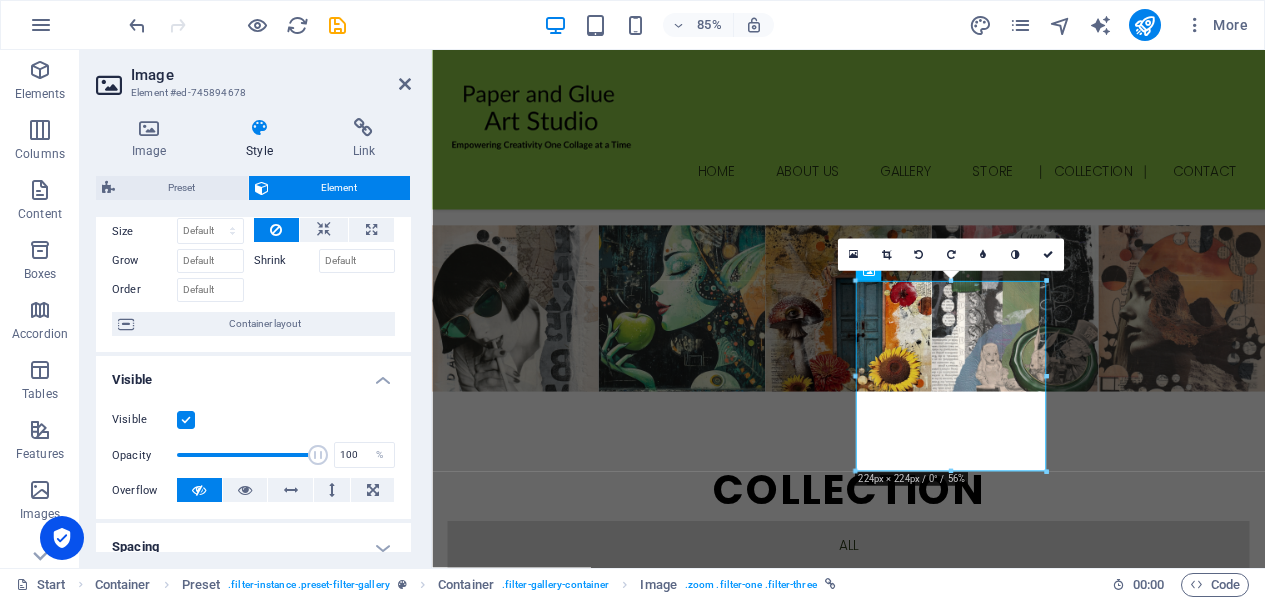scroll, scrollTop: 0, scrollLeft: 0, axis: both 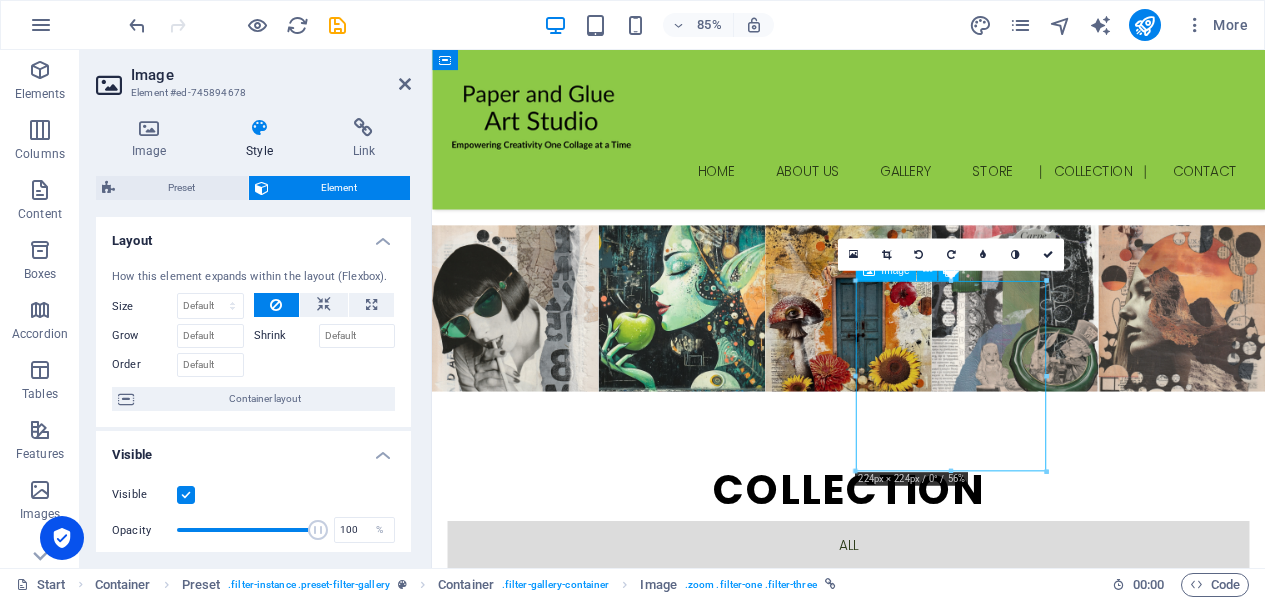 drag, startPoint x: 1015, startPoint y: 395, endPoint x: 1015, endPoint y: 419, distance: 24 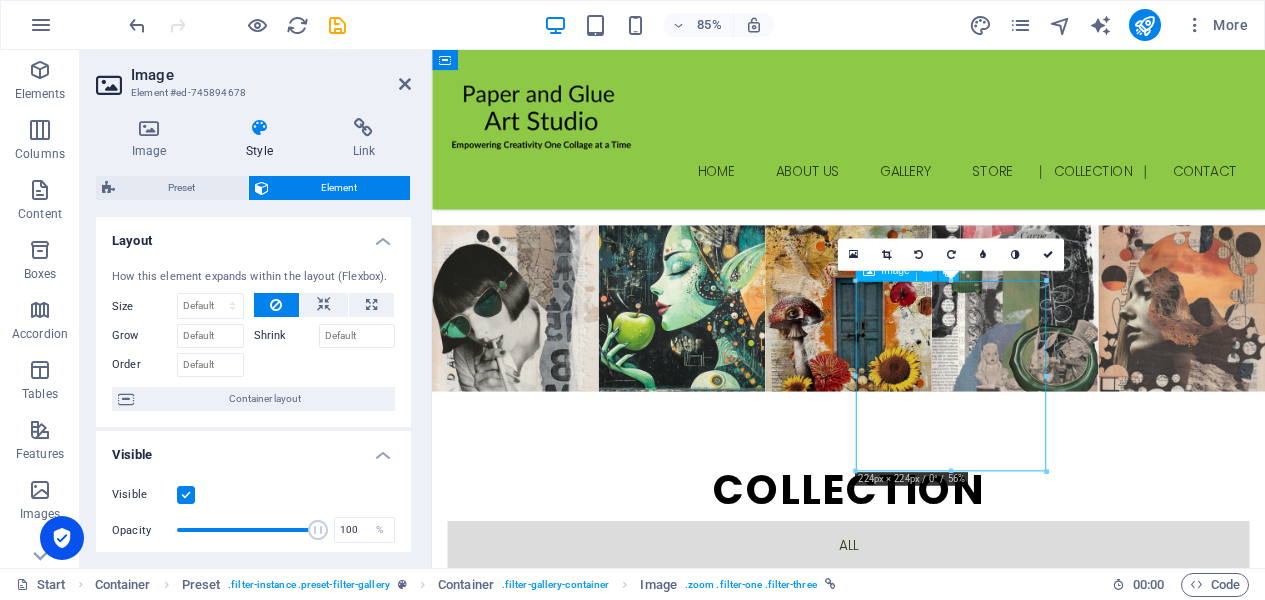 click at bounding box center [562, 4423] 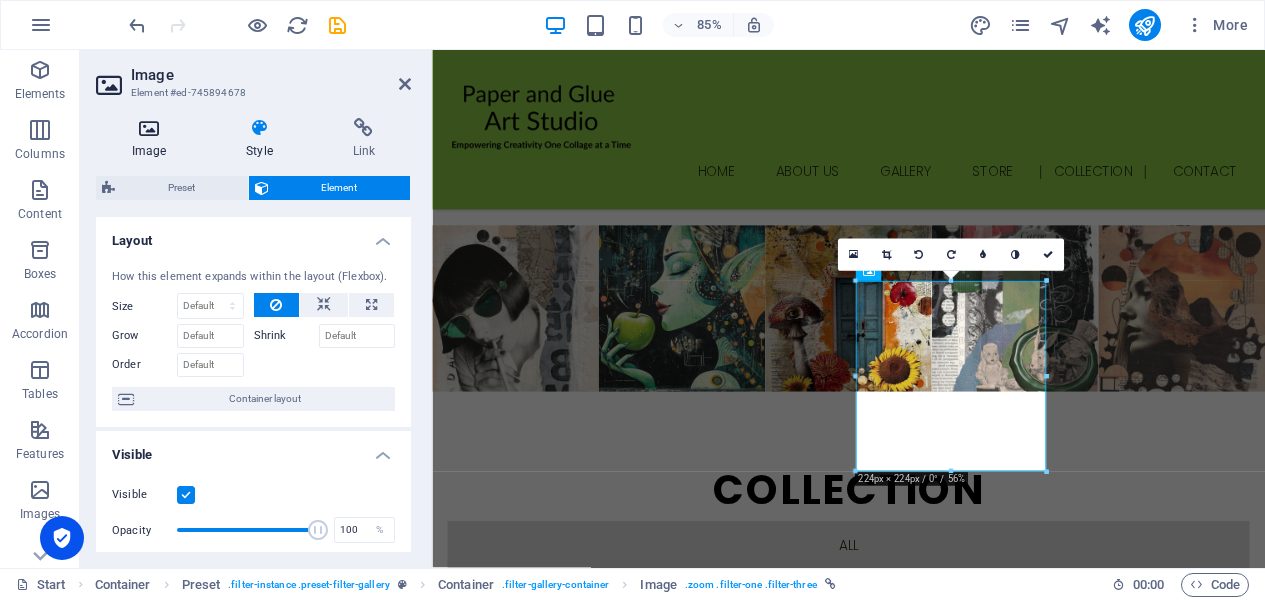click at bounding box center (149, 128) 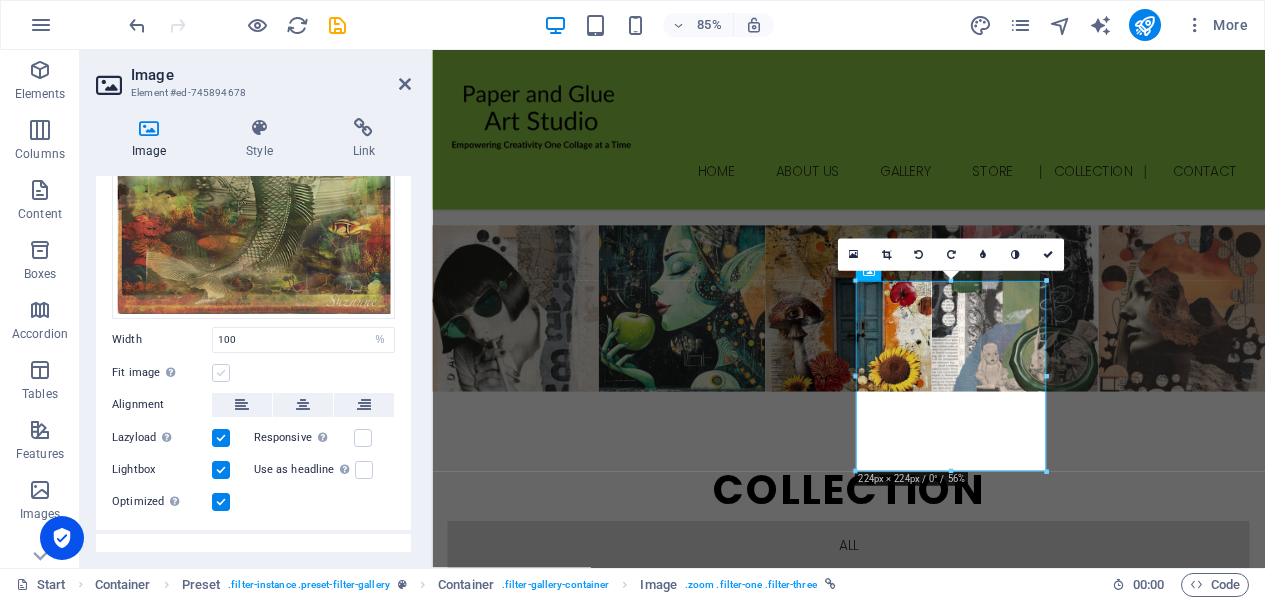 click at bounding box center (221, 373) 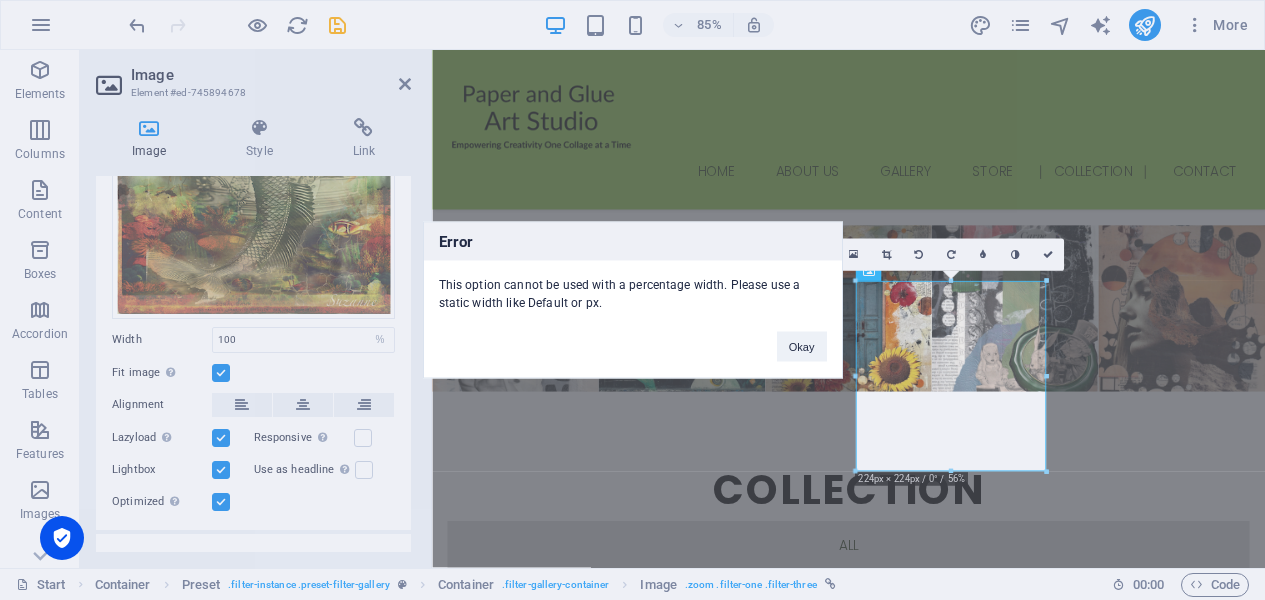 click on "Error This option cannot be used with a percentage width. Please use a static width like Default or px. Okay" at bounding box center (632, 300) 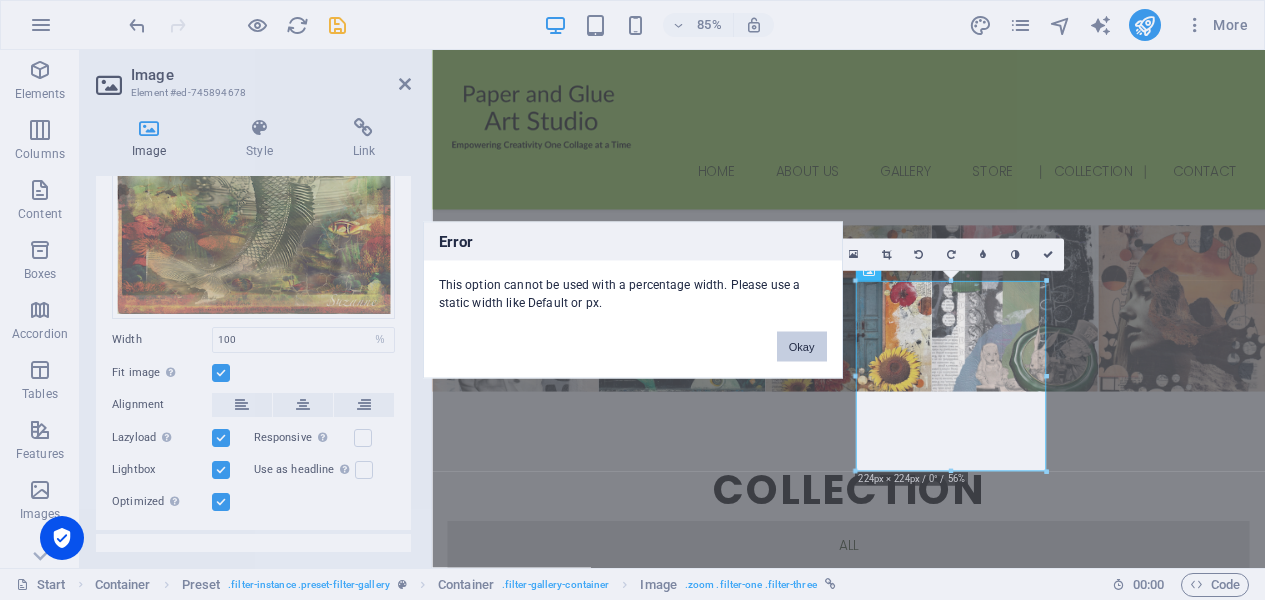 click on "Okay" at bounding box center [802, 347] 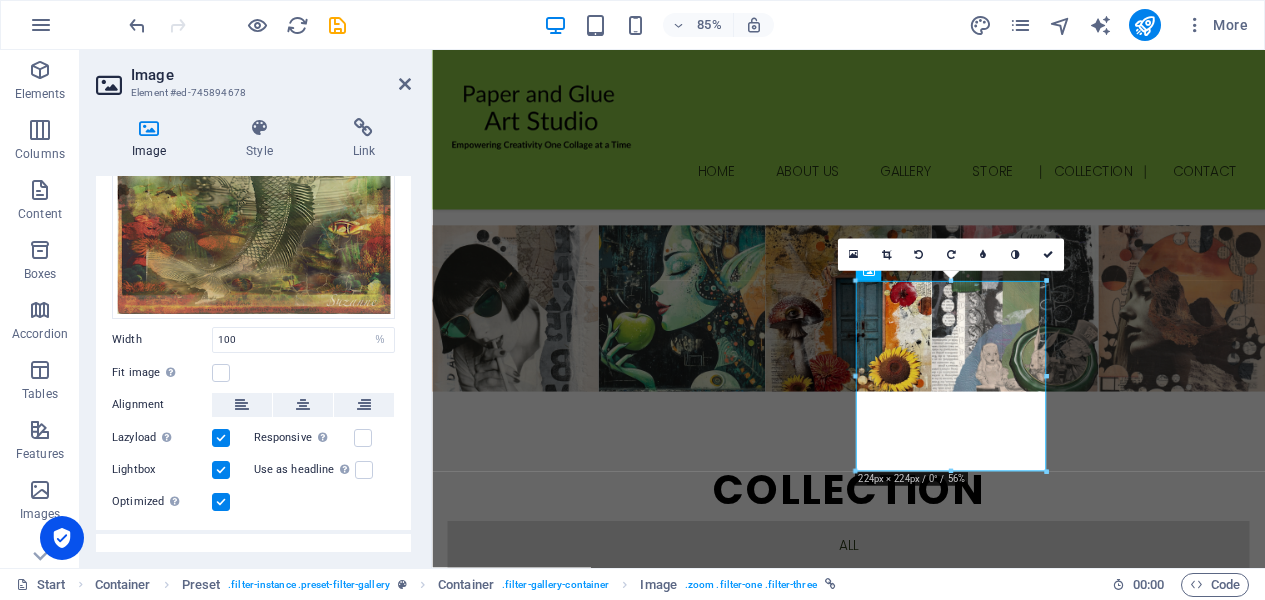 scroll, scrollTop: 285, scrollLeft: 0, axis: vertical 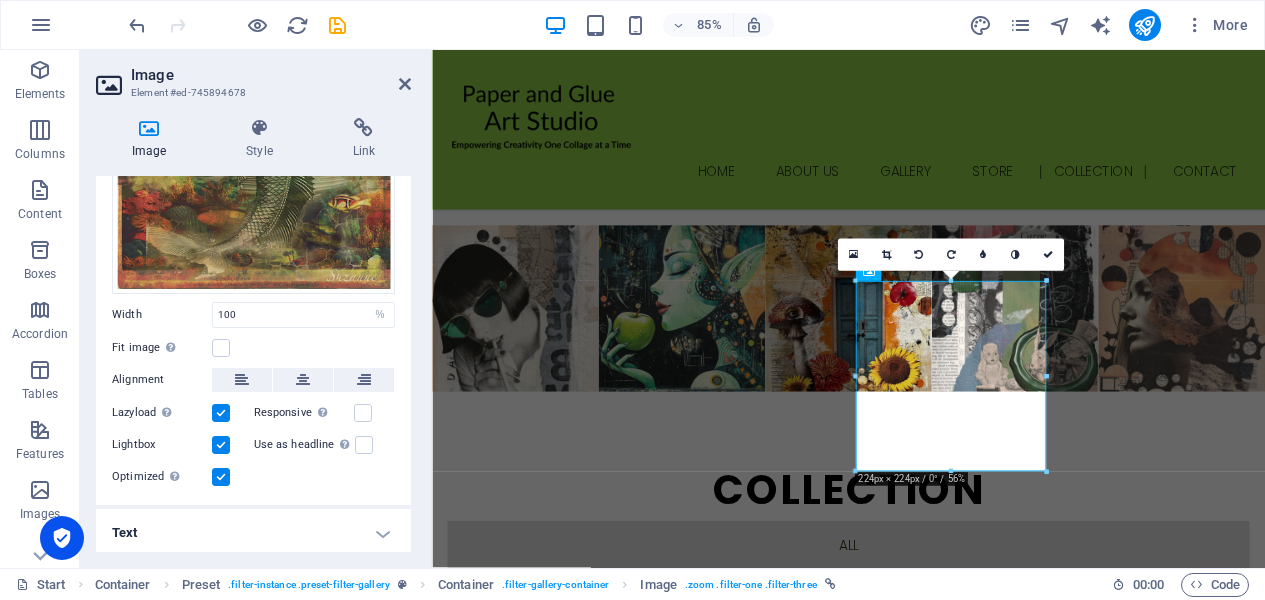 click on "Text" at bounding box center (253, 533) 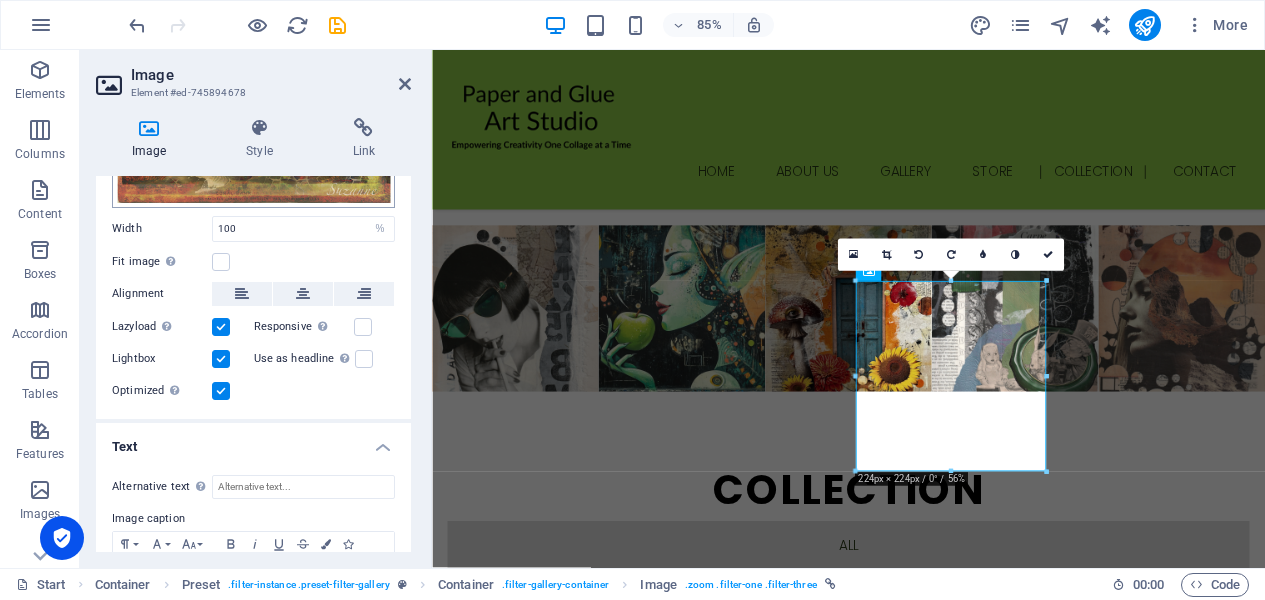 scroll, scrollTop: 473, scrollLeft: 0, axis: vertical 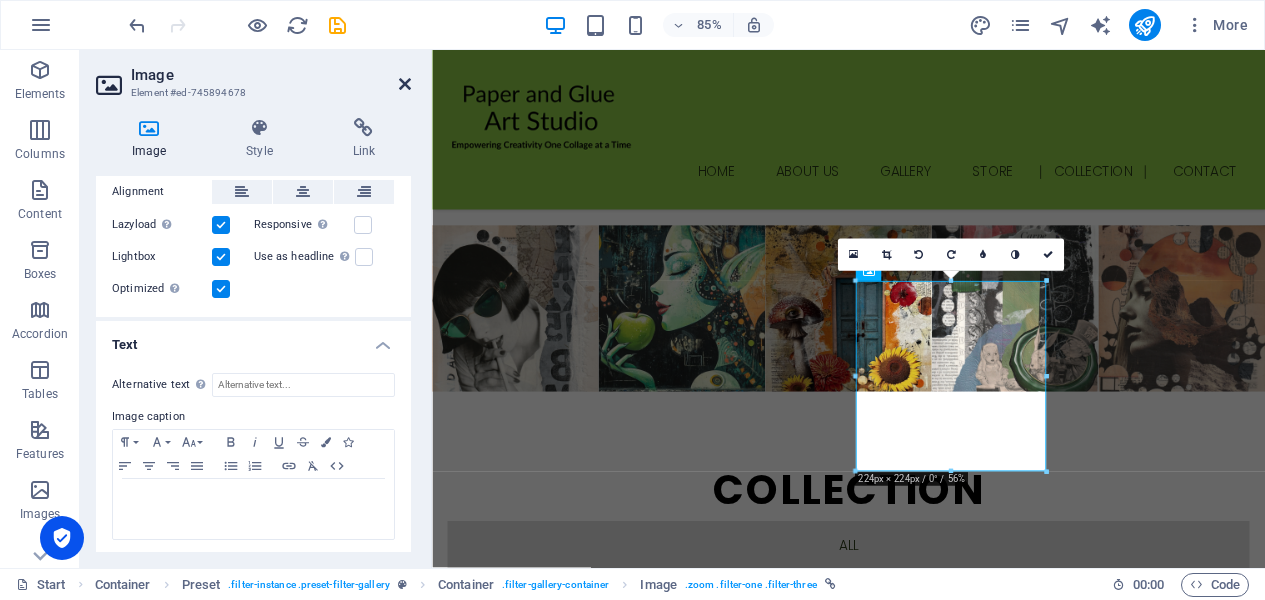 click at bounding box center [405, 84] 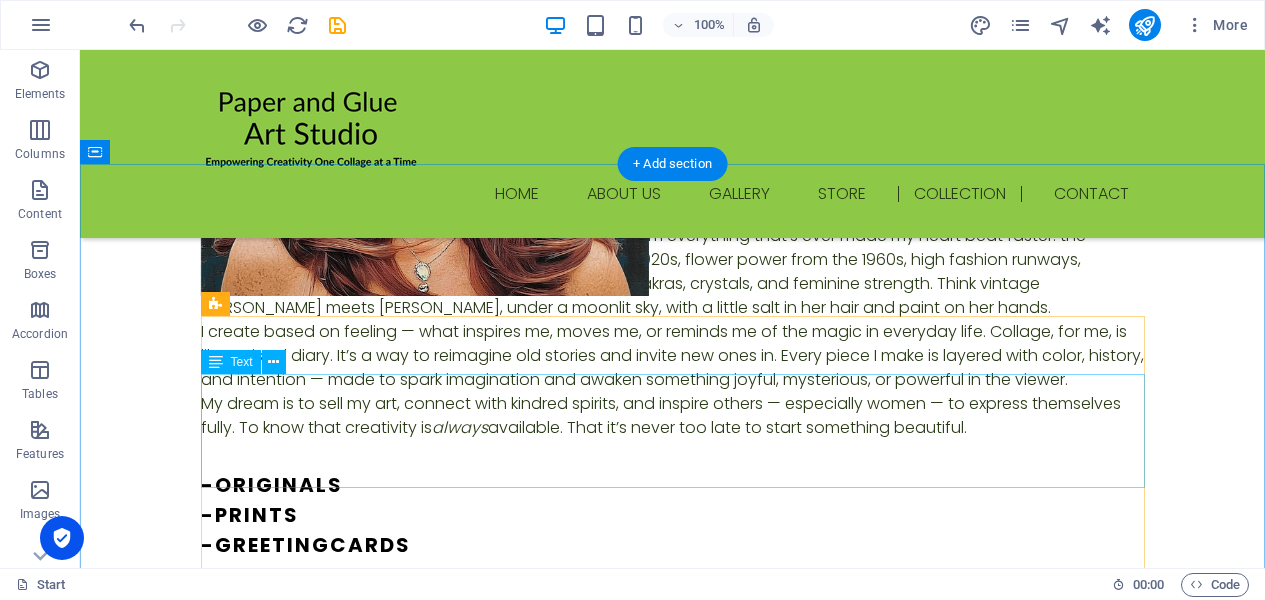 scroll, scrollTop: 1893, scrollLeft: 0, axis: vertical 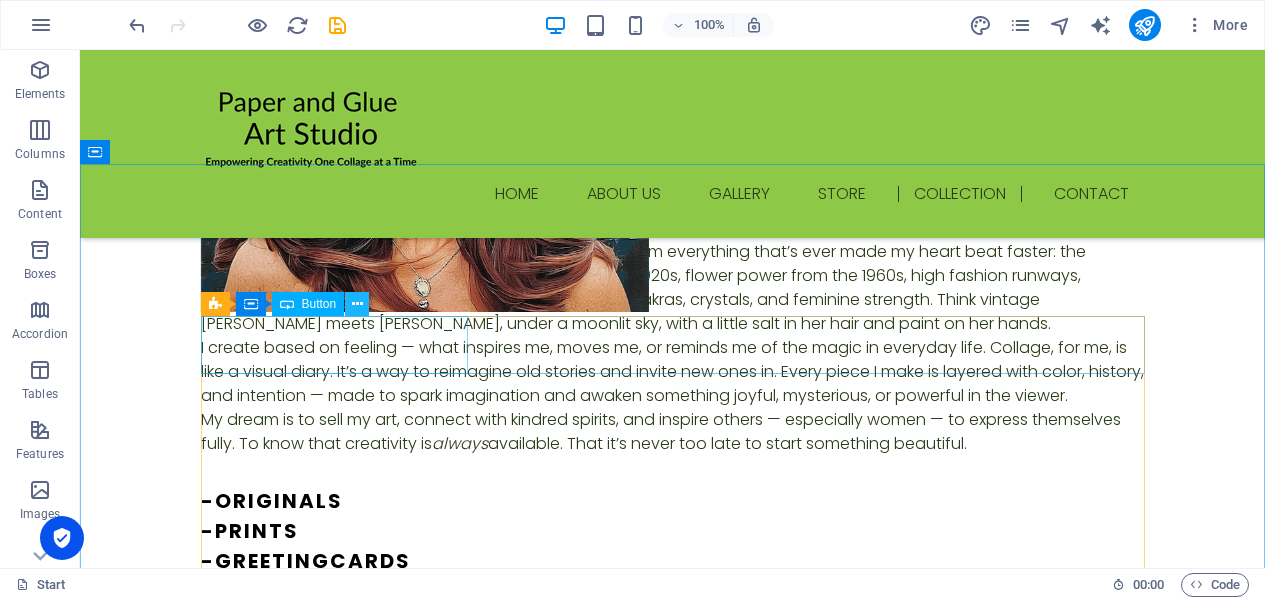 click at bounding box center [357, 304] 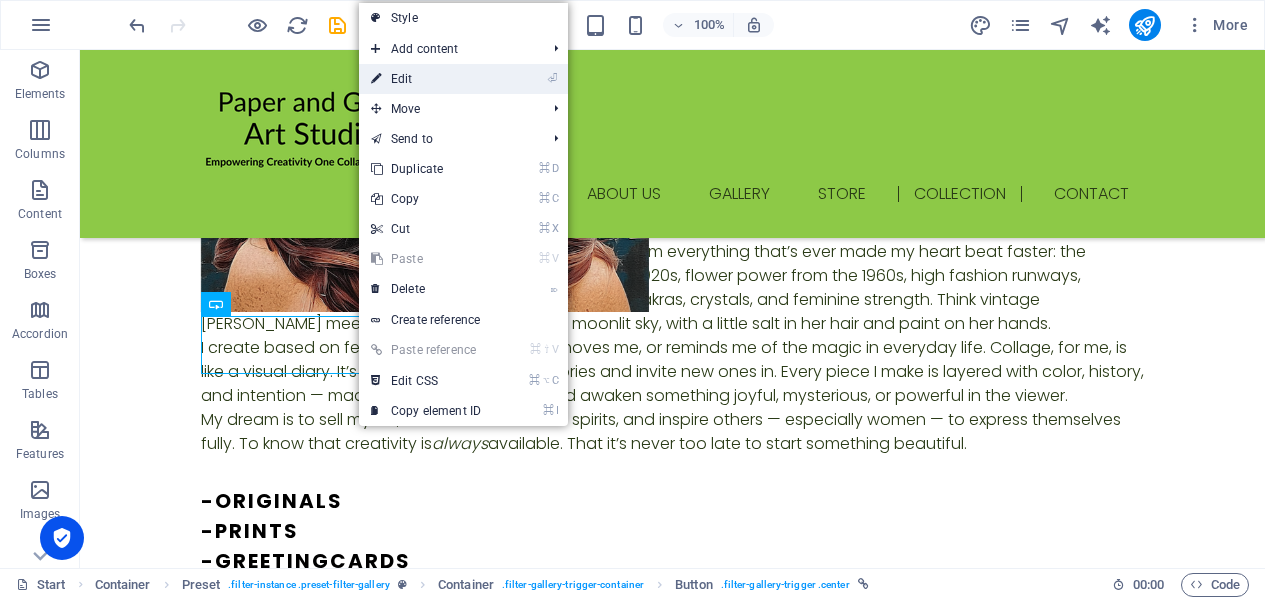 click on "⏎  Edit" at bounding box center (426, 79) 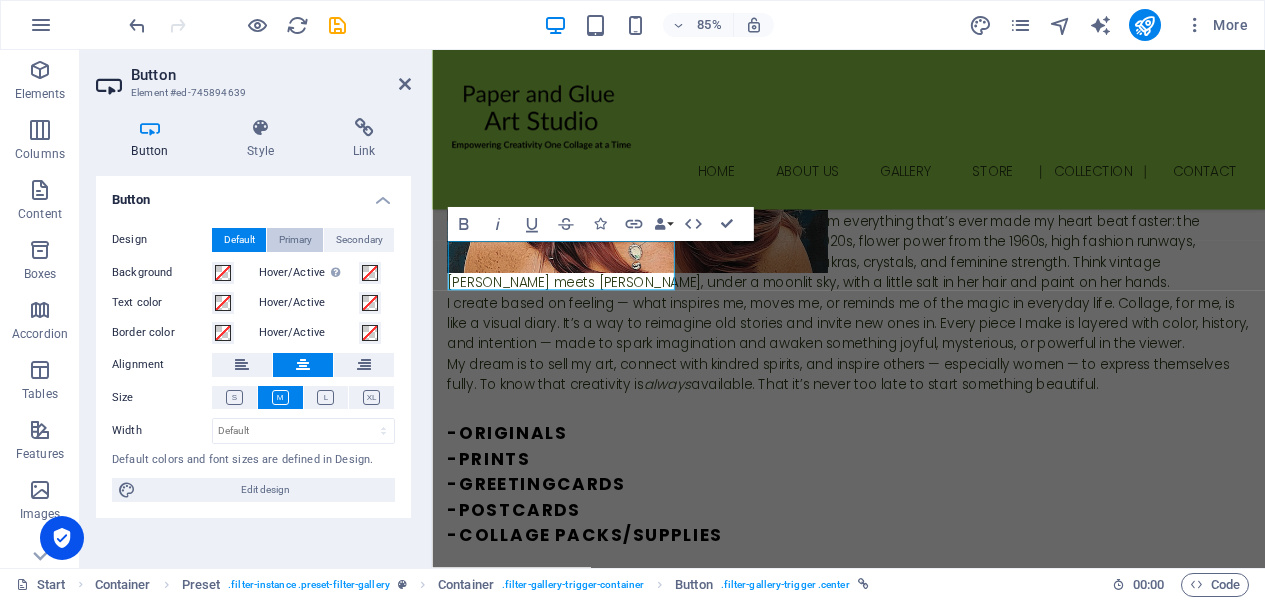 click on "Primary" at bounding box center [295, 240] 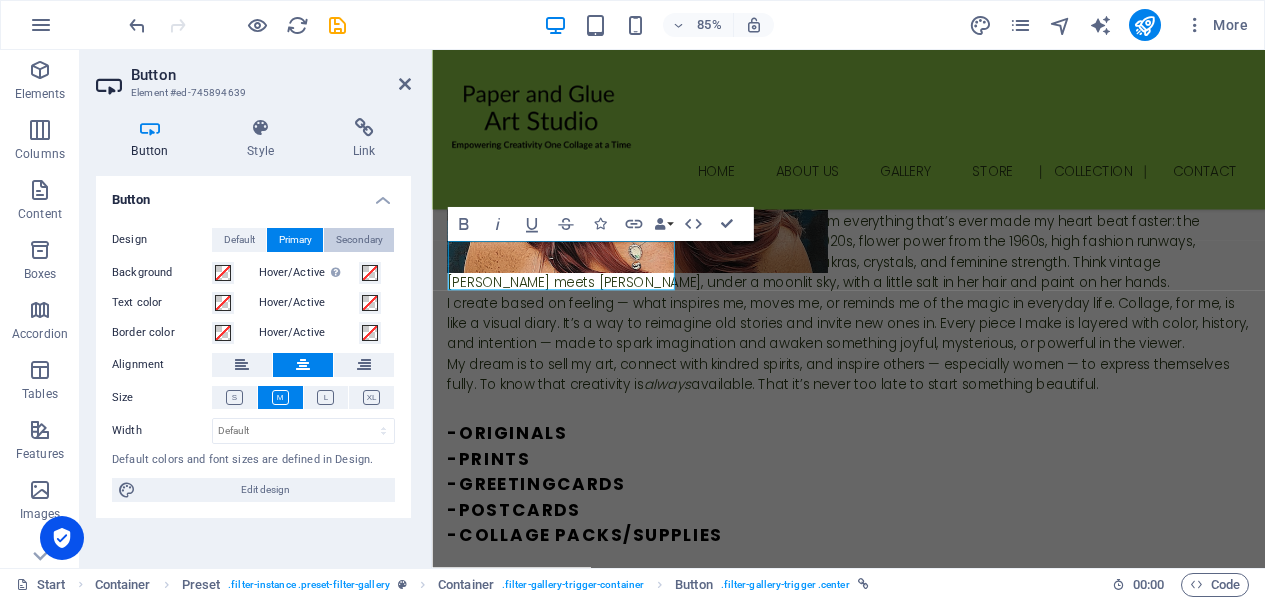 click on "Secondary" at bounding box center [359, 240] 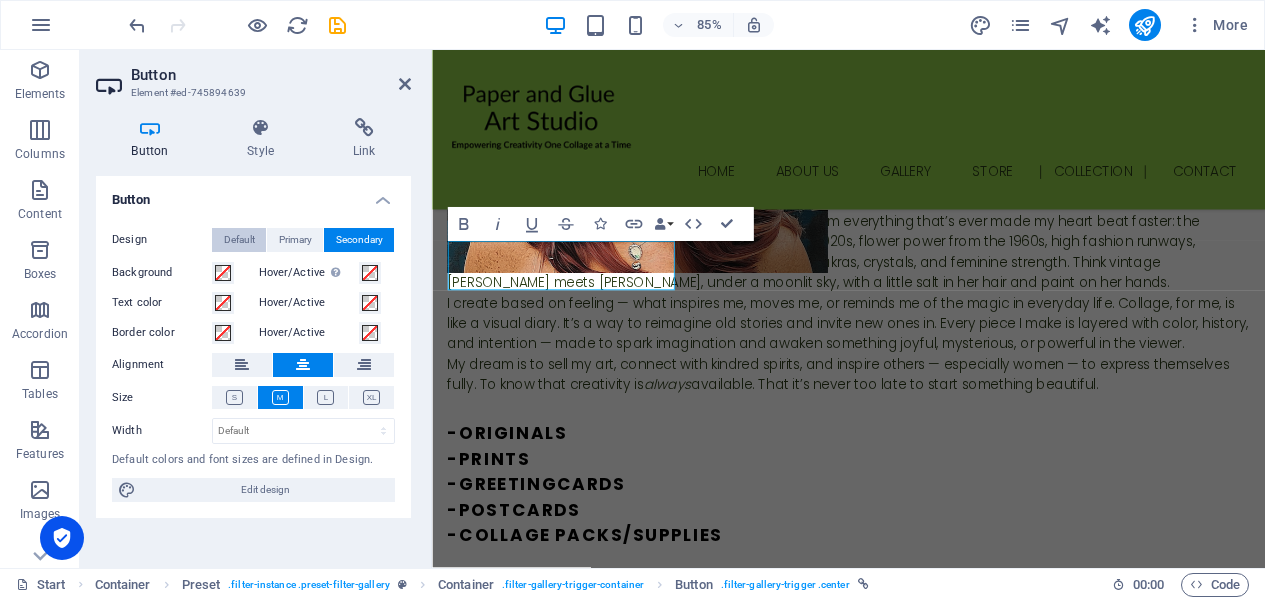 click on "Default" at bounding box center (239, 240) 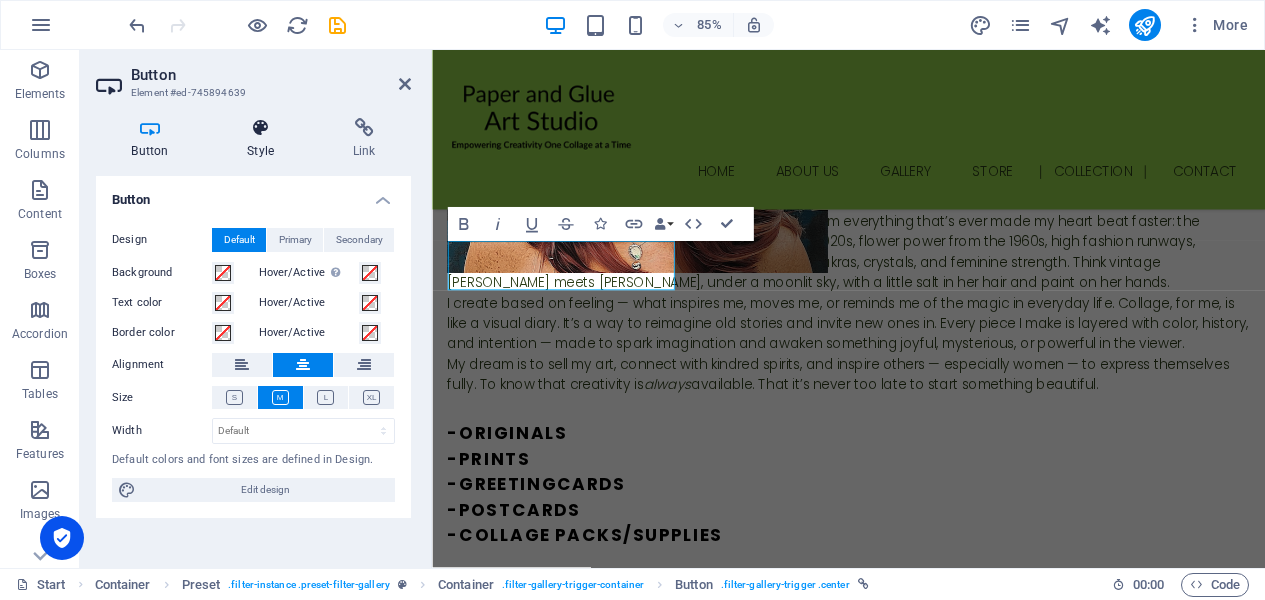 click at bounding box center [261, 128] 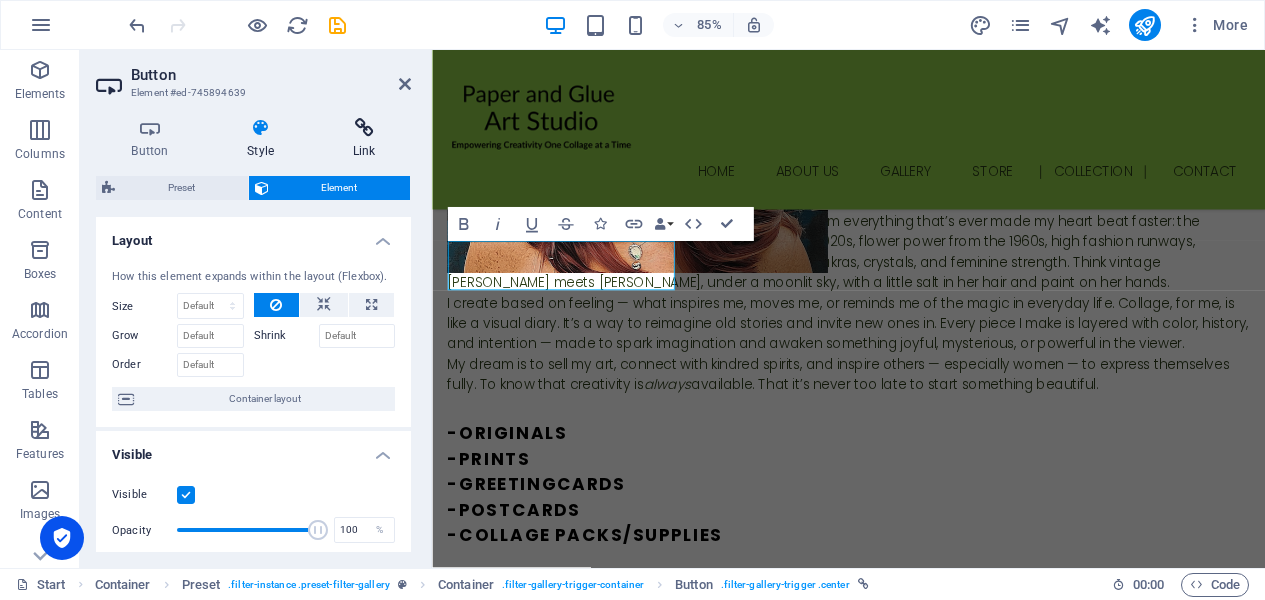 click at bounding box center [364, 128] 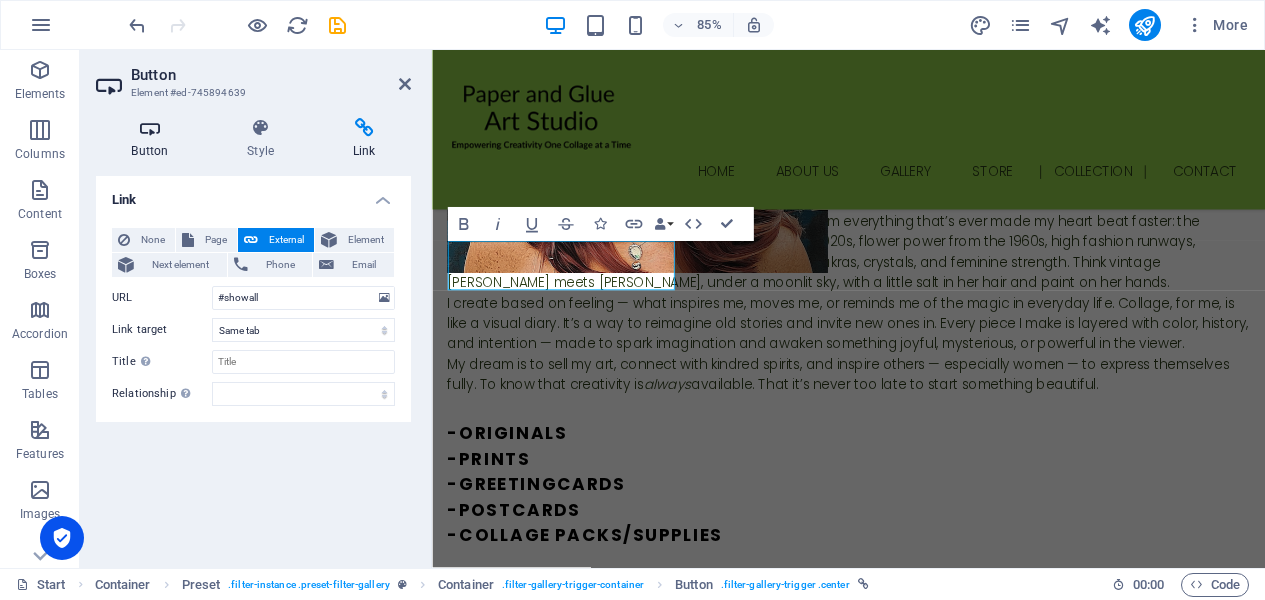 click at bounding box center [150, 128] 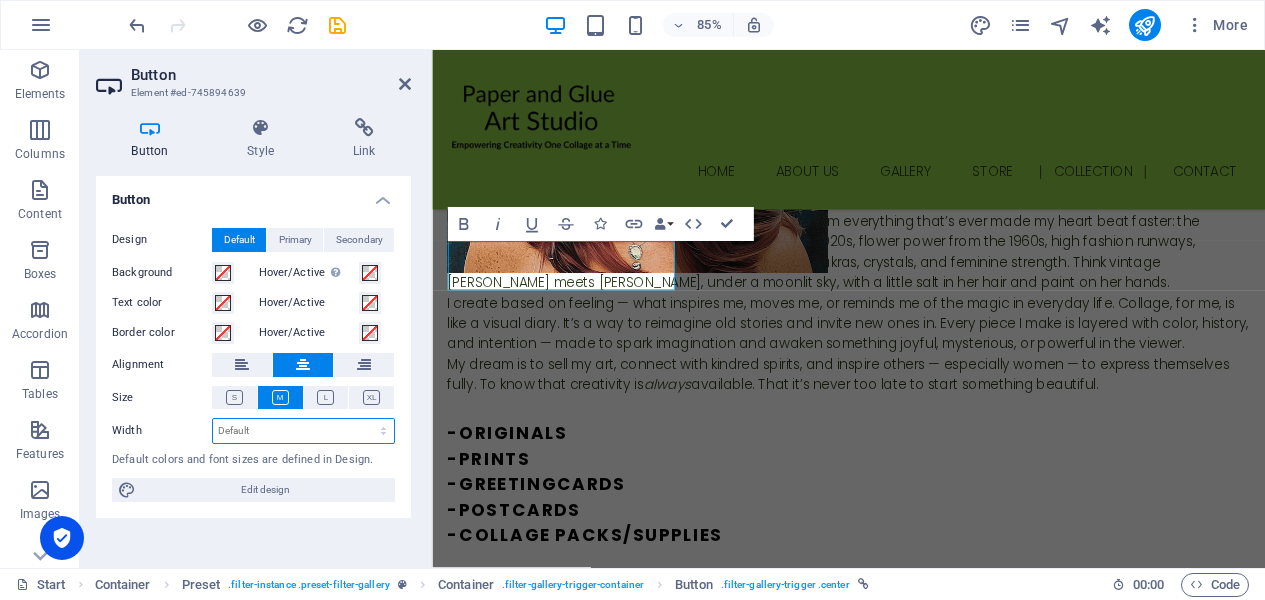 click on "Default px rem % em vh vw" at bounding box center [303, 431] 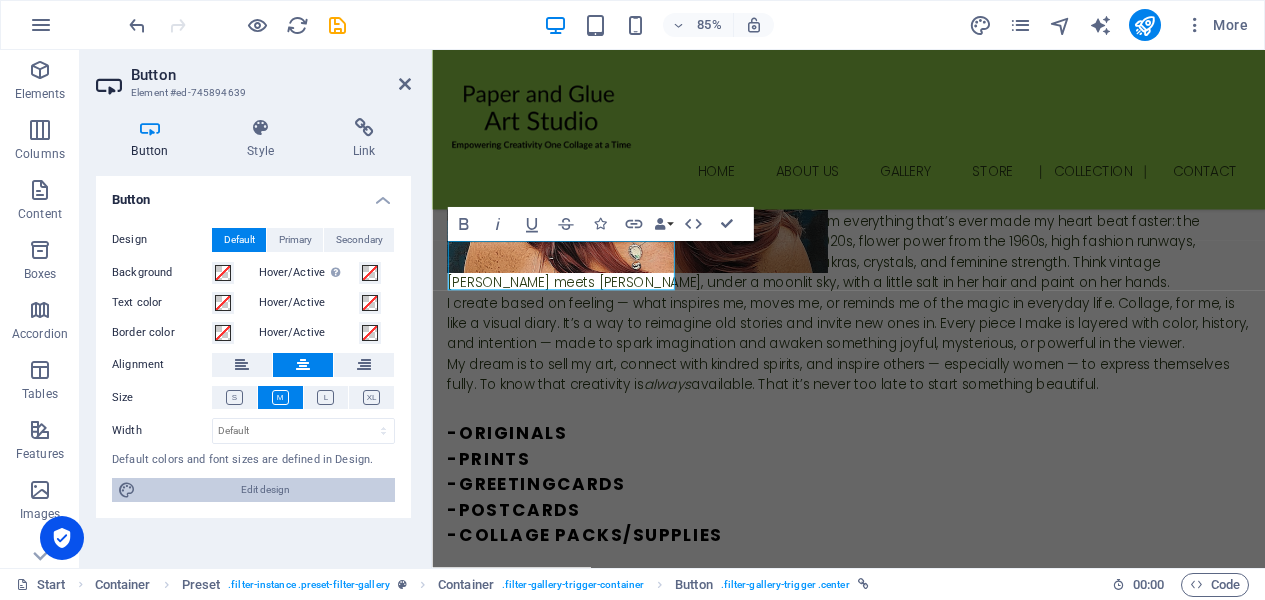 click on "Edit design" at bounding box center (265, 490) 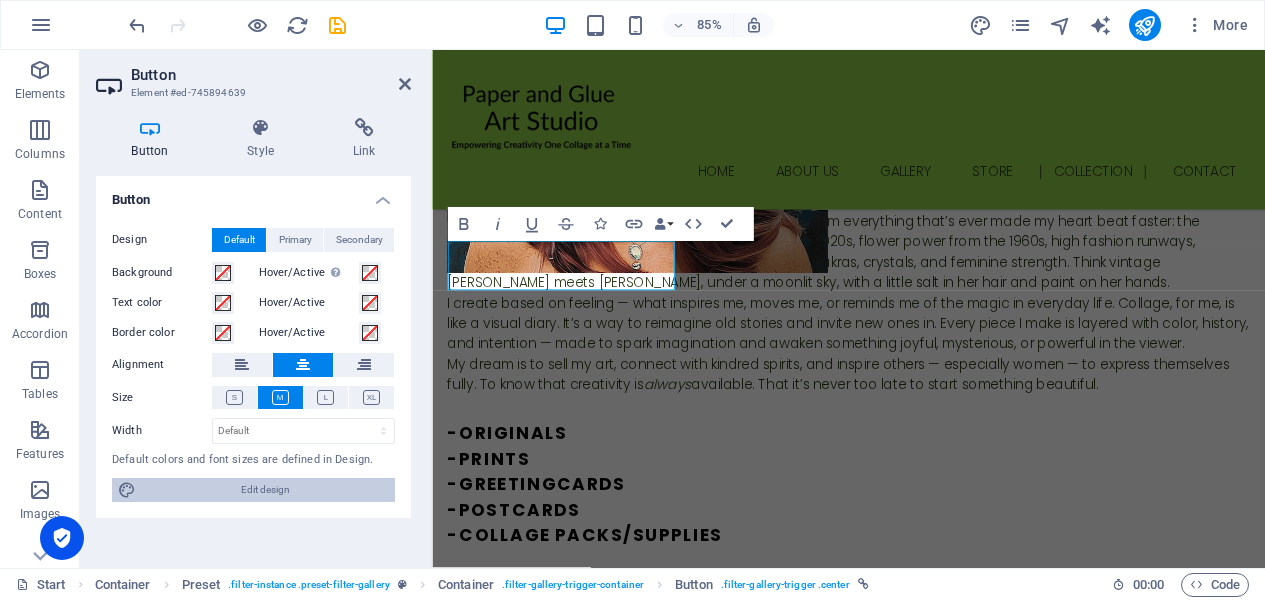select on "px" 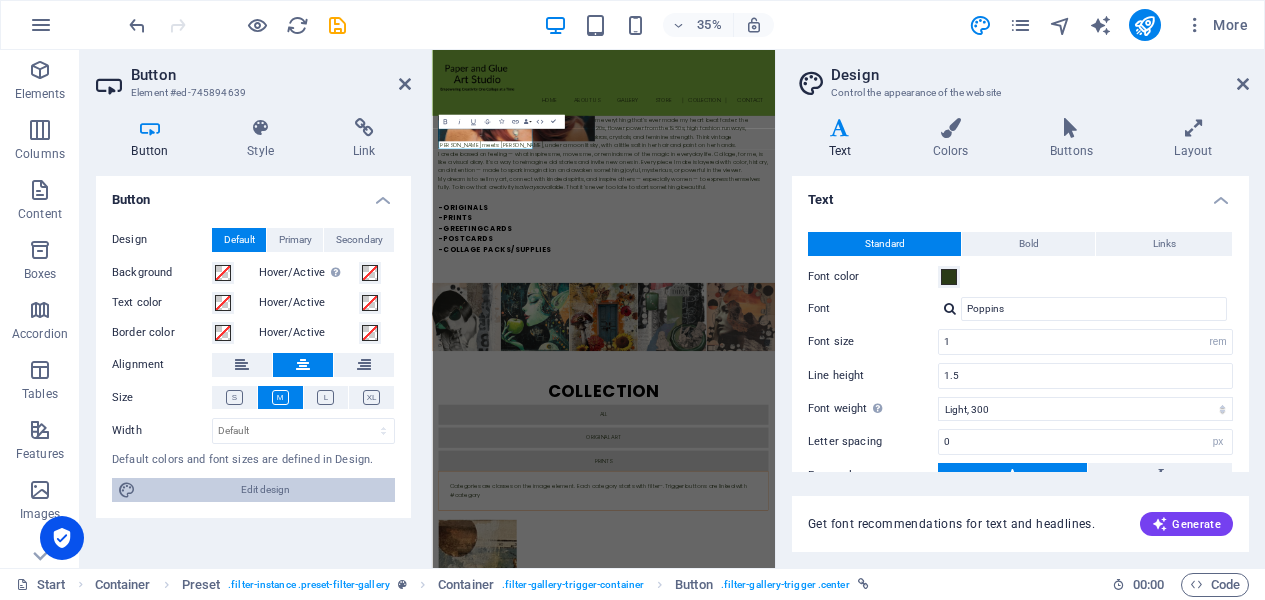 scroll, scrollTop: 2625, scrollLeft: 0, axis: vertical 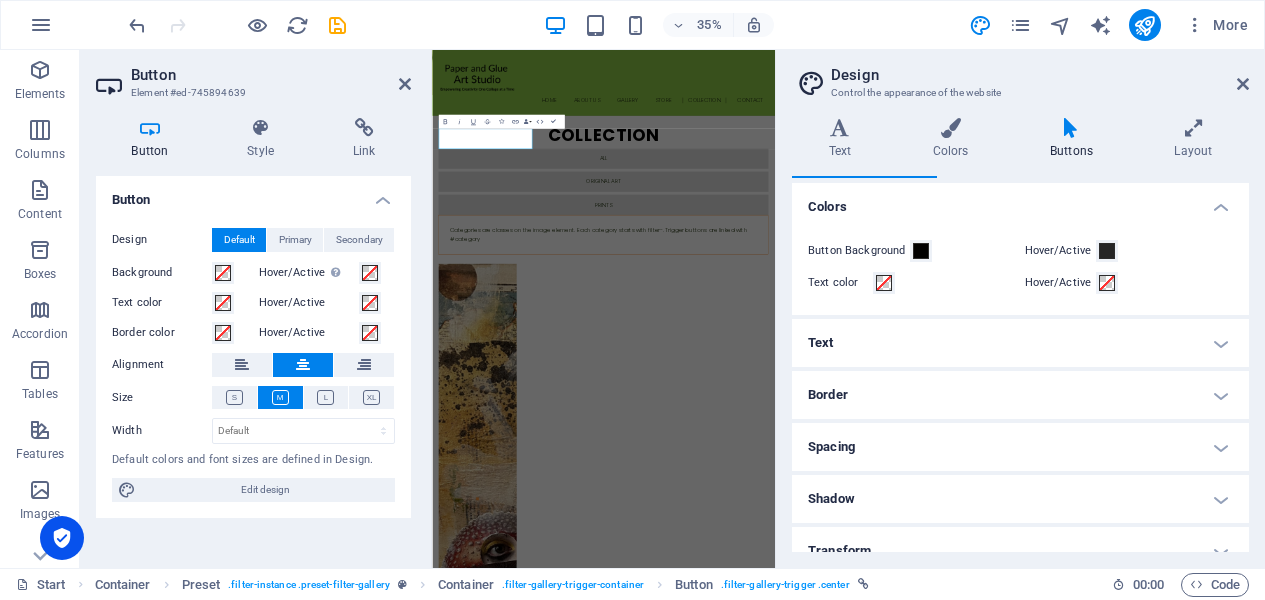 click on "Text" at bounding box center [1020, 343] 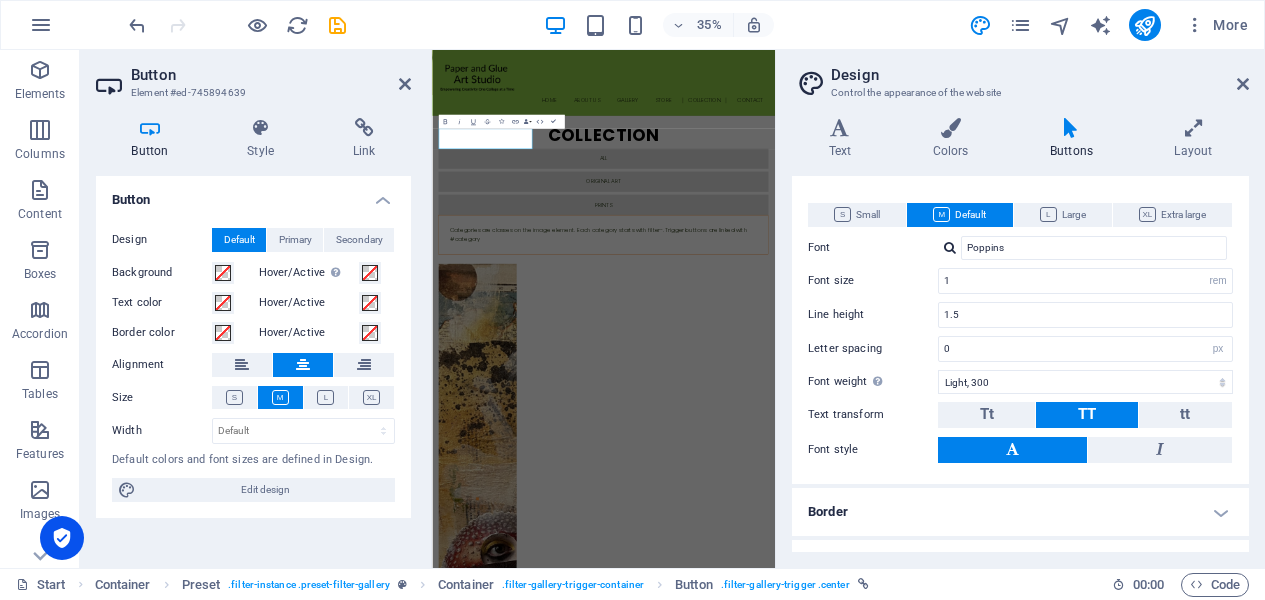scroll, scrollTop: 384, scrollLeft: 0, axis: vertical 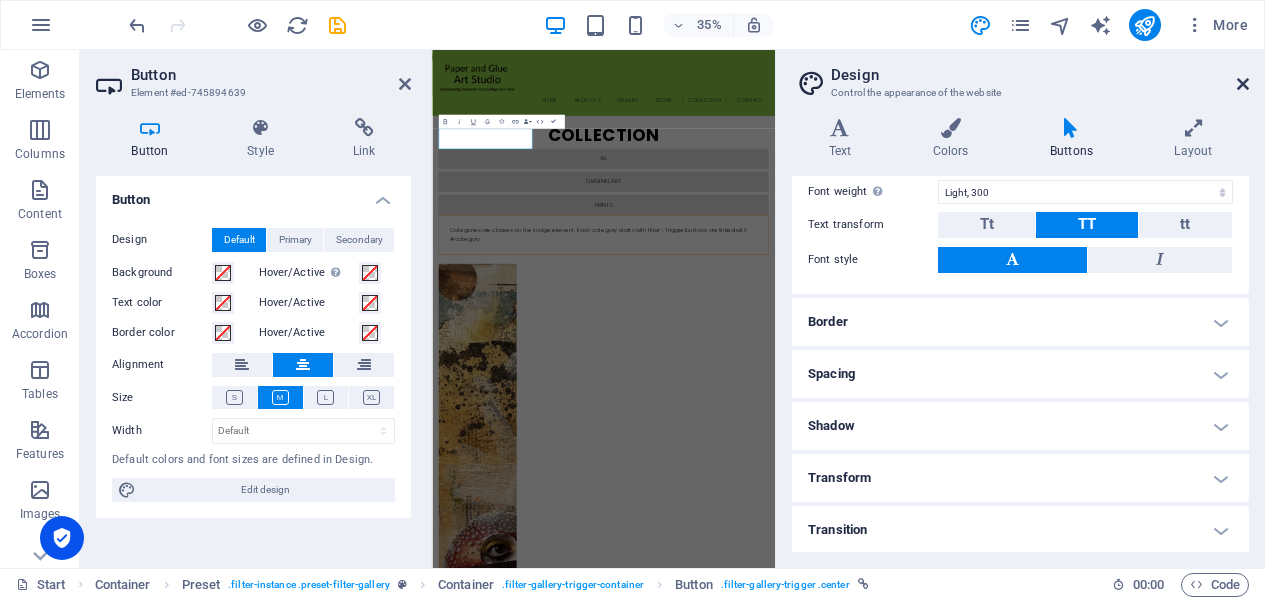 click at bounding box center (1243, 84) 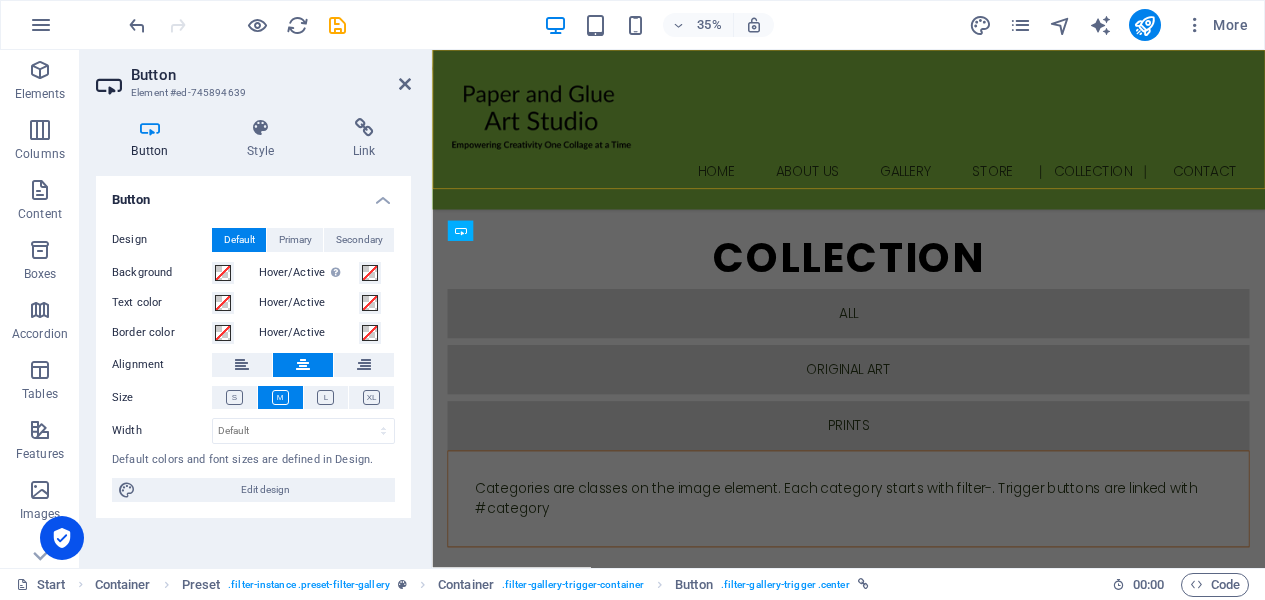 scroll, scrollTop: 1893, scrollLeft: 0, axis: vertical 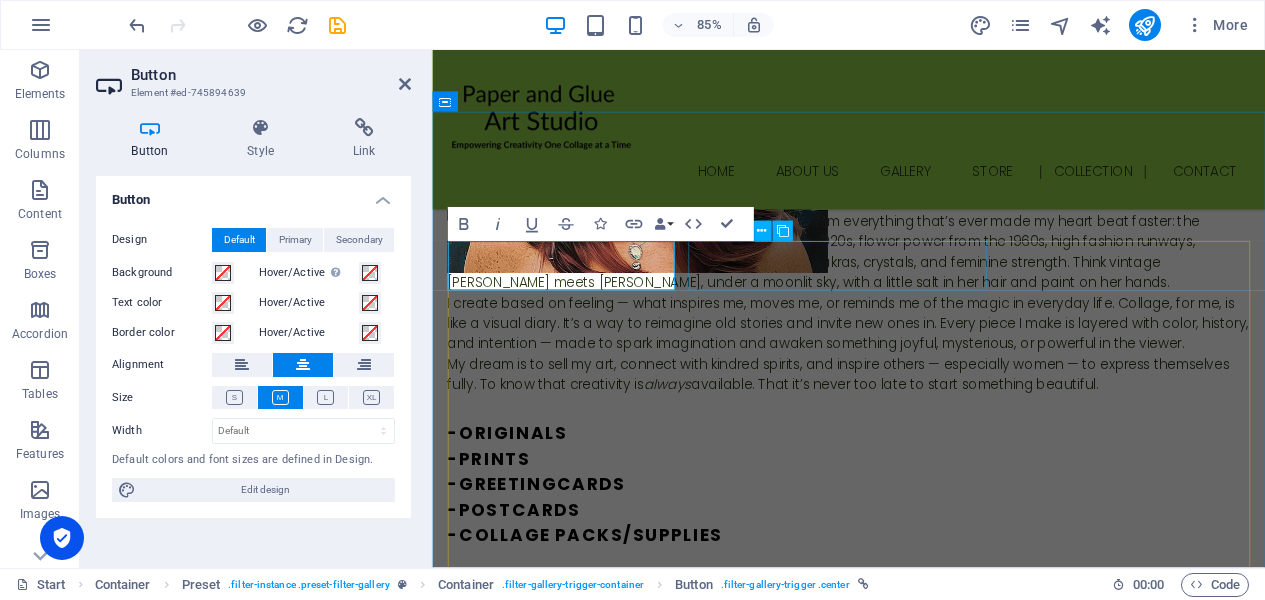 click on "Original Art" at bounding box center (922, 1159) 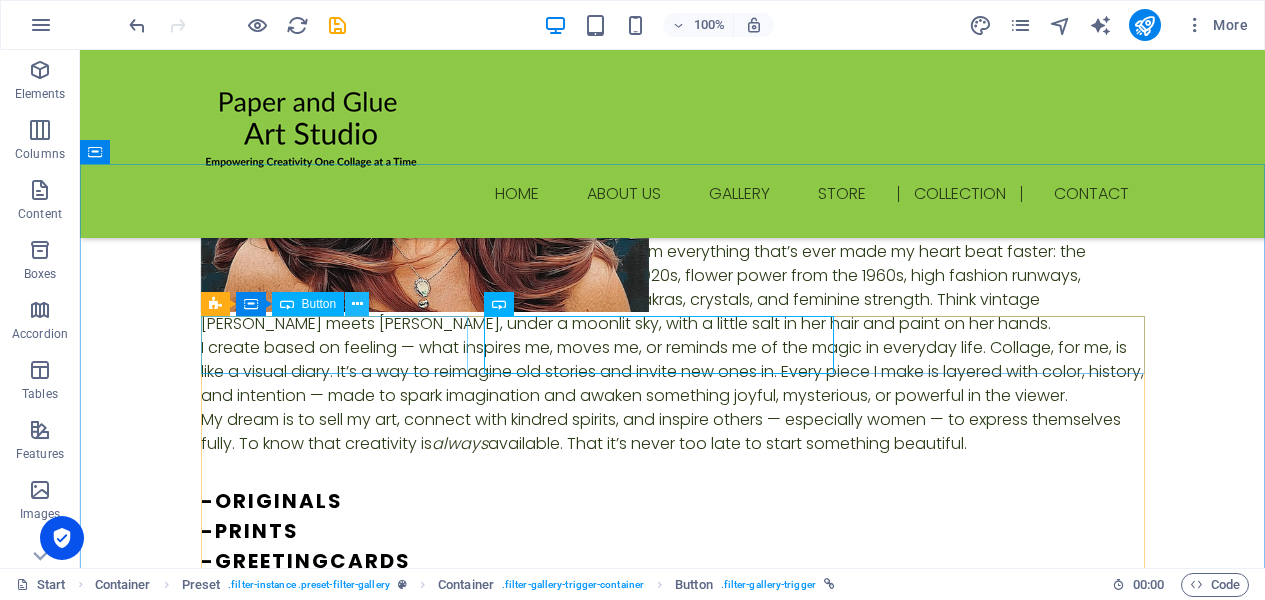 click at bounding box center [357, 304] 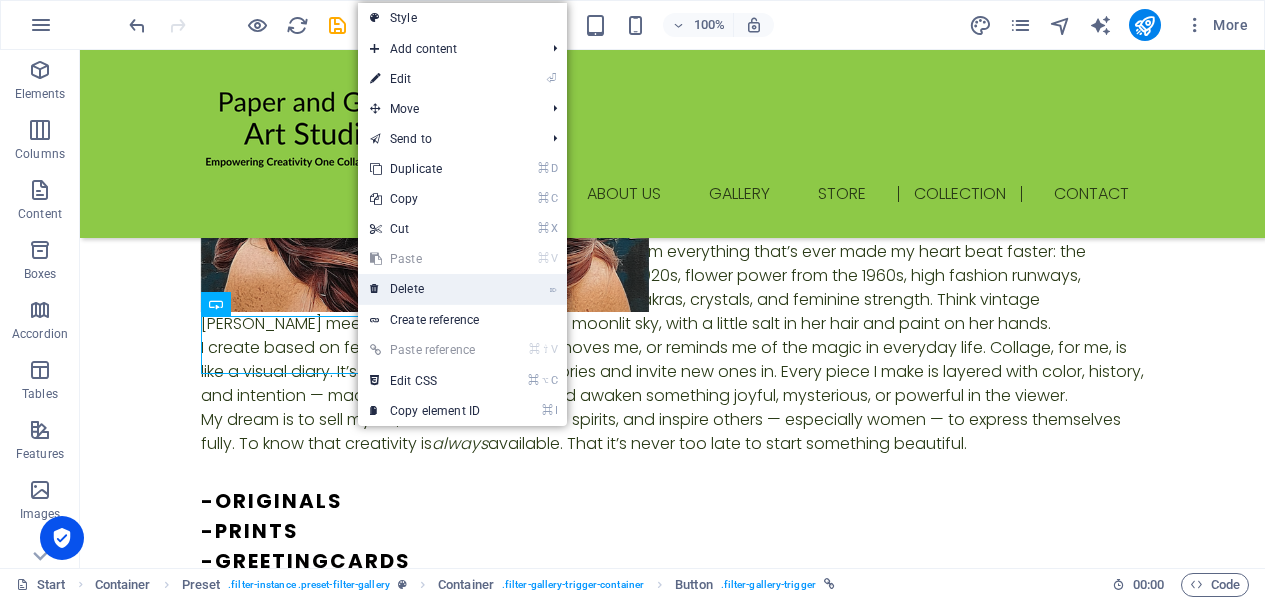 click on "⌦  Delete" at bounding box center (425, 289) 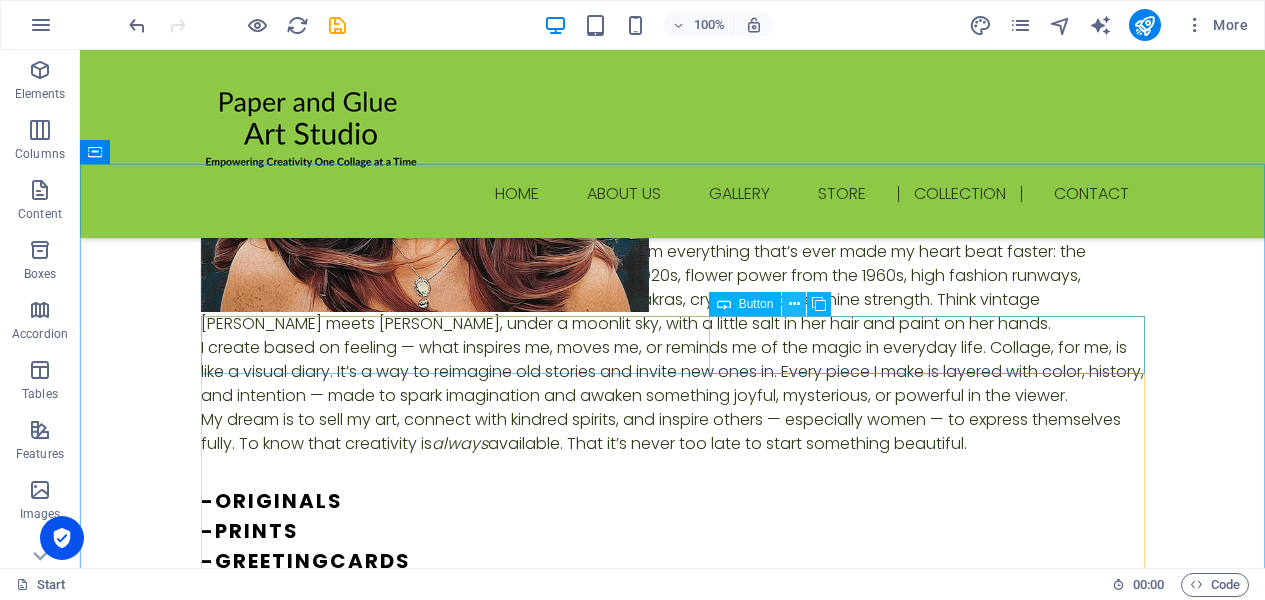 click at bounding box center (794, 304) 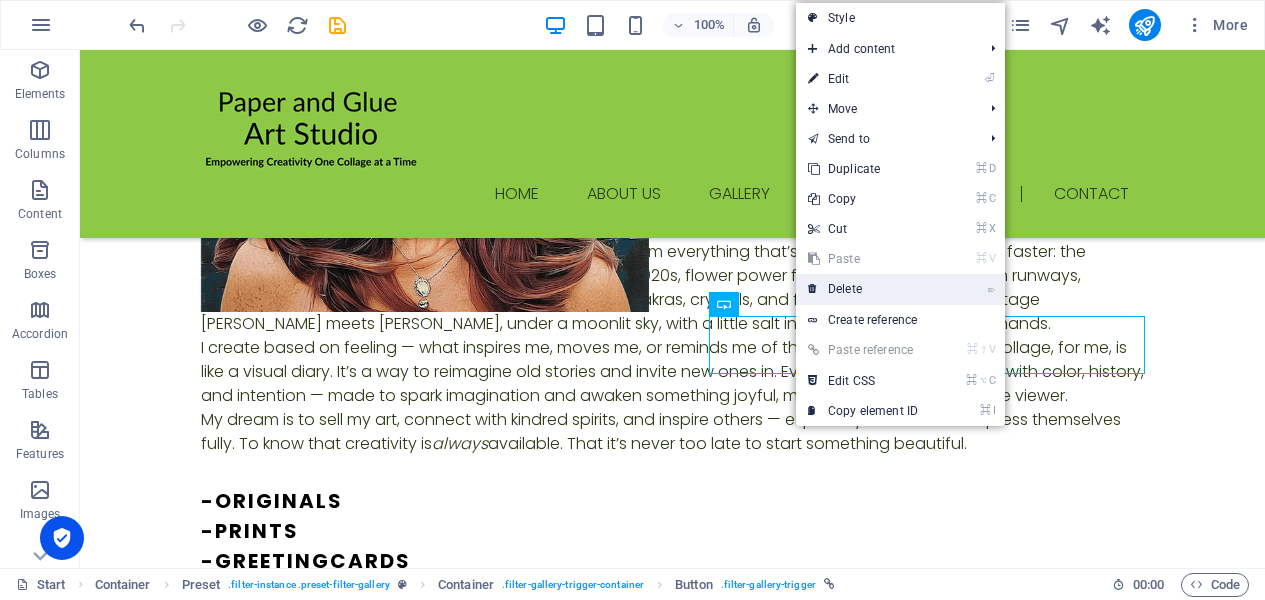 click on "⌦  Delete" at bounding box center (863, 289) 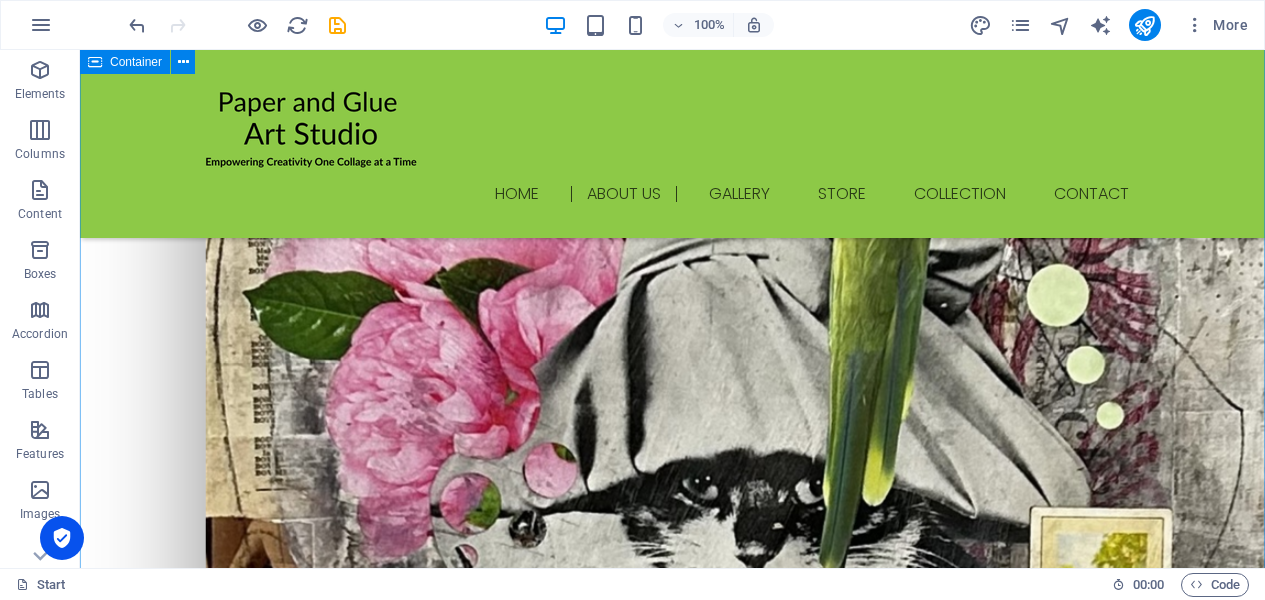 scroll, scrollTop: 857, scrollLeft: 0, axis: vertical 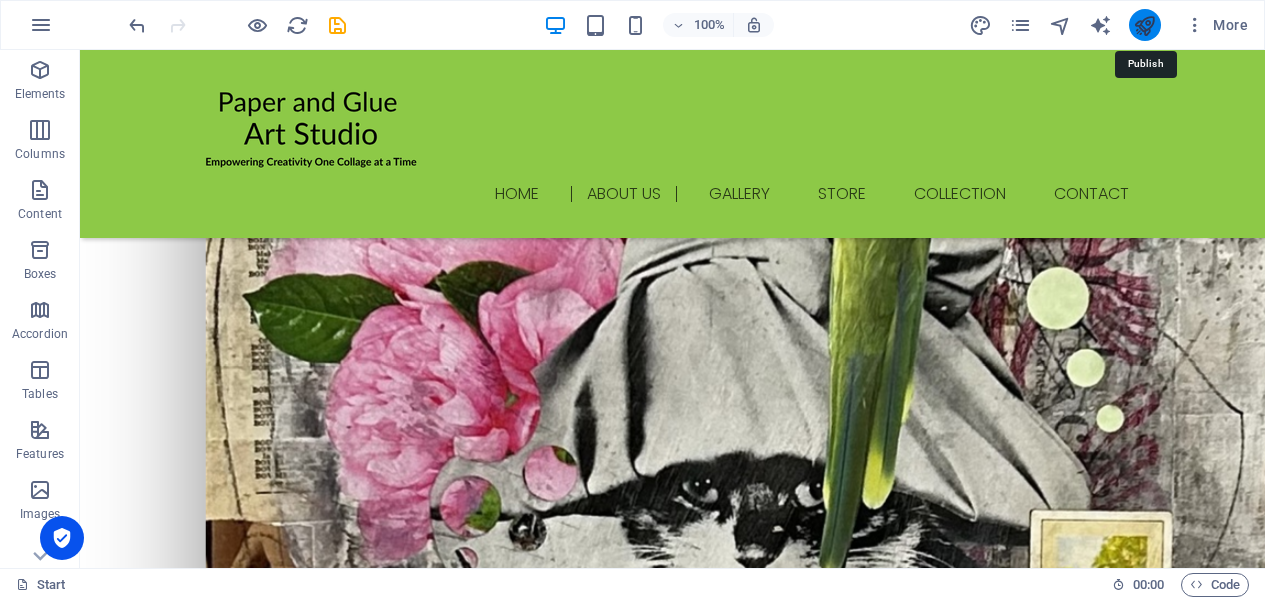 click at bounding box center [1144, 25] 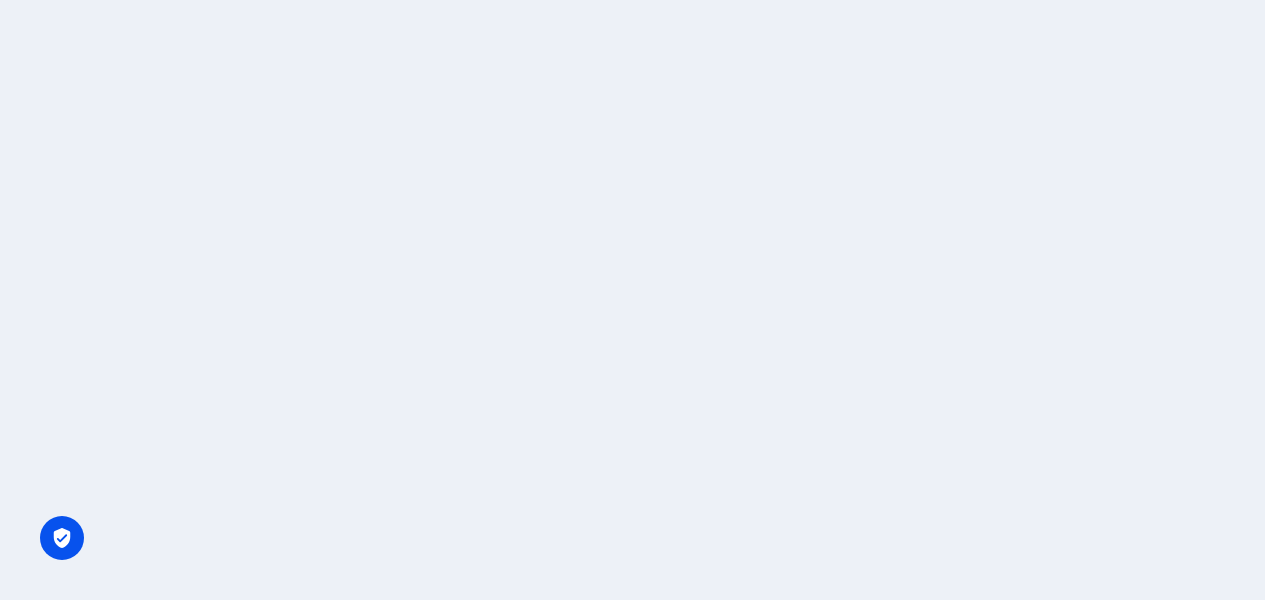 scroll, scrollTop: 0, scrollLeft: 0, axis: both 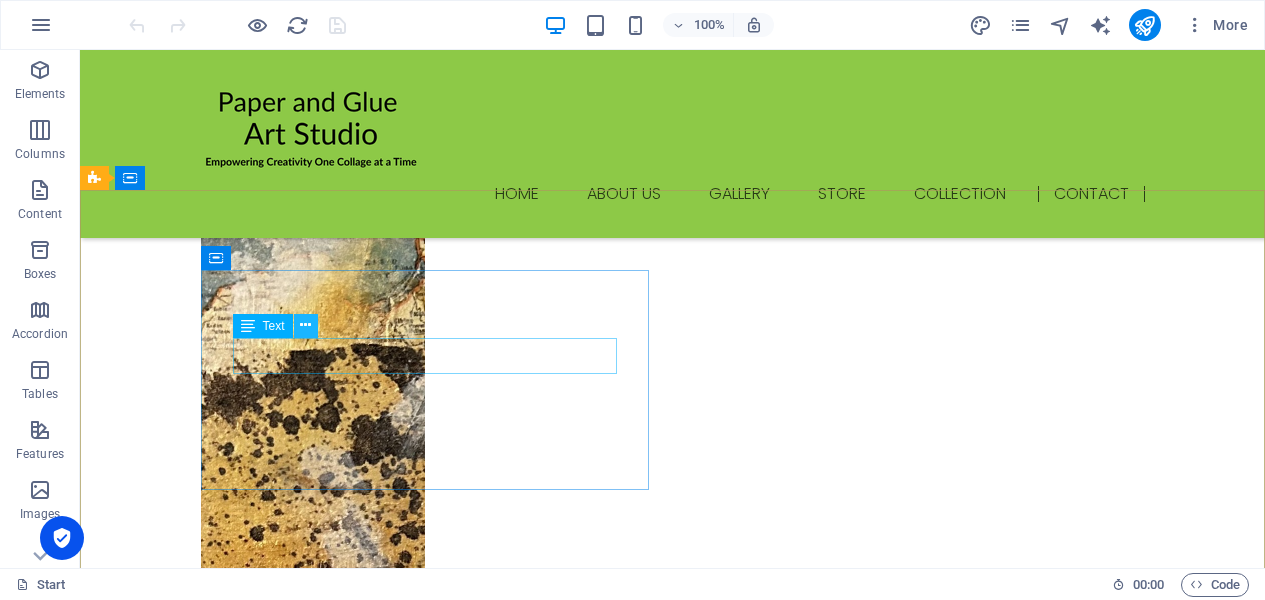 drag, startPoint x: 305, startPoint y: 323, endPoint x: 225, endPoint y: 321, distance: 80.024994 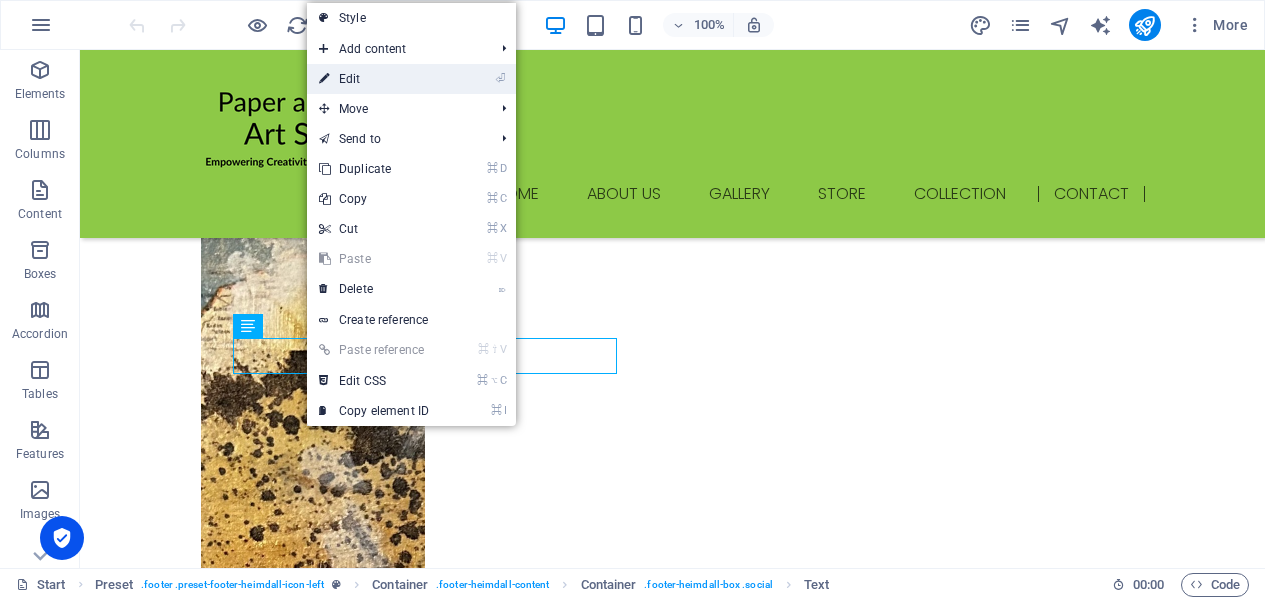click on "⏎  Edit" at bounding box center [374, 79] 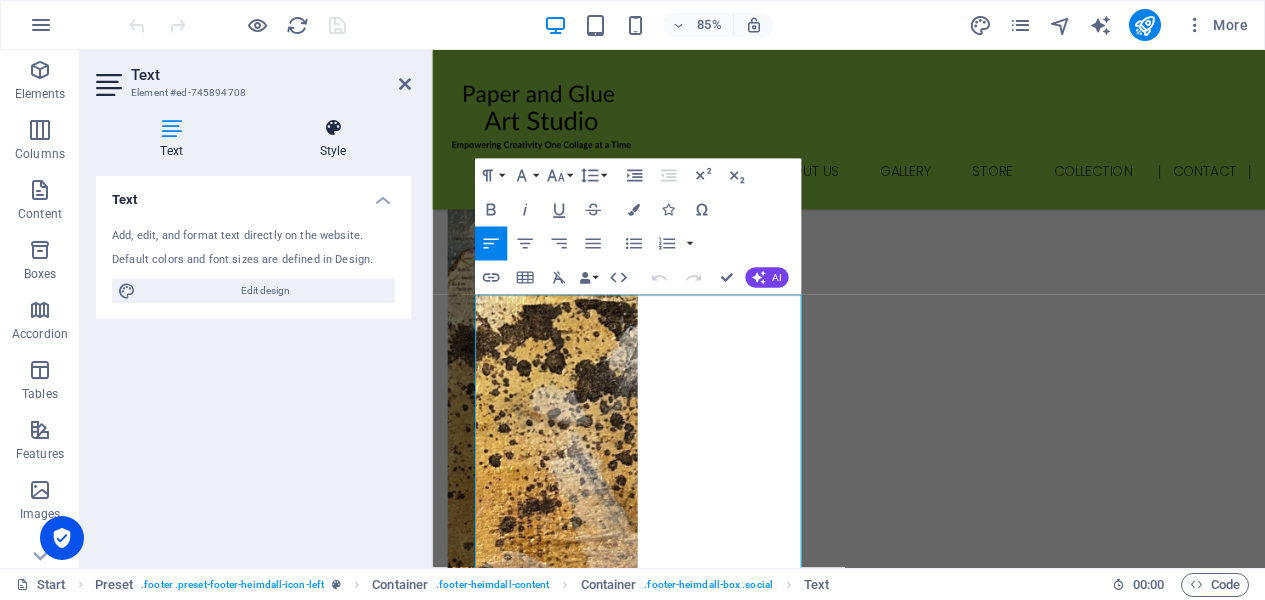 click at bounding box center (333, 128) 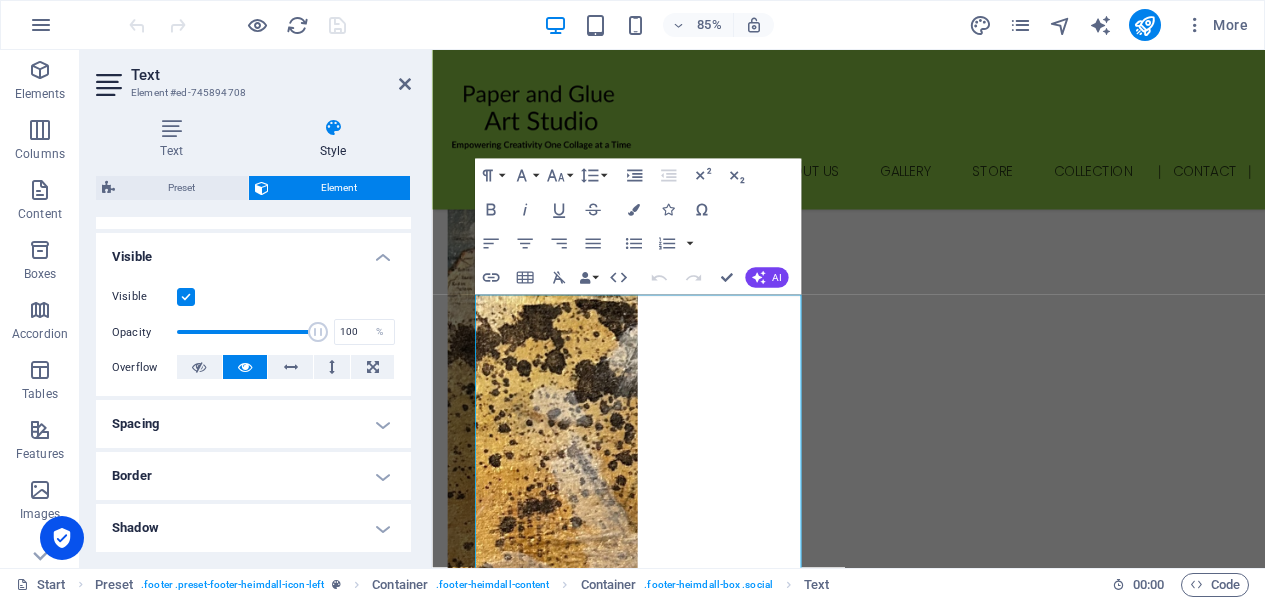 scroll, scrollTop: 196, scrollLeft: 0, axis: vertical 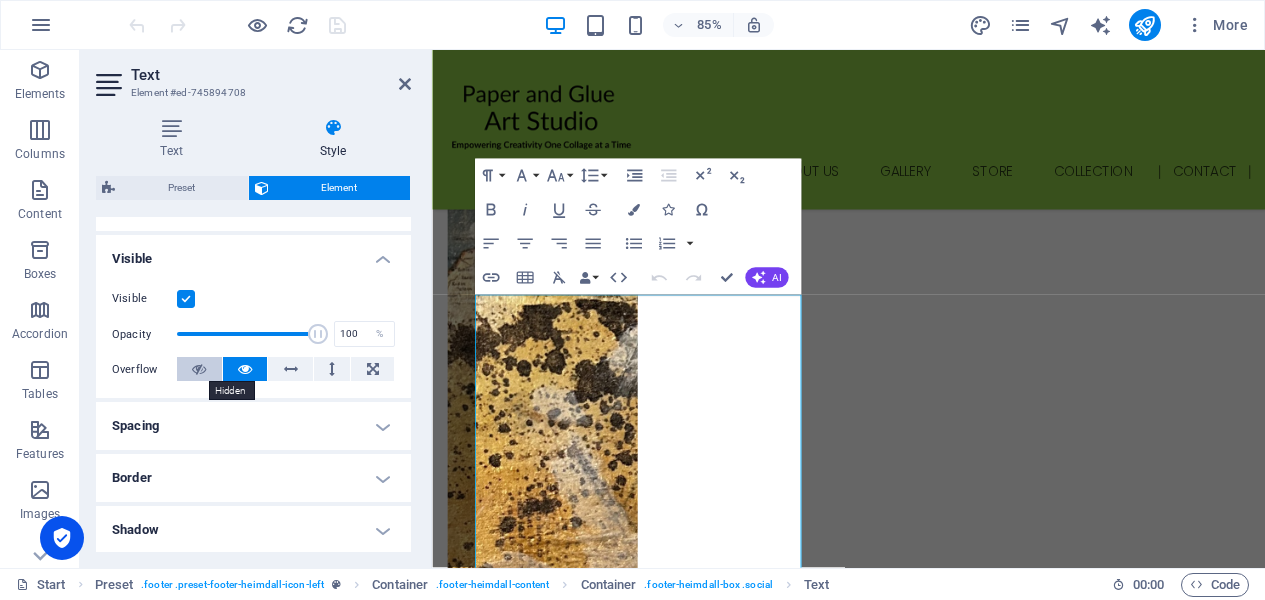click at bounding box center [199, 369] 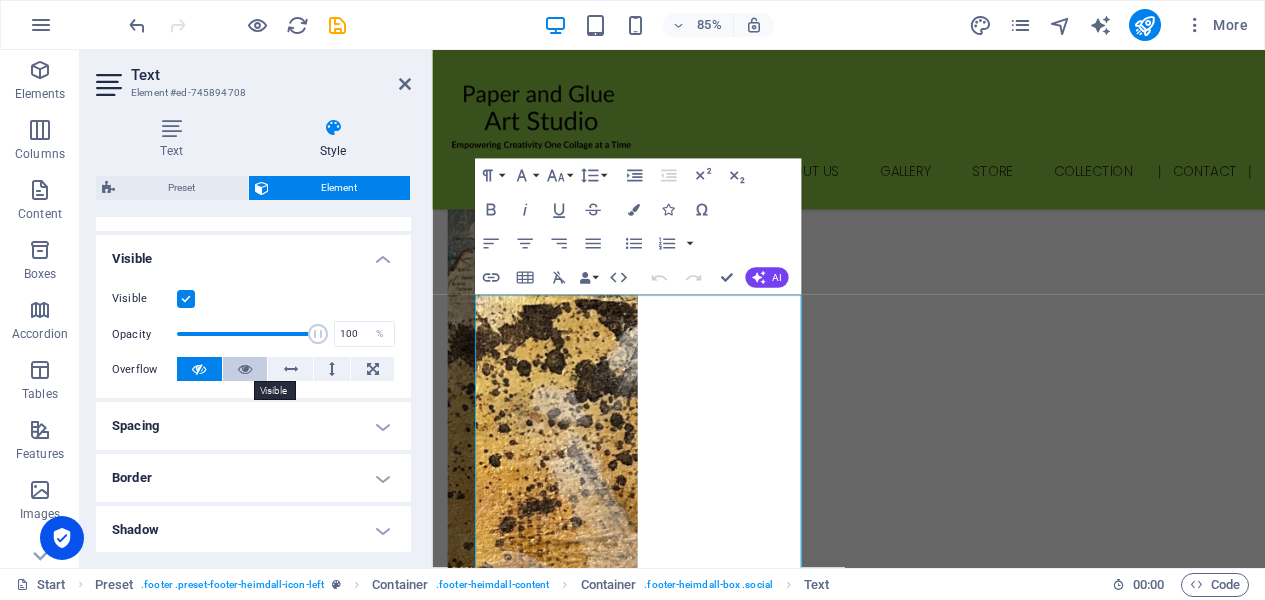 click at bounding box center (245, 369) 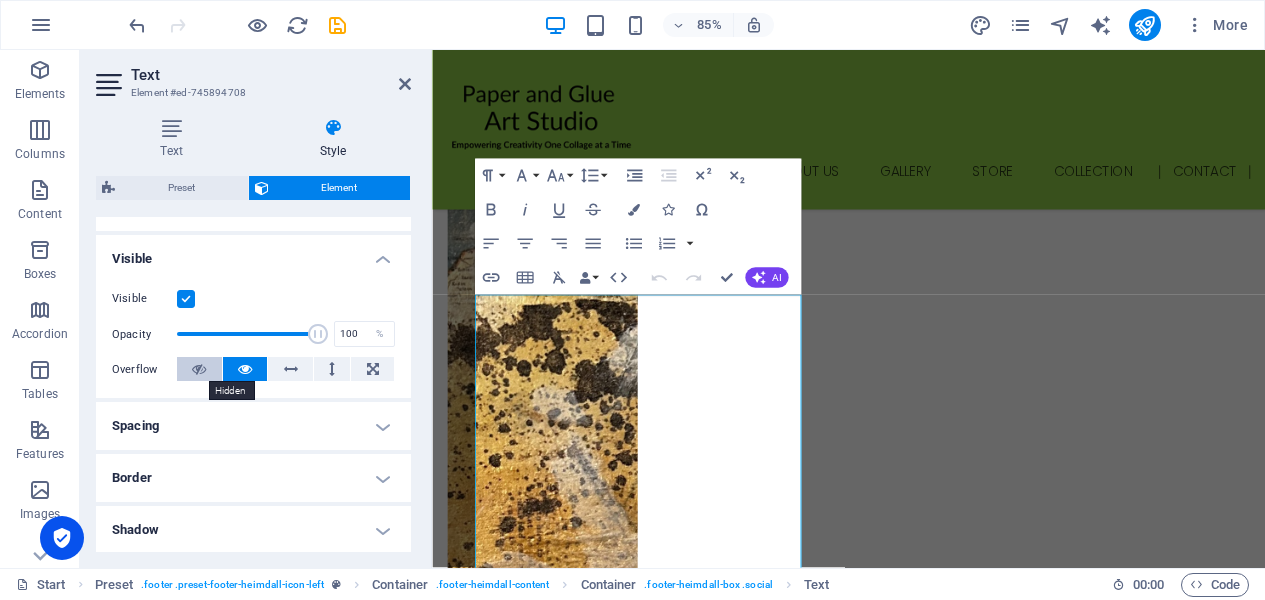 click at bounding box center (199, 369) 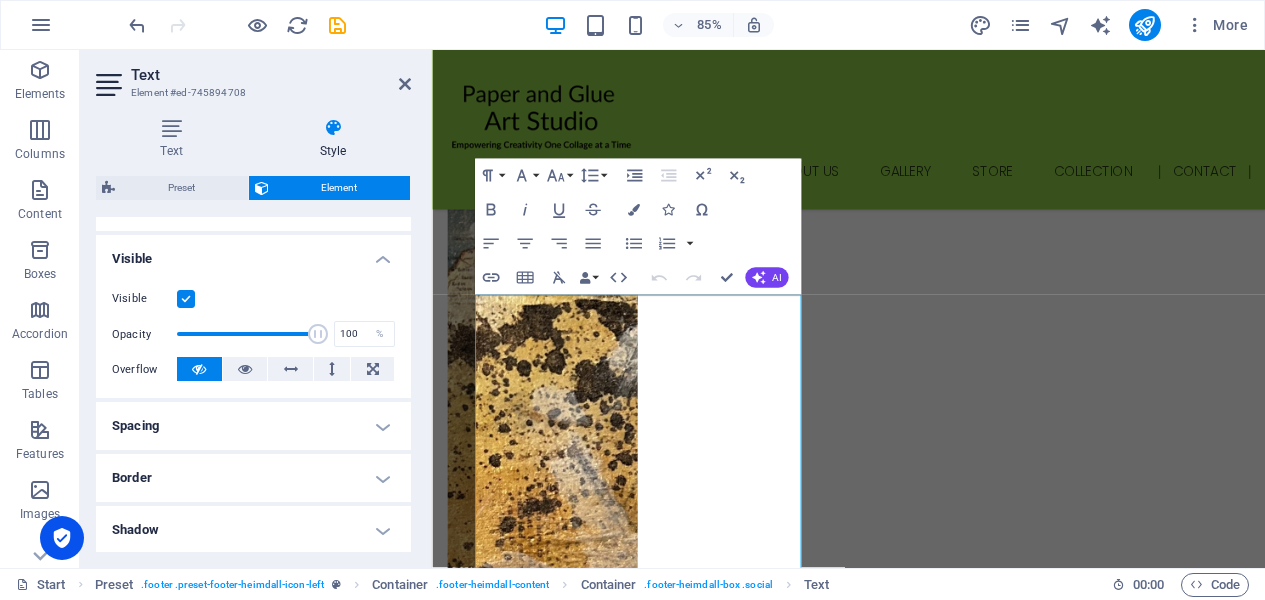 click on "Text Style Text Add, edit, and format text directly on the website. Default colors and font sizes are defined in Design. Edit design Alignment Left aligned Centered Right aligned Preset Element Layout How this element expands within the layout (Flexbox). Size Default auto px % 1/1 1/2 1/3 1/4 1/5 1/6 1/7 1/8 1/9 1/10 Grow Shrink Order Container layout Visible Visible Opacity 100 % Overflow Spacing Margin Default auto px % rem vw vh Custom Custom auto px % rem vw vh auto px % rem vw vh auto px % rem vw vh auto px % rem vw vh Padding Default px rem % vh vw Custom Custom px rem % vh vw px rem % vh vw px rem % vh vw px rem % vh vw Border Style              - Width 1 auto px rem % vh vw Custom Custom 1 auto px rem % vh vw 1 auto px rem % vh vw 1 auto px rem % vh vw 1 auto px rem % vh vw  - Color Round corners Default px rem % vh vw Custom Custom px rem % vh vw px rem % vh vw px rem % vh vw px rem % vh vw Shadow Default None Outside Inside Color X offset 0 px rem vh vw Y offset 0 px rem vh vw Blur 0 px %" at bounding box center (253, 335) 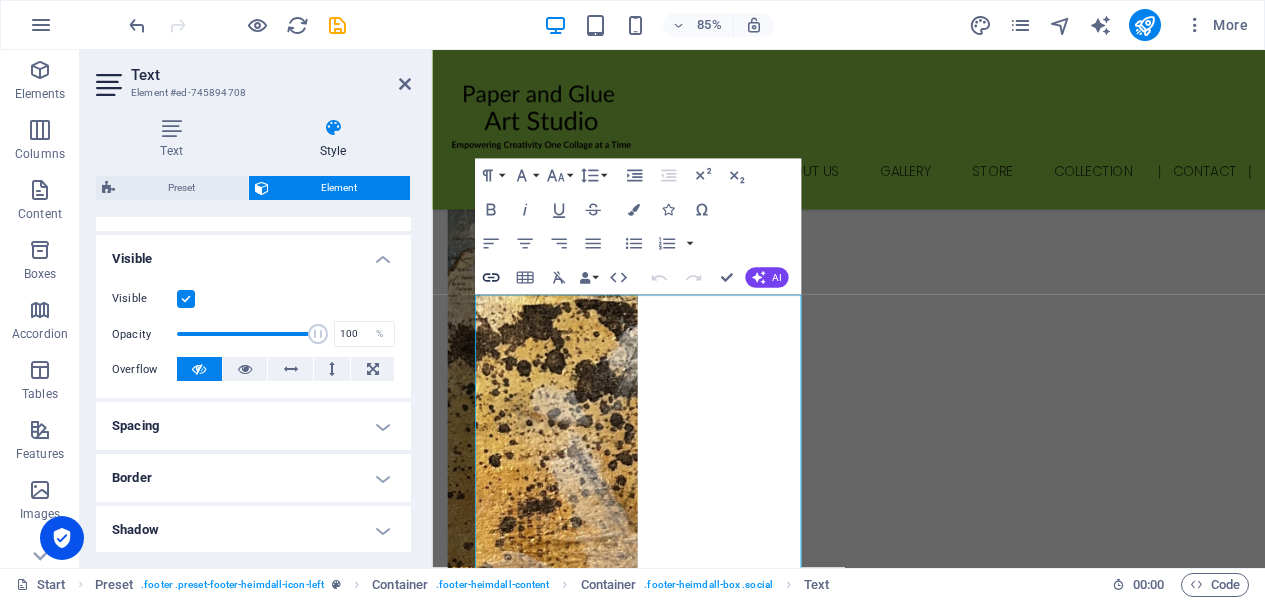click 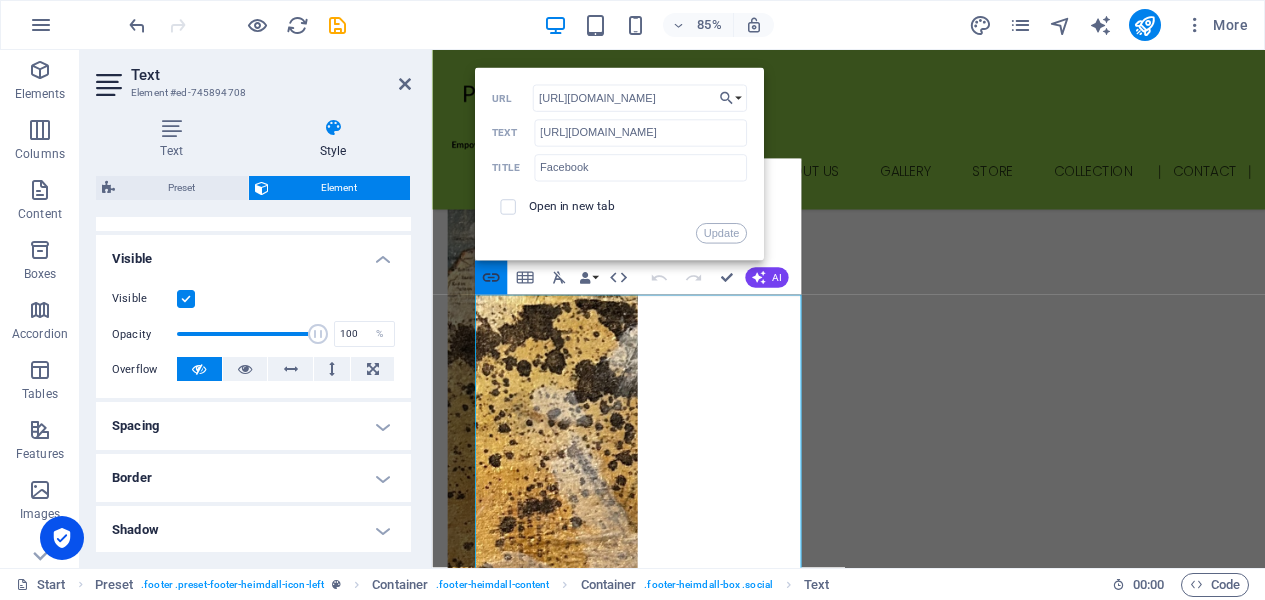scroll, scrollTop: 0, scrollLeft: 140, axis: horizontal 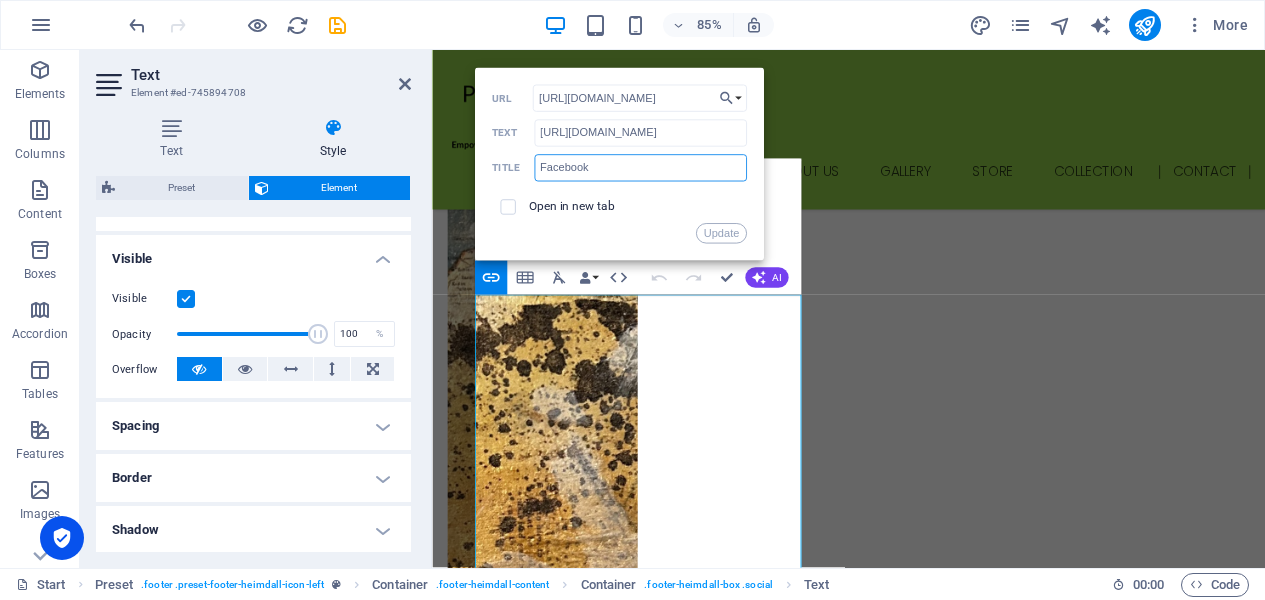 click on "Facebook" at bounding box center (640, 167) 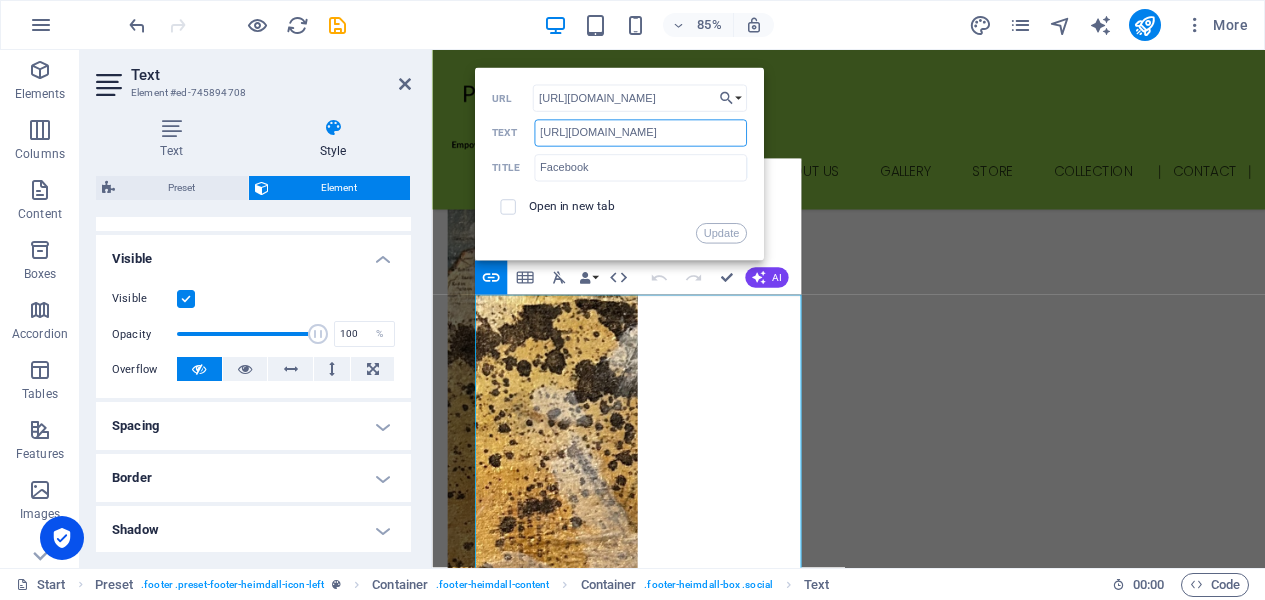 scroll, scrollTop: 0, scrollLeft: 105, axis: horizontal 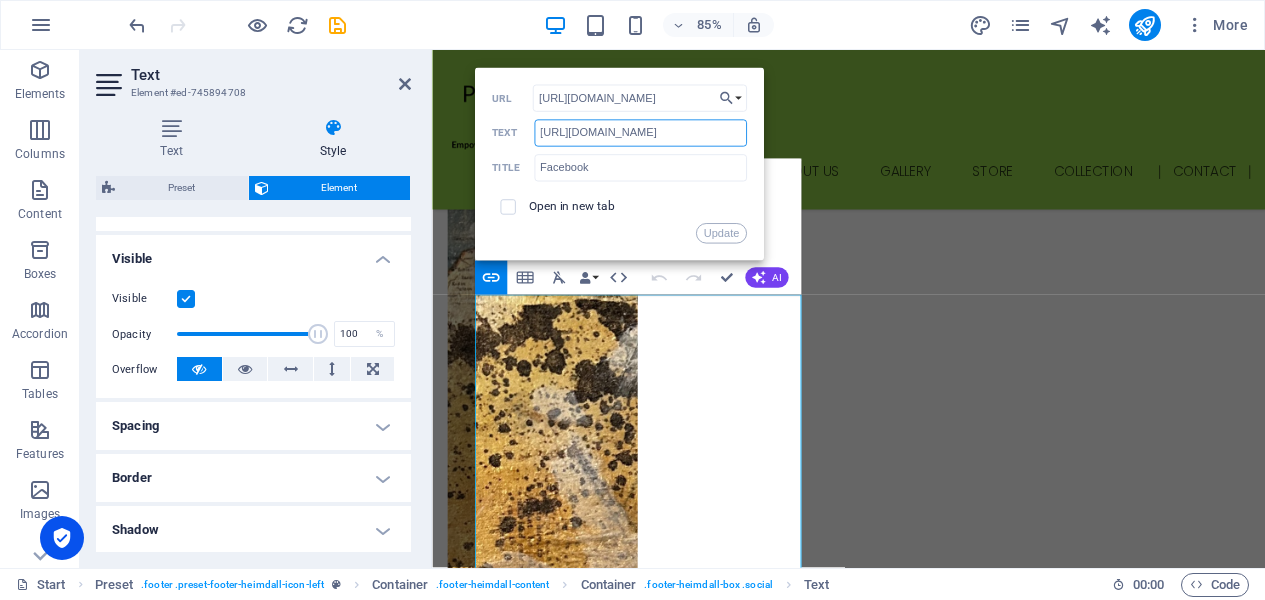 drag, startPoint x: 538, startPoint y: 136, endPoint x: 750, endPoint y: 139, distance: 212.02122 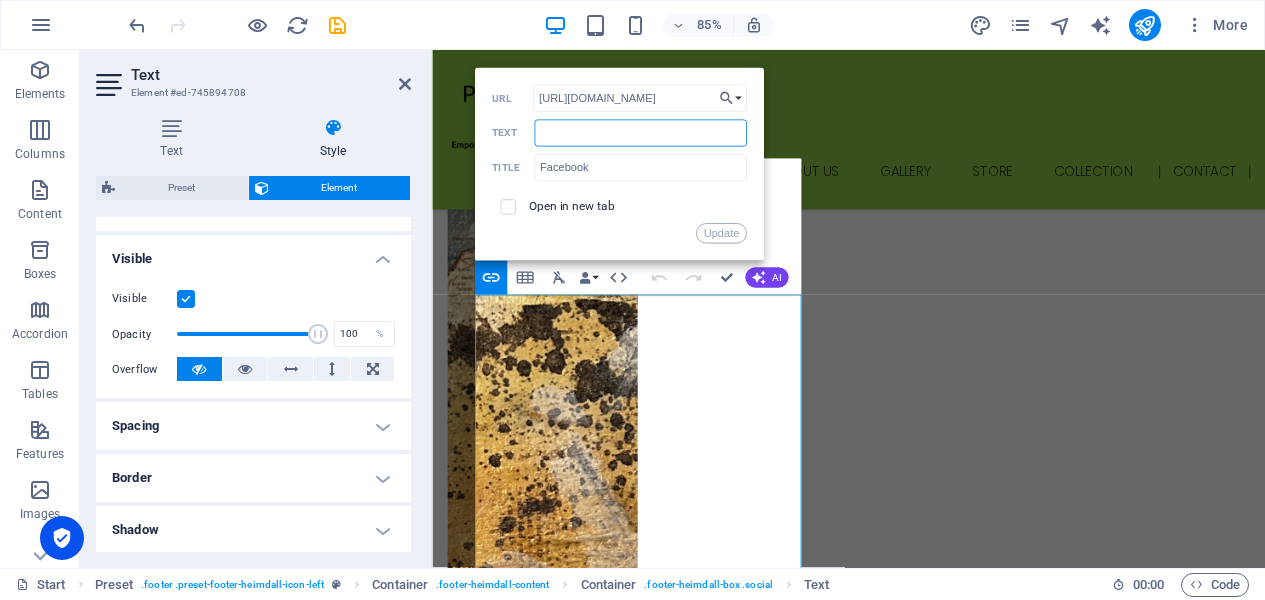 scroll, scrollTop: 0, scrollLeft: 0, axis: both 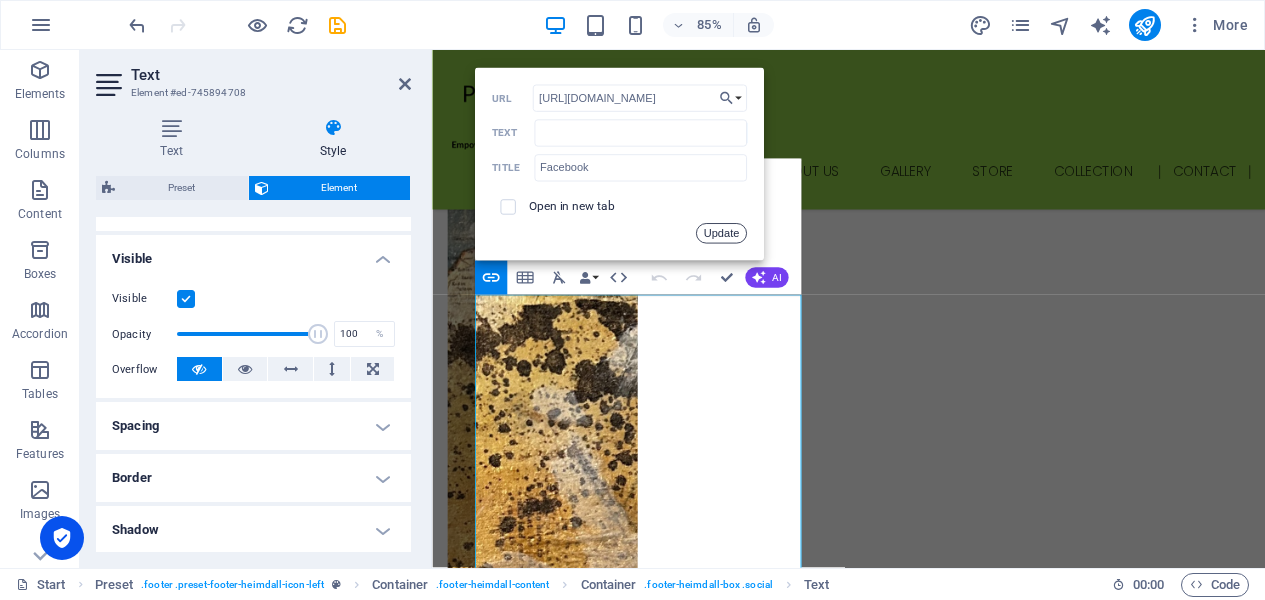 click on "Update" at bounding box center (721, 233) 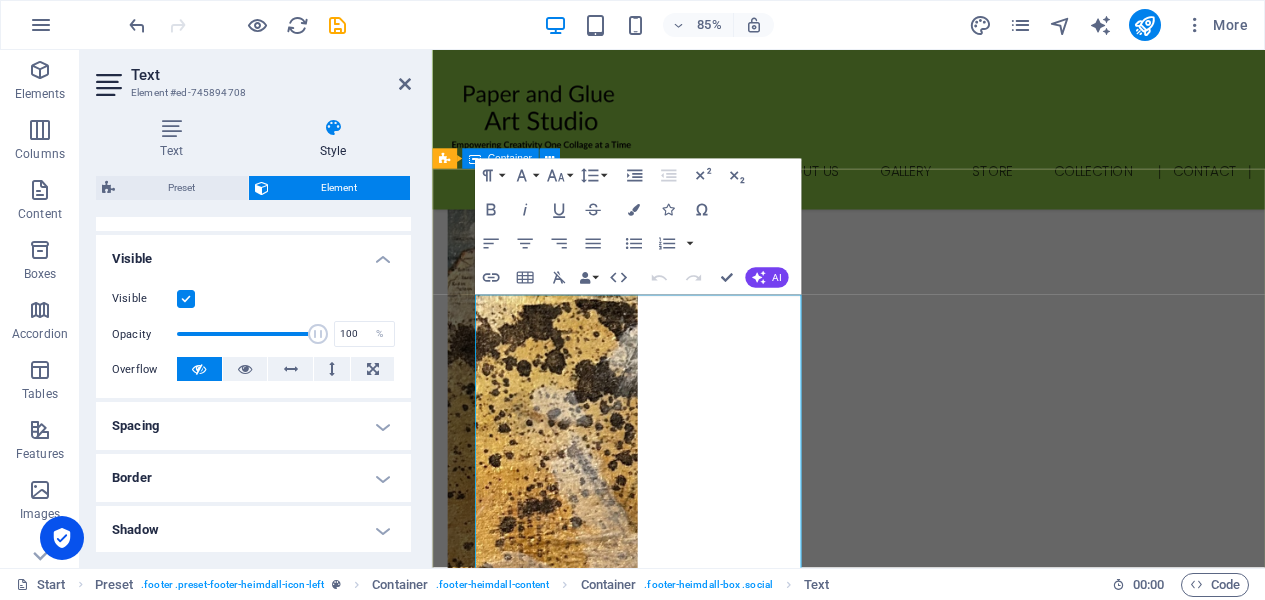 click on "Social [URL][DOMAIN_NAME] Facebook [URL][DOMAIN_NAME] Instagram [URL][DOMAIN_NAME] Pinterest Contact [DOMAIN_NAME]   85225 [PERSON_NAME][EMAIL_ADDRESS][DOMAIN_NAME]" at bounding box center [922, 5262] 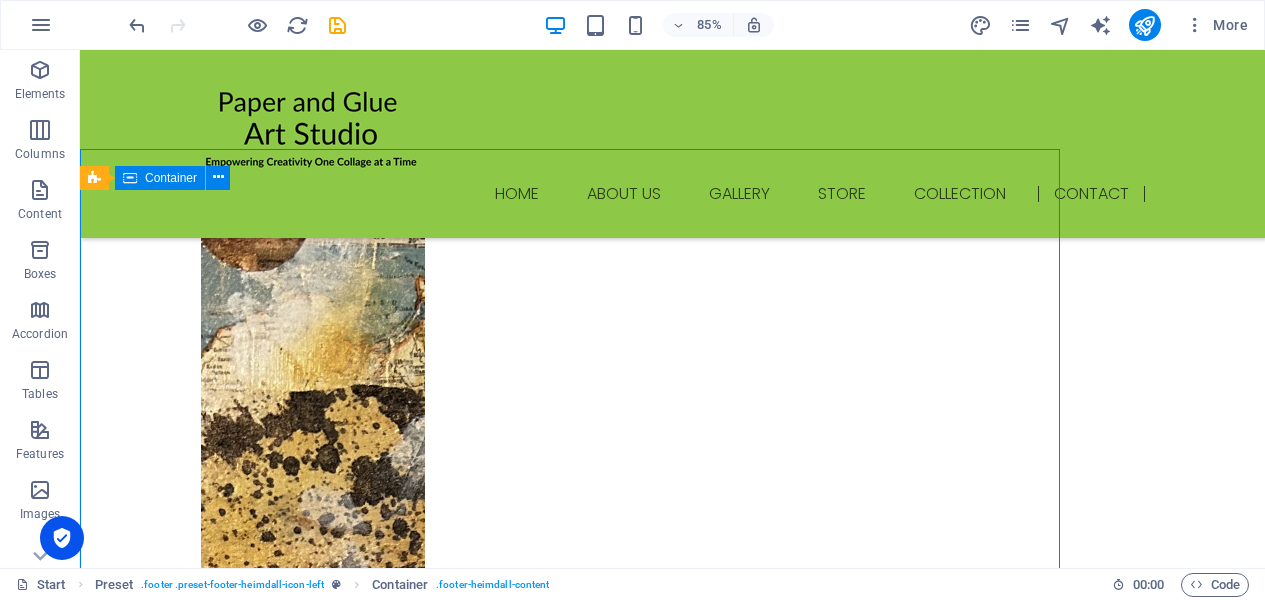 scroll, scrollTop: 3071, scrollLeft: 0, axis: vertical 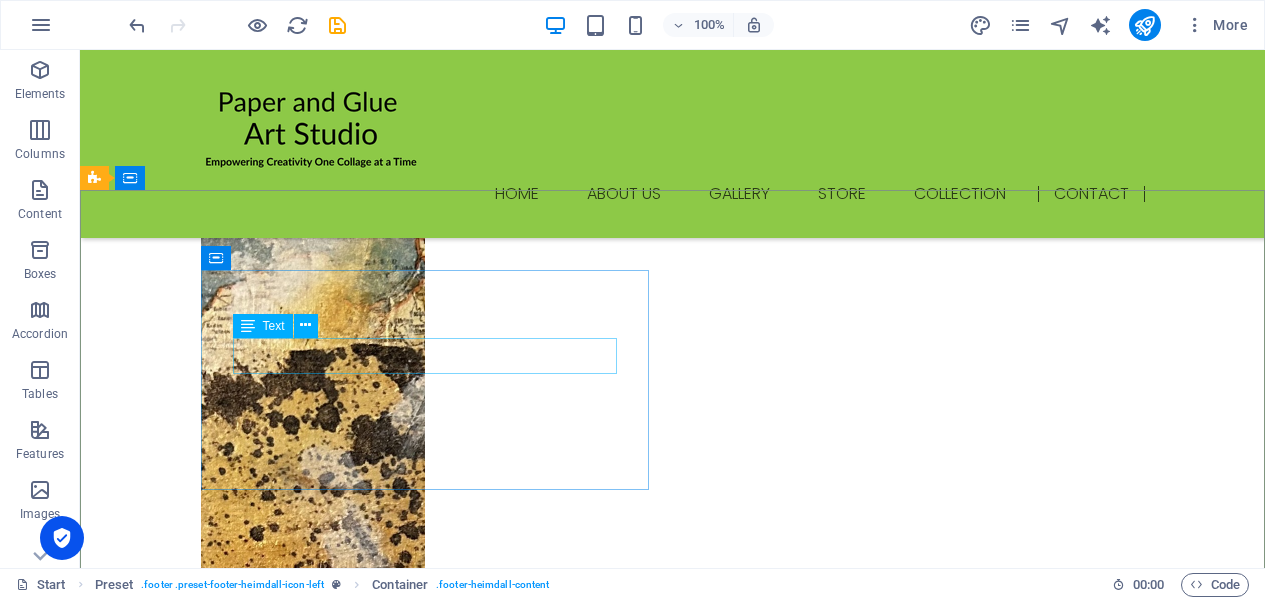 click on "Text" at bounding box center (274, 326) 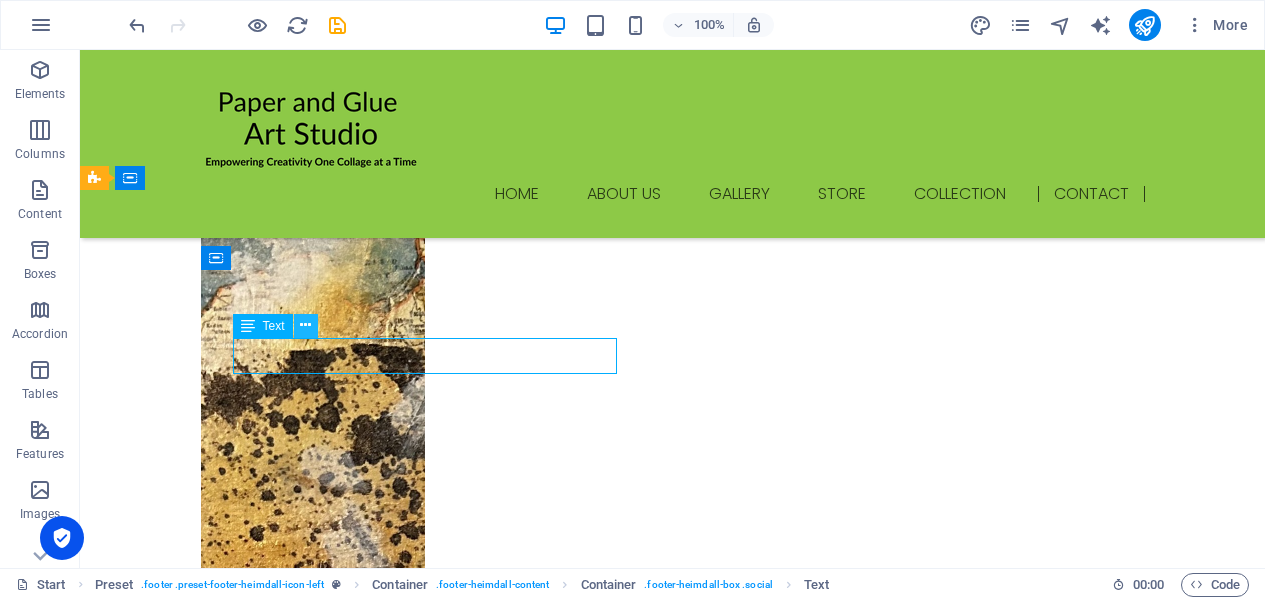 click at bounding box center (305, 325) 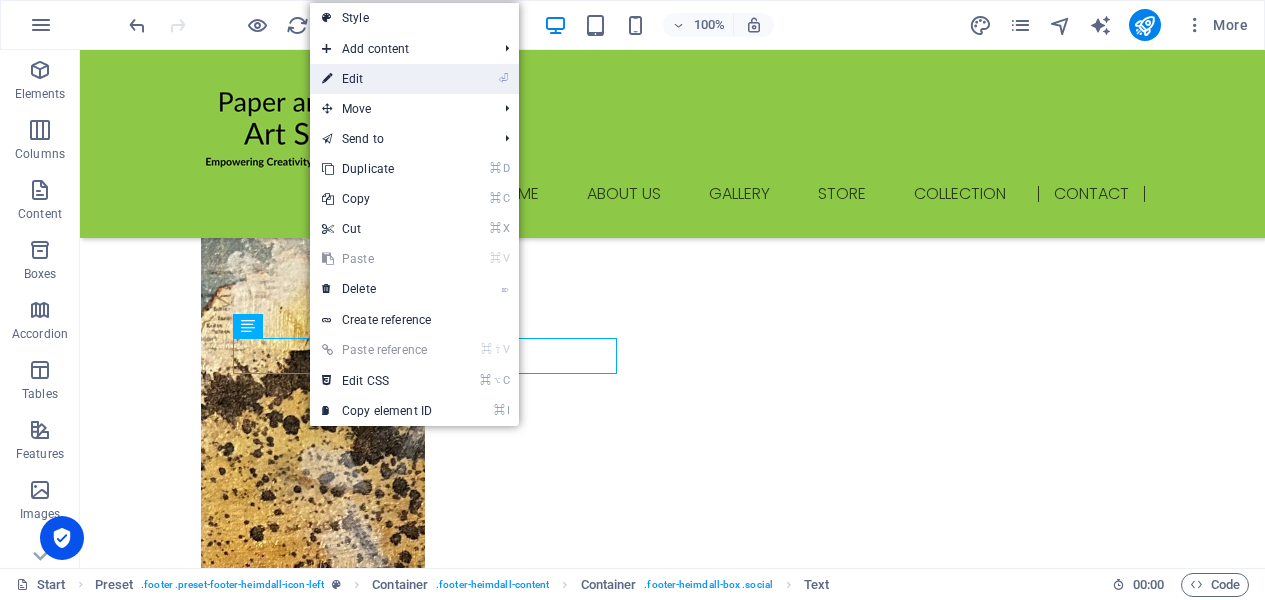 click on "⏎  Edit" at bounding box center [377, 79] 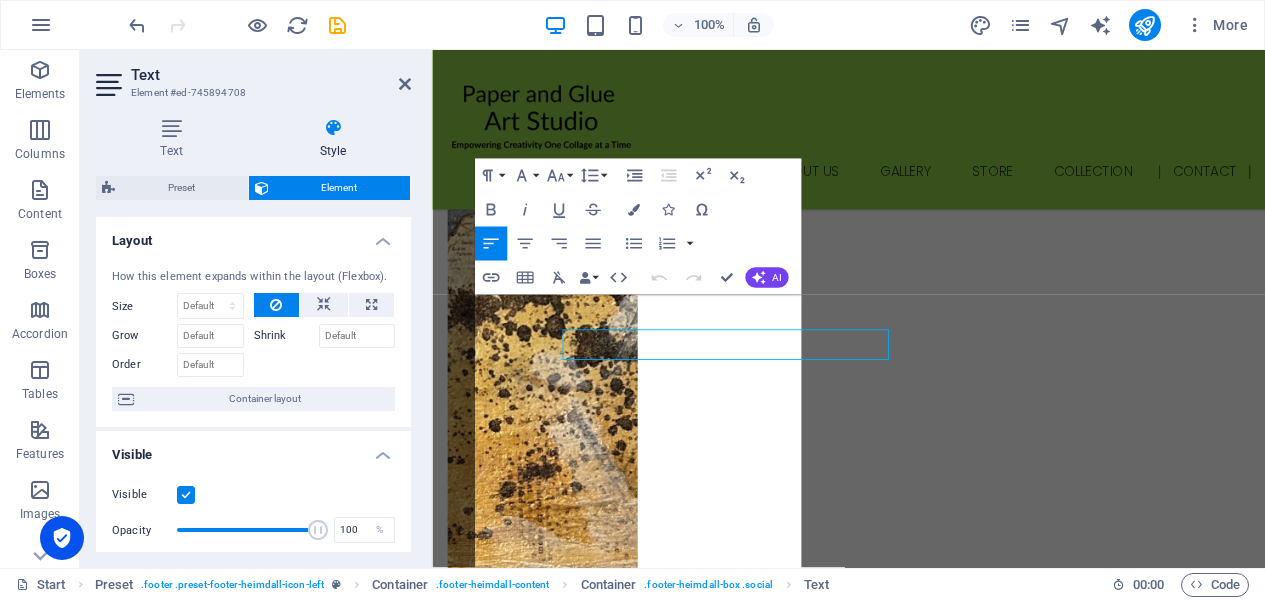 scroll, scrollTop: 3030, scrollLeft: 0, axis: vertical 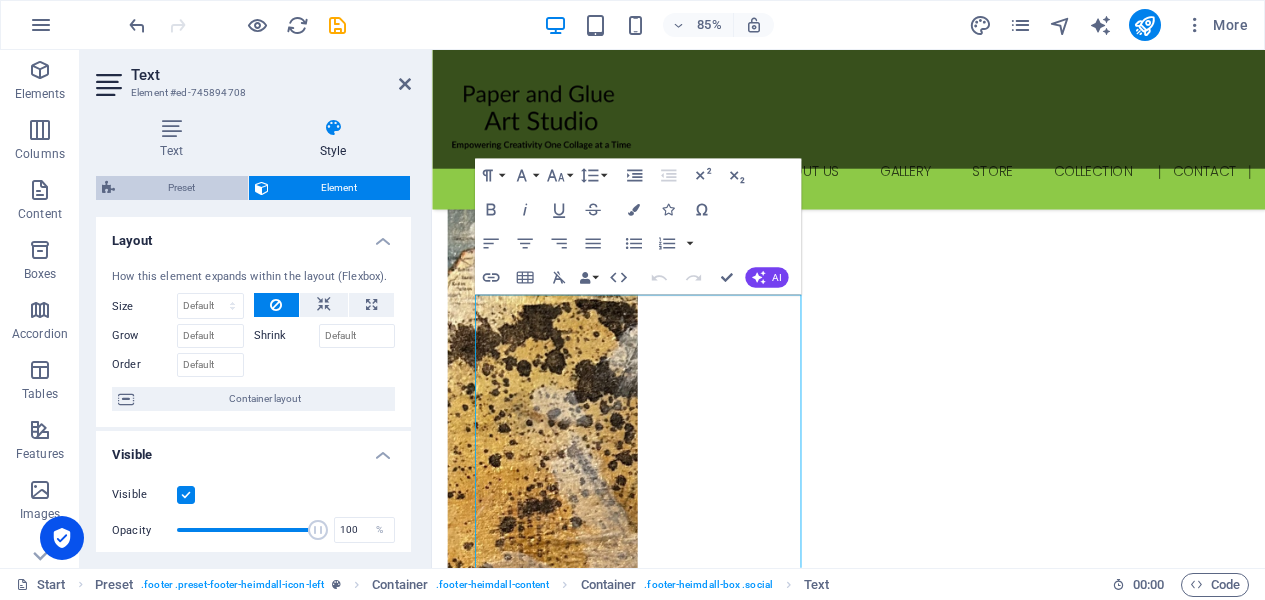 click on "Preset" at bounding box center [181, 188] 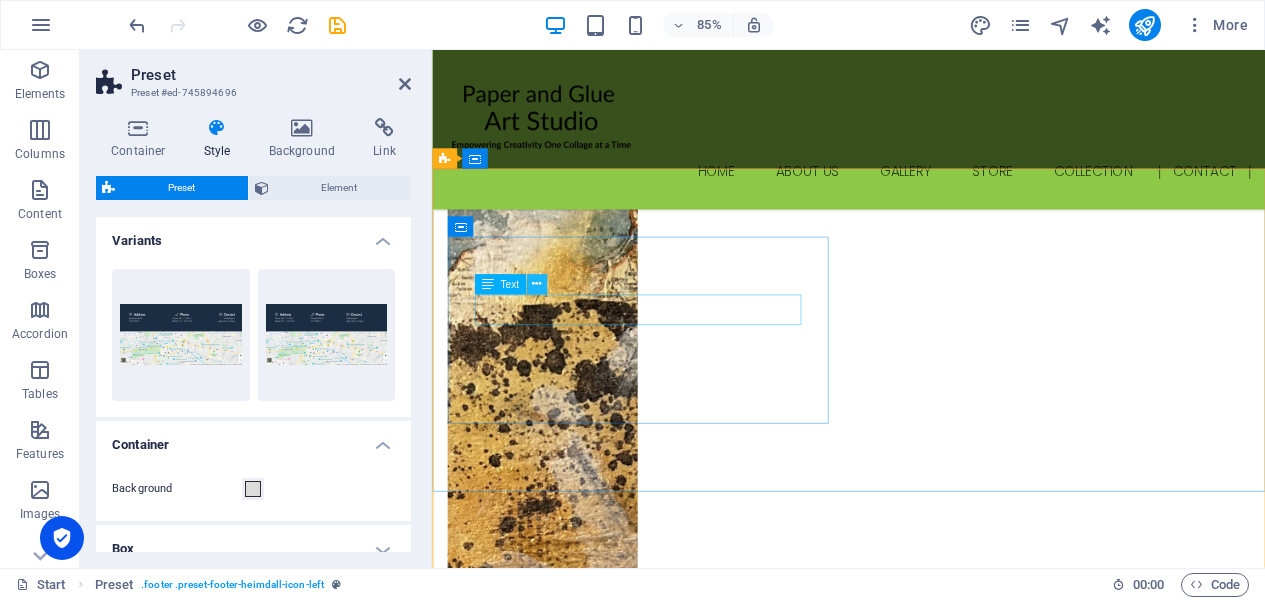 click at bounding box center (536, 284) 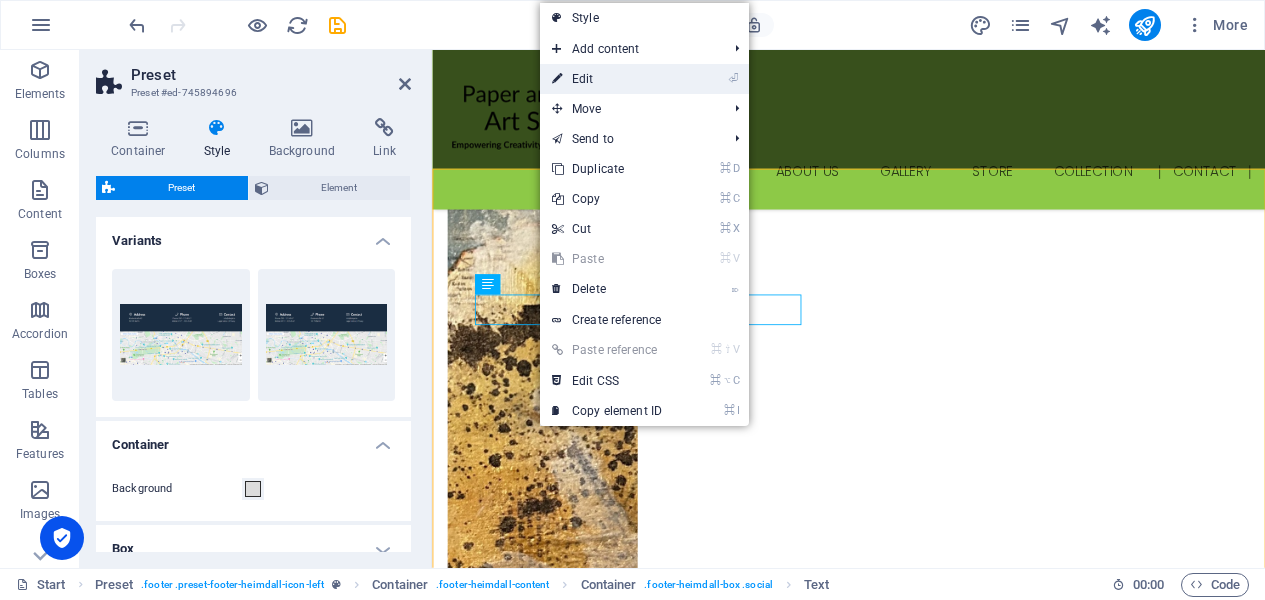 click on "⏎  Edit" at bounding box center [607, 79] 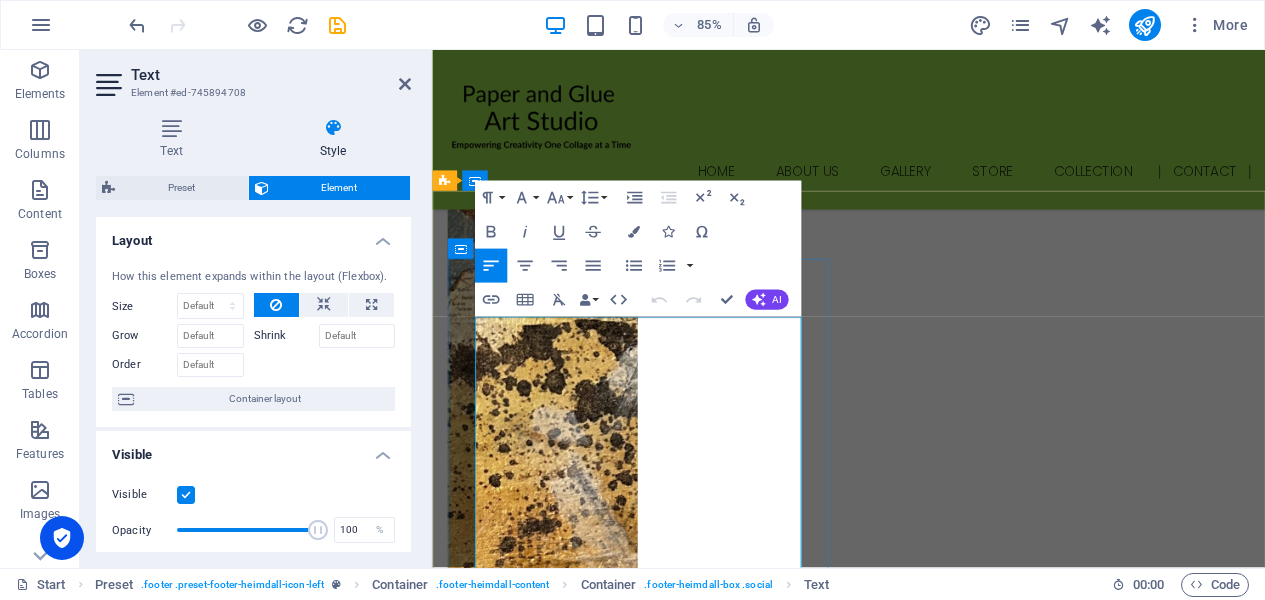 scroll, scrollTop: 2989, scrollLeft: 0, axis: vertical 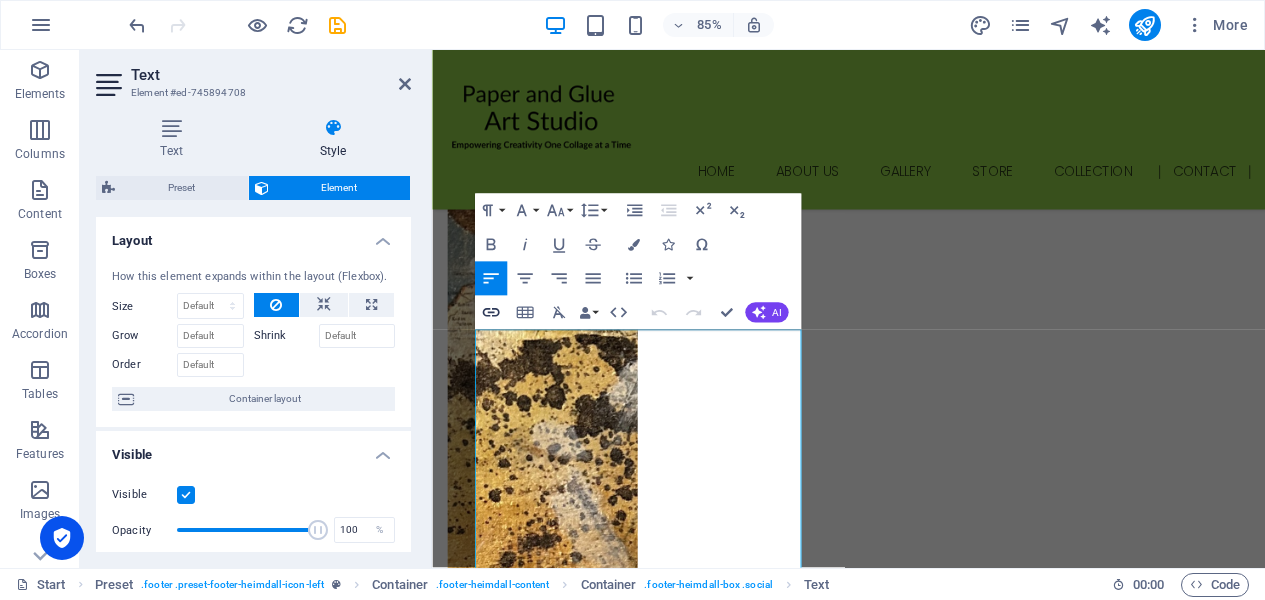 click 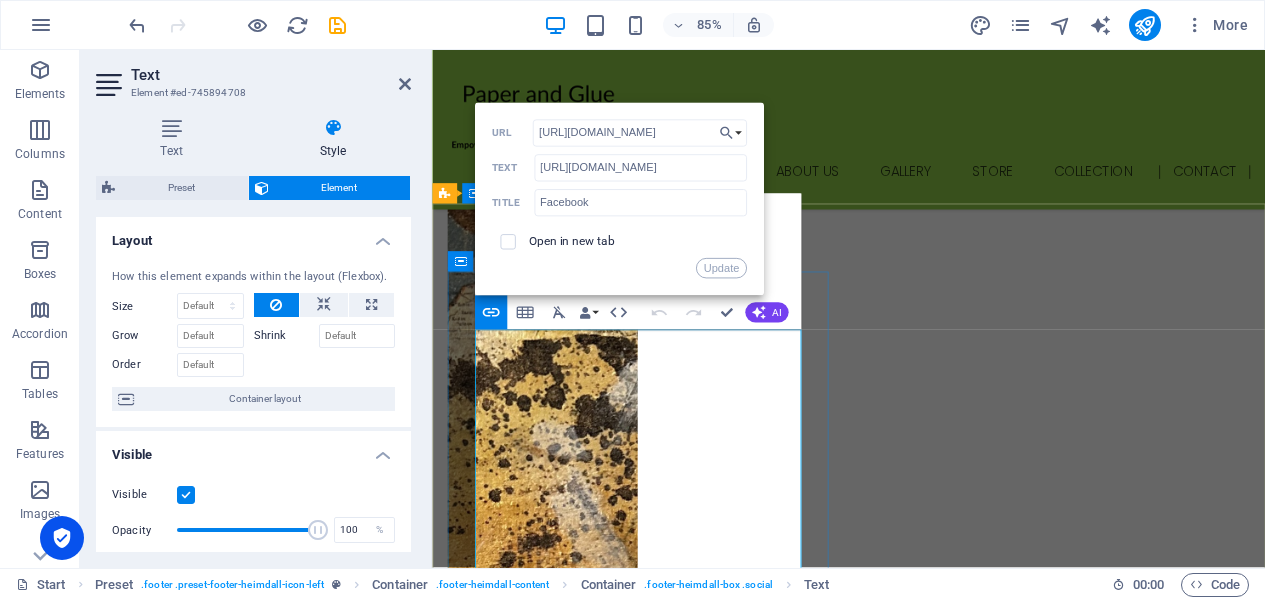 scroll, scrollTop: 0, scrollLeft: 0, axis: both 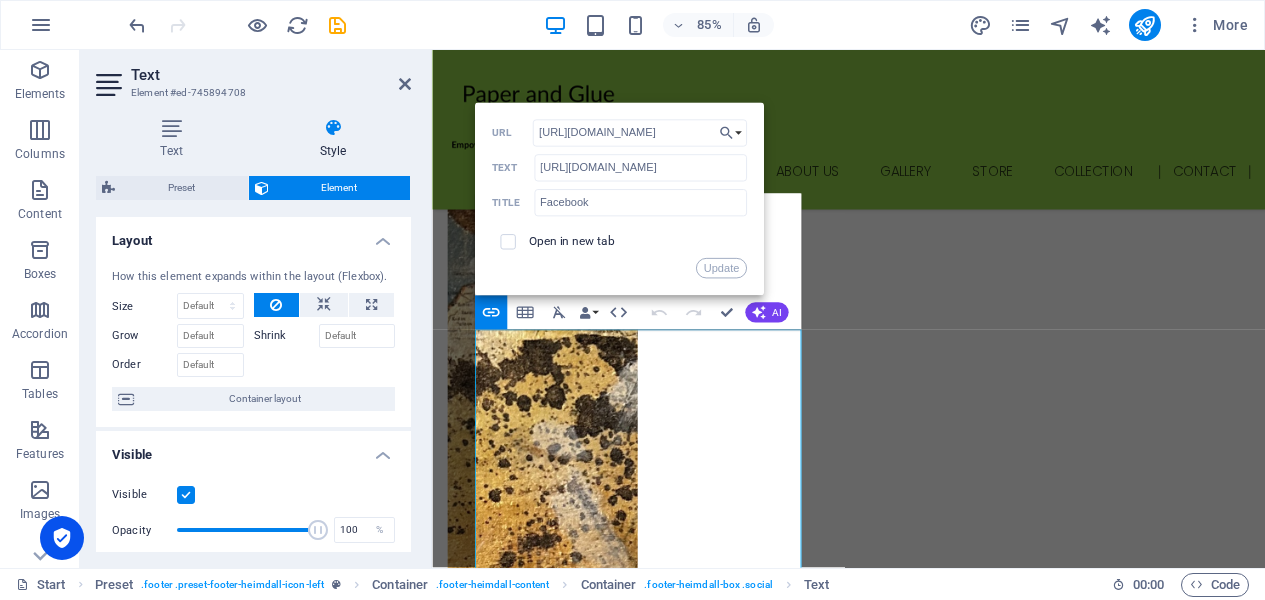 type on "https://www.facebook.com/profile" 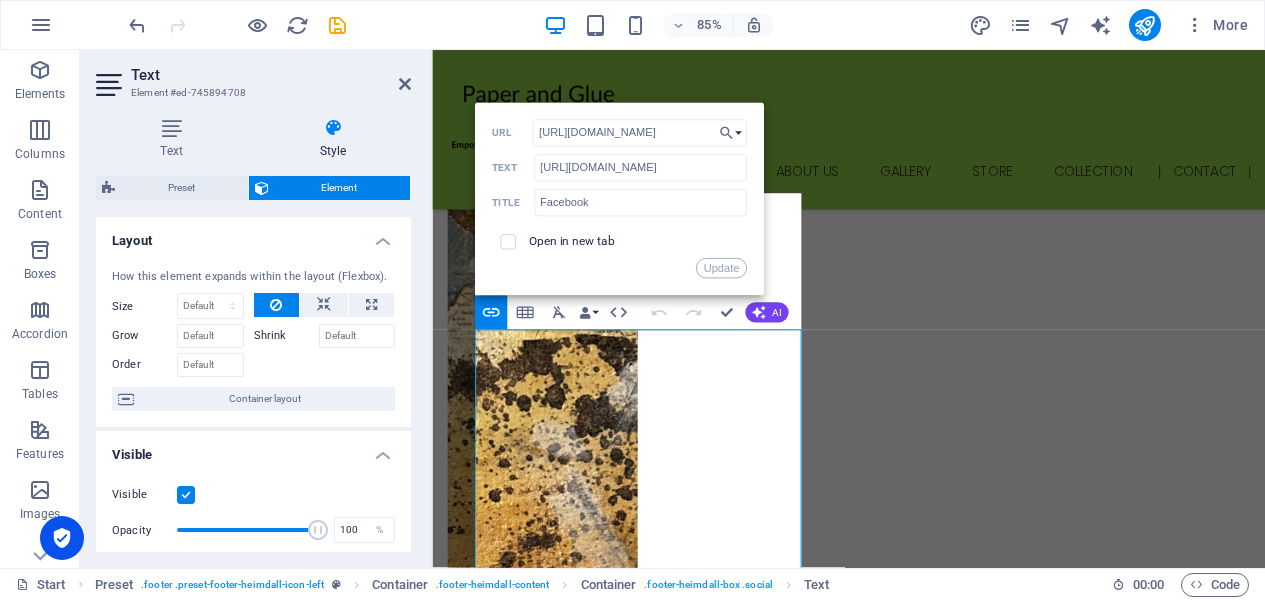 click on "Open in new tab" at bounding box center [619, 242] 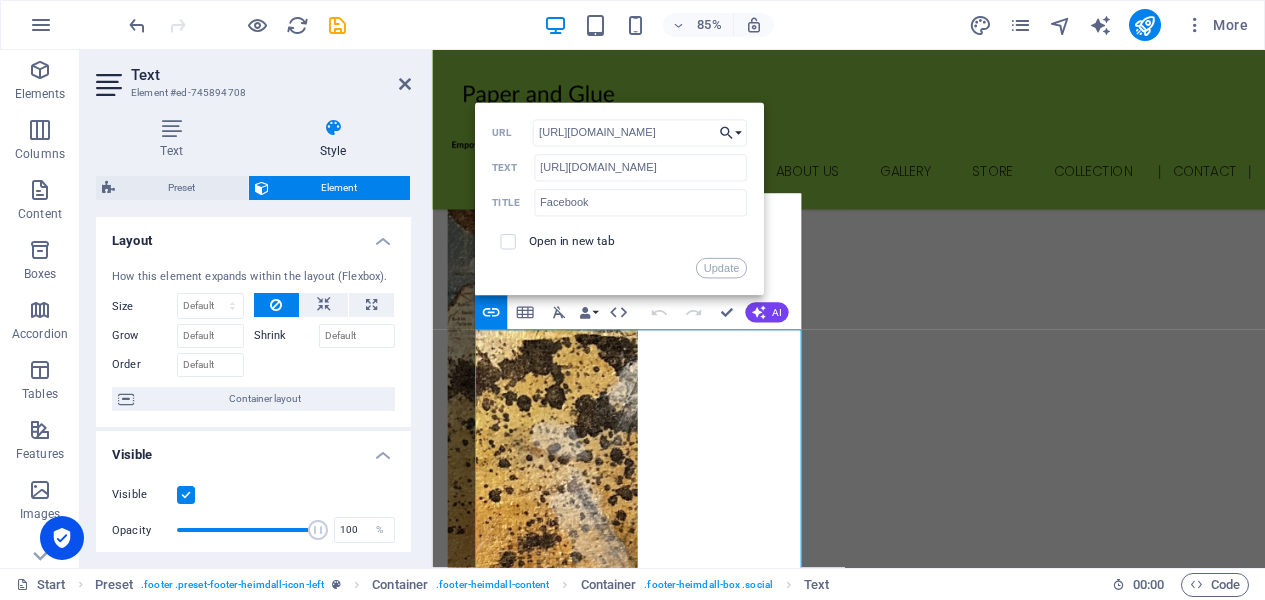 click on "Choose Link" at bounding box center (730, 133) 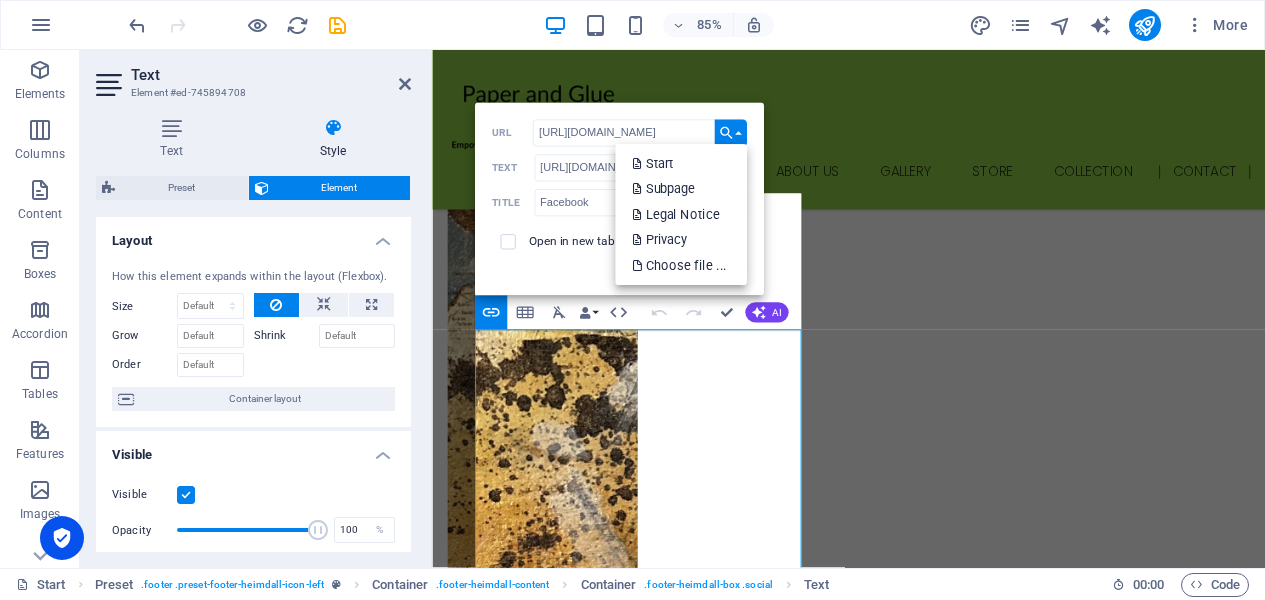 click on "Update" at bounding box center (619, 268) 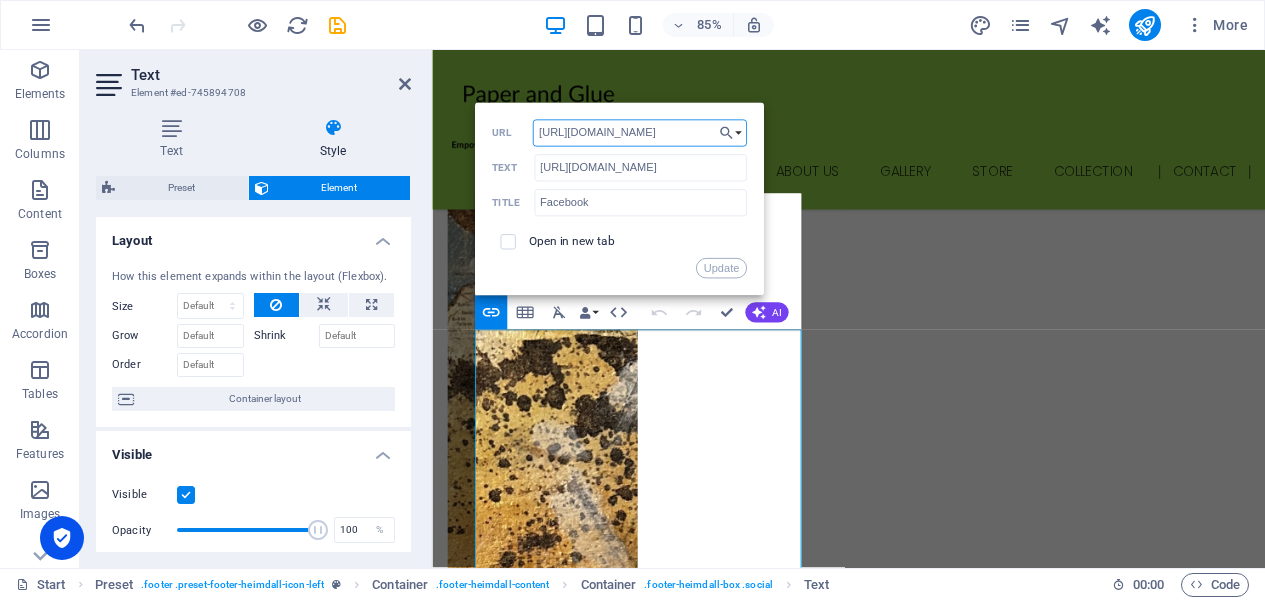 click on "https://www.facebook.com/profile" at bounding box center (640, 133) 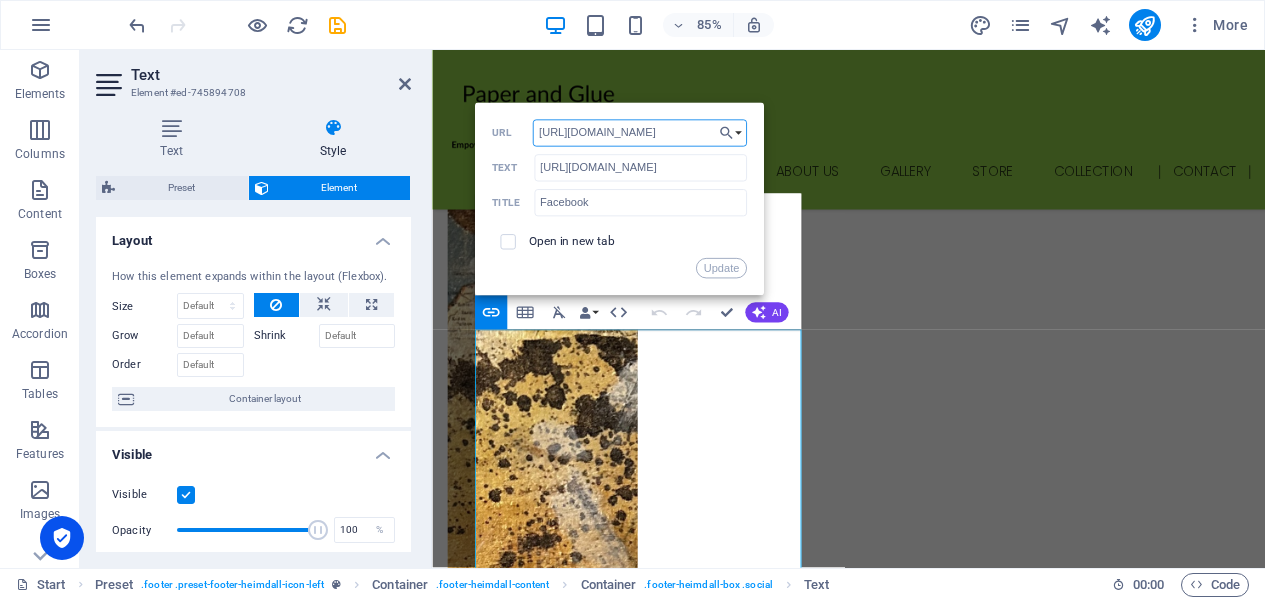 click on "https://www.facebook.com/profile" at bounding box center [640, 133] 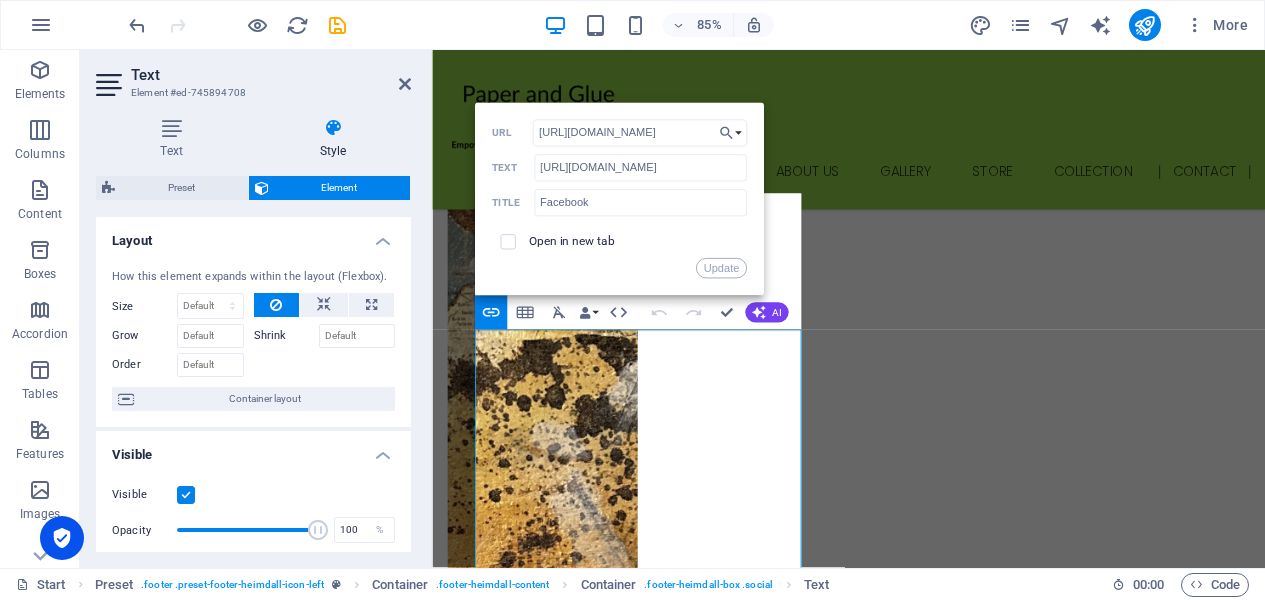 click on "Text" at bounding box center (513, 168) 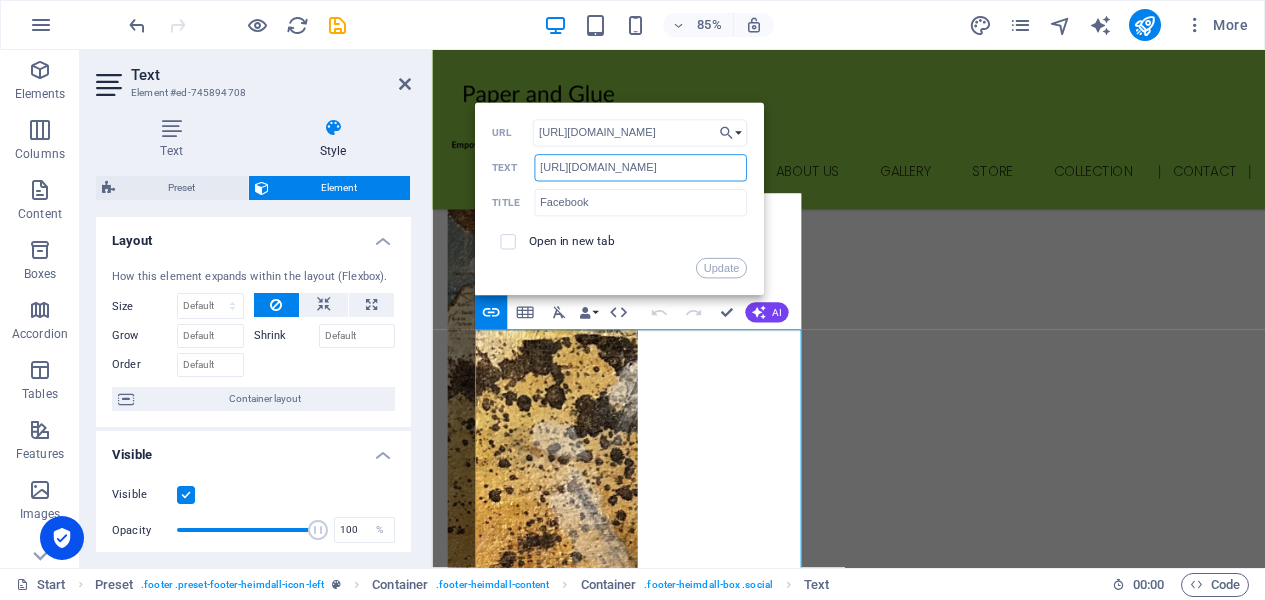 click on "[URL][DOMAIN_NAME]" at bounding box center (640, 167) 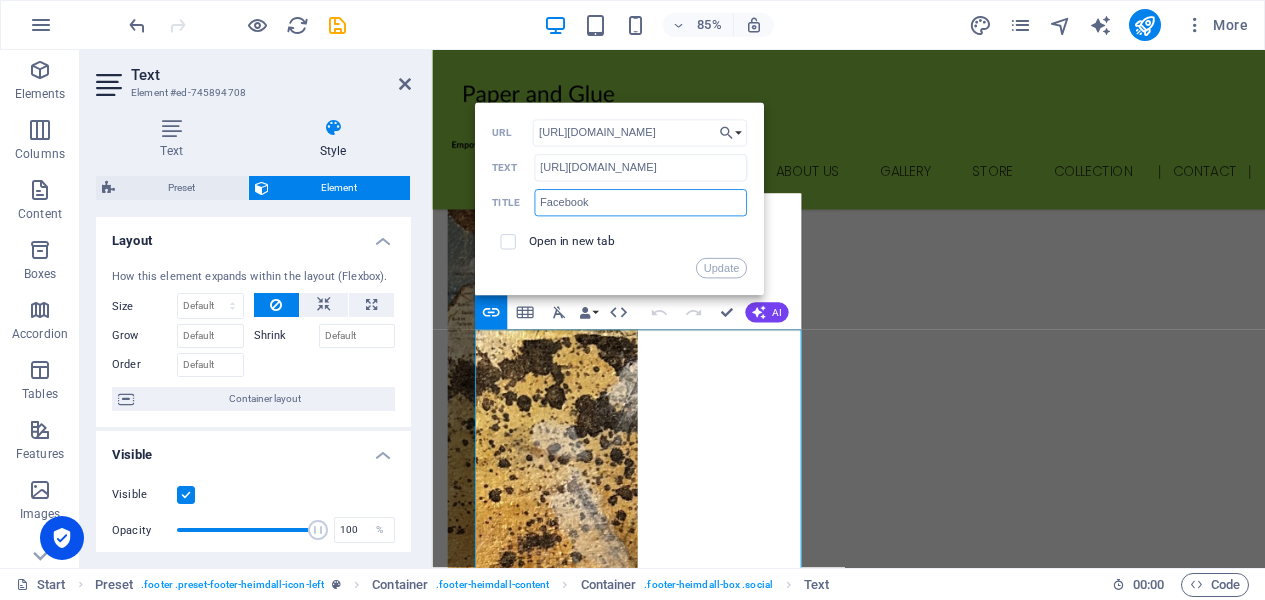 scroll, scrollTop: 0, scrollLeft: 0, axis: both 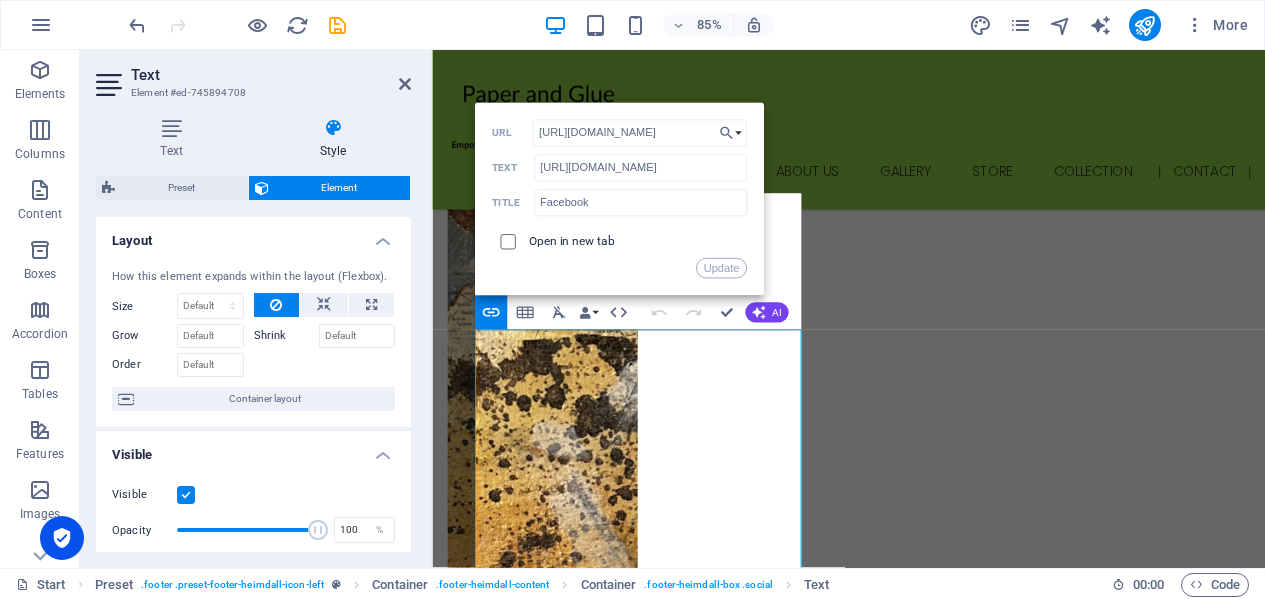 click at bounding box center [504, 239] 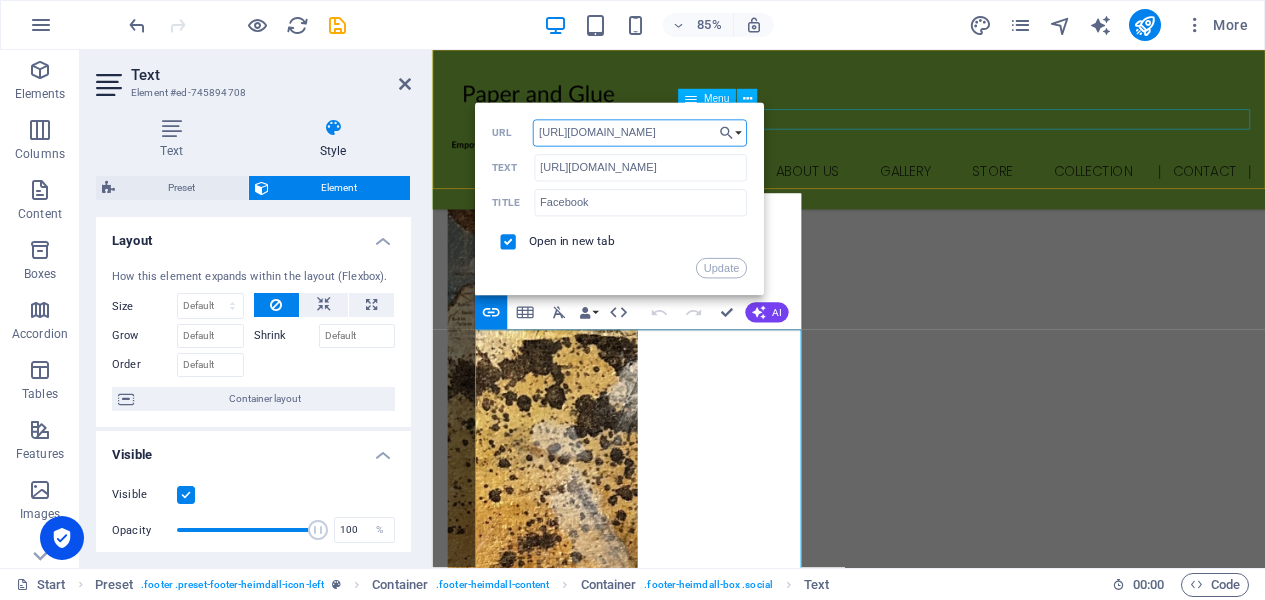 drag, startPoint x: 971, startPoint y: 183, endPoint x: 828, endPoint y: 141, distance: 149.04027 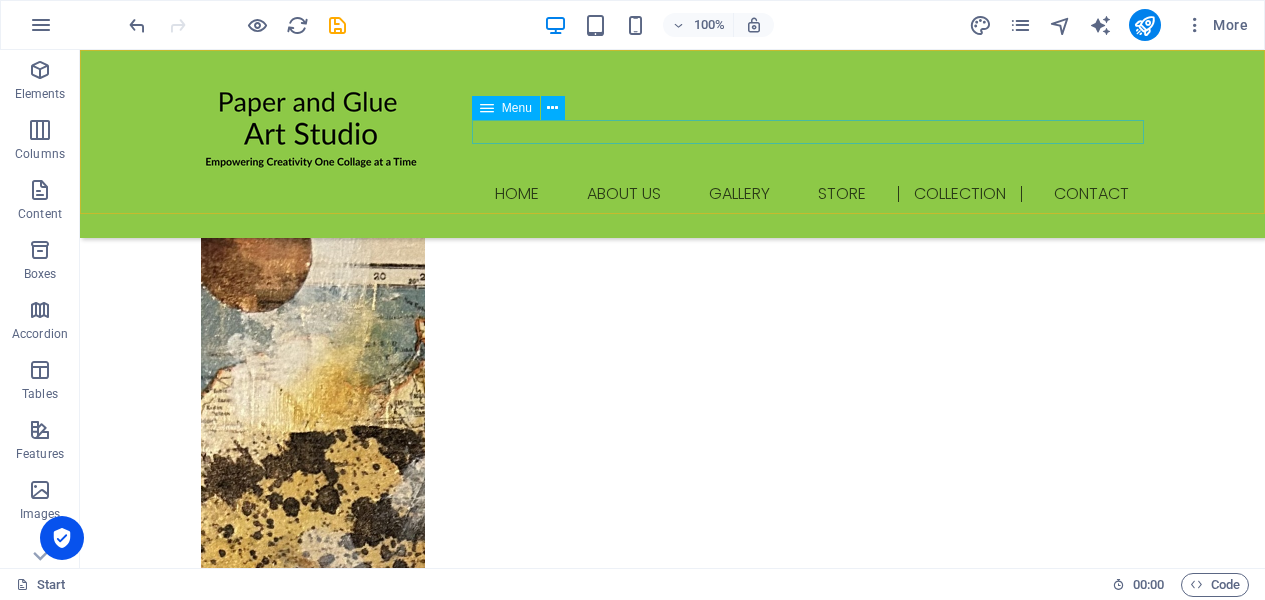 scroll, scrollTop: 3030, scrollLeft: 0, axis: vertical 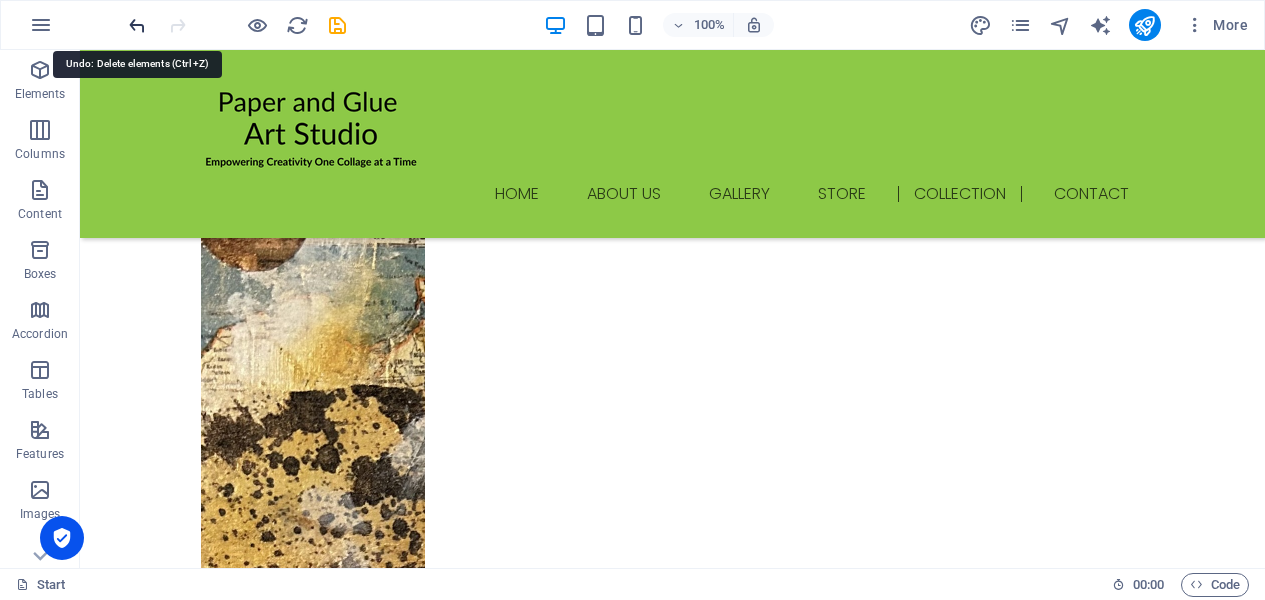 click at bounding box center [137, 25] 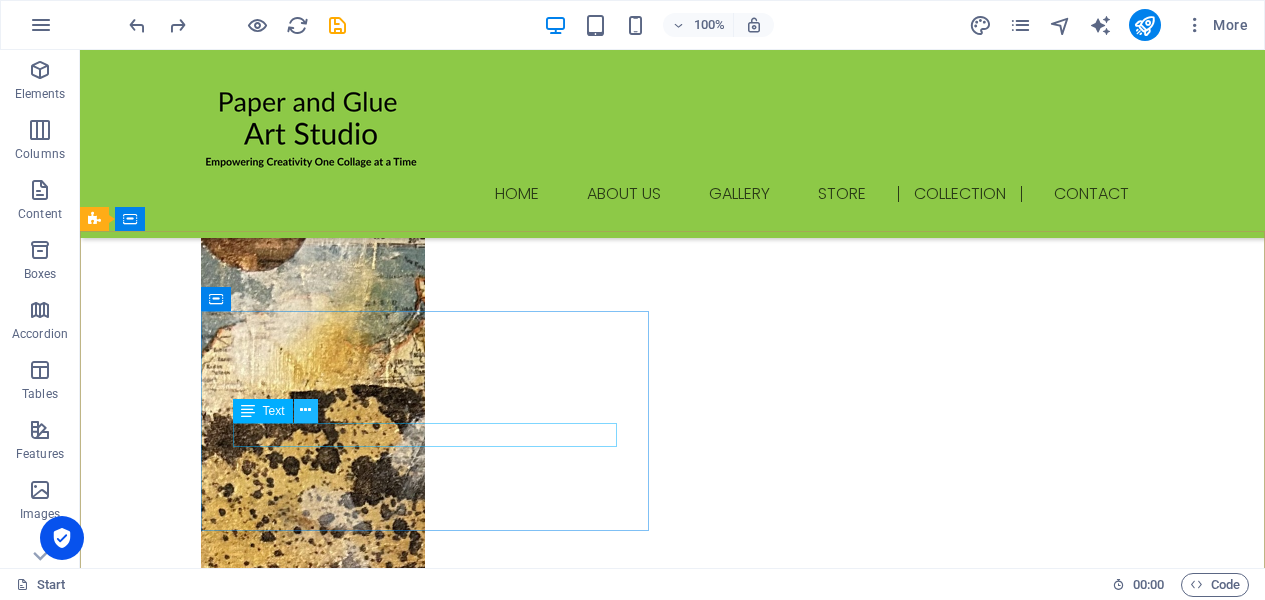 click at bounding box center [305, 410] 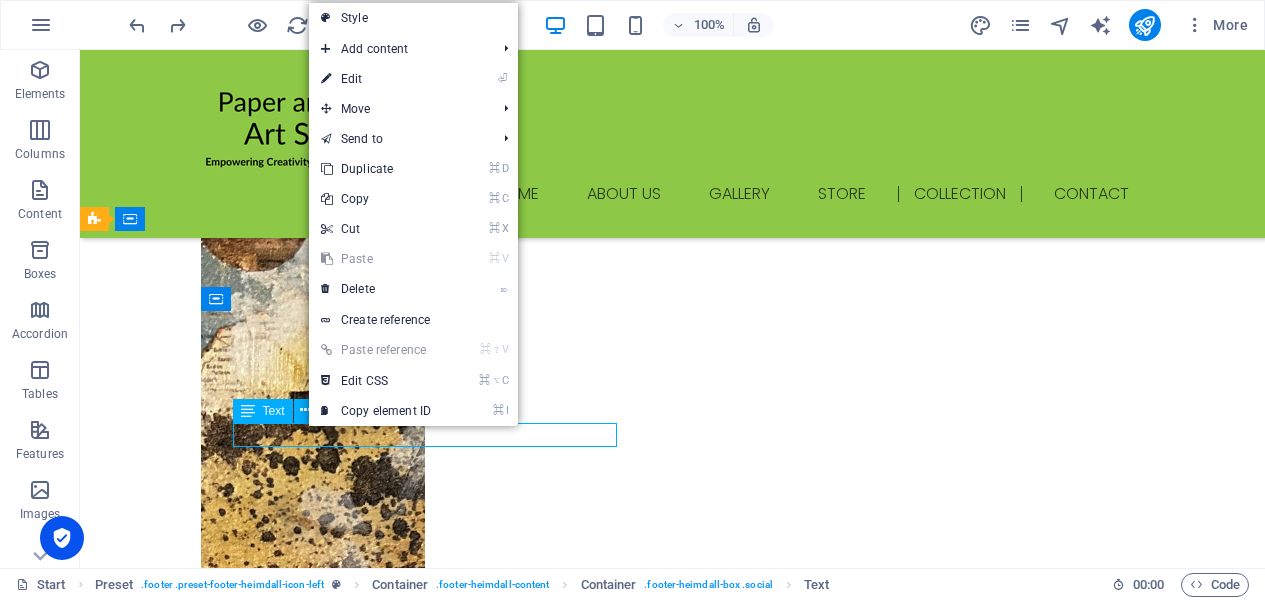 click on "Text" at bounding box center [274, 411] 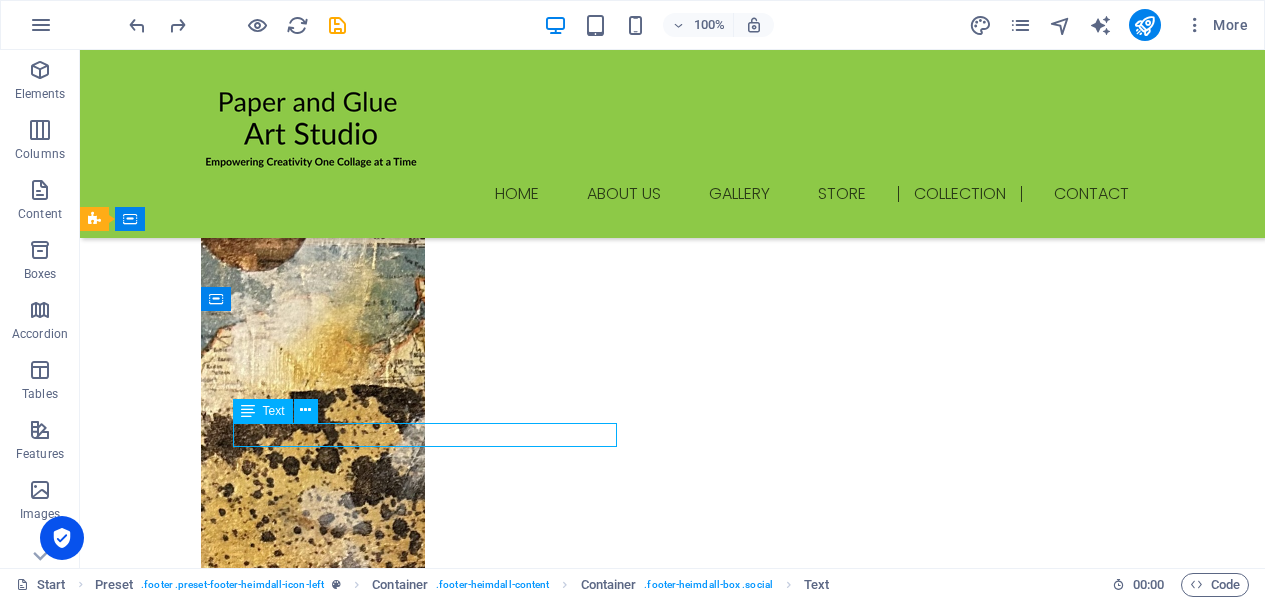 click at bounding box center [248, 411] 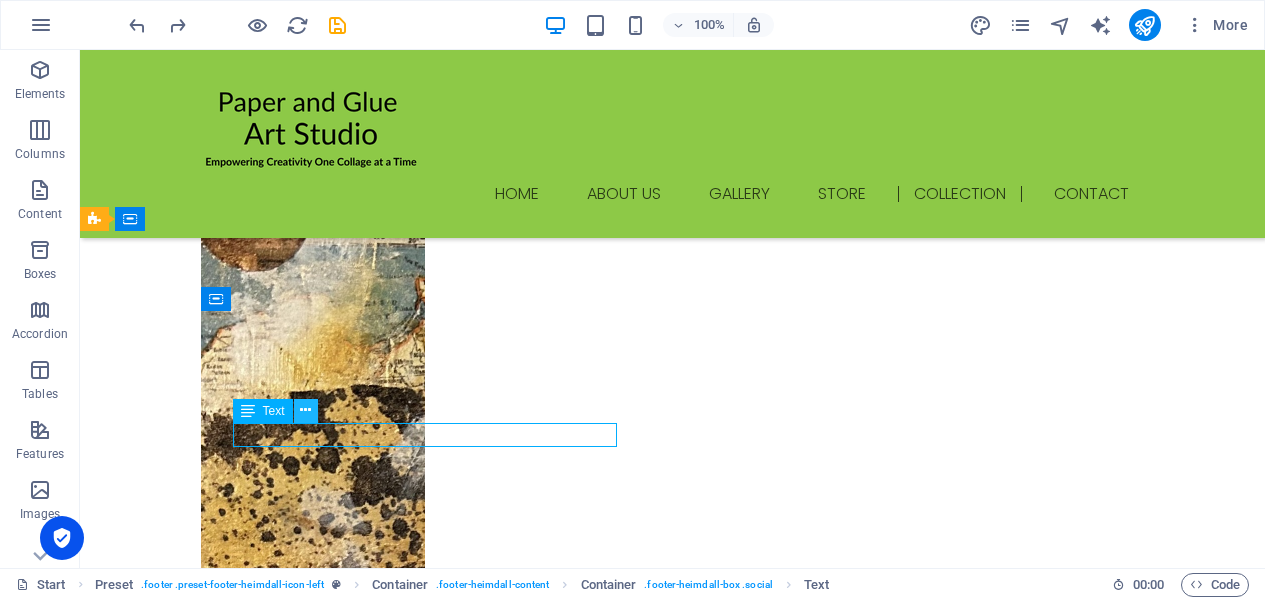 click at bounding box center (305, 410) 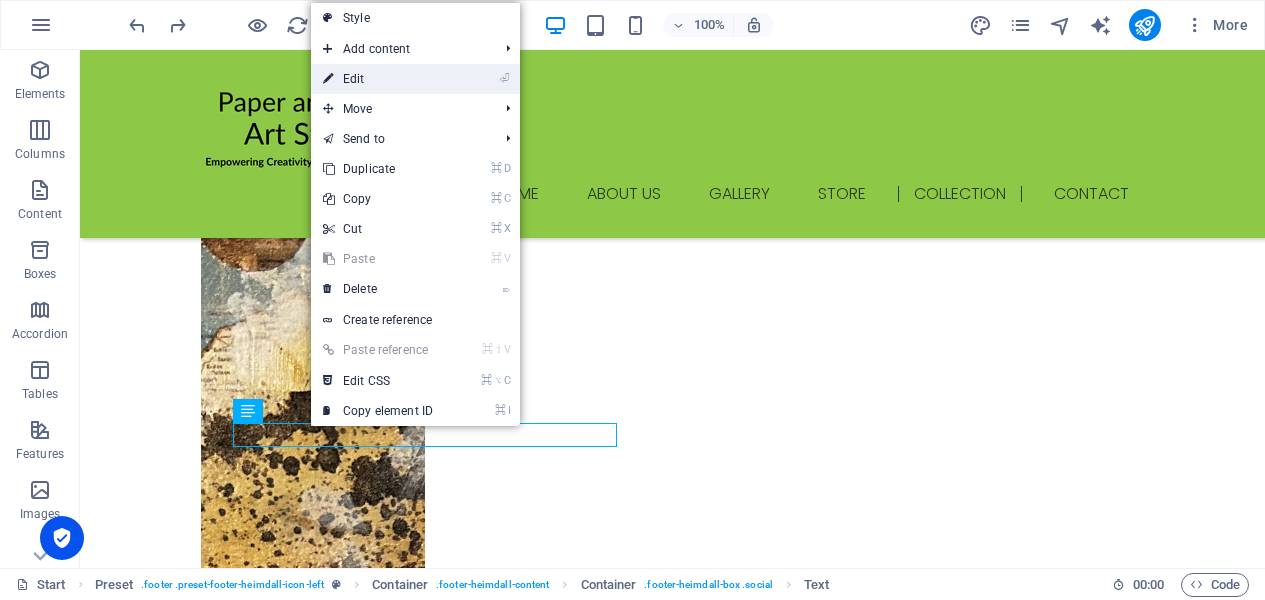 click on "⏎  Edit" at bounding box center [378, 79] 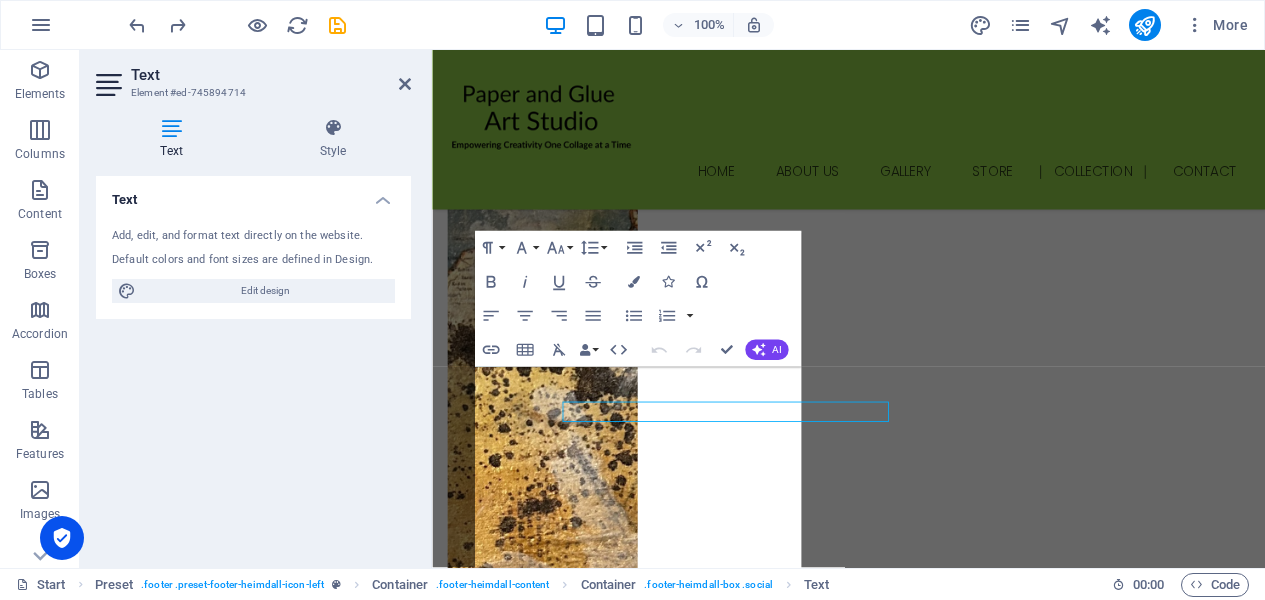 scroll, scrollTop: 2989, scrollLeft: 0, axis: vertical 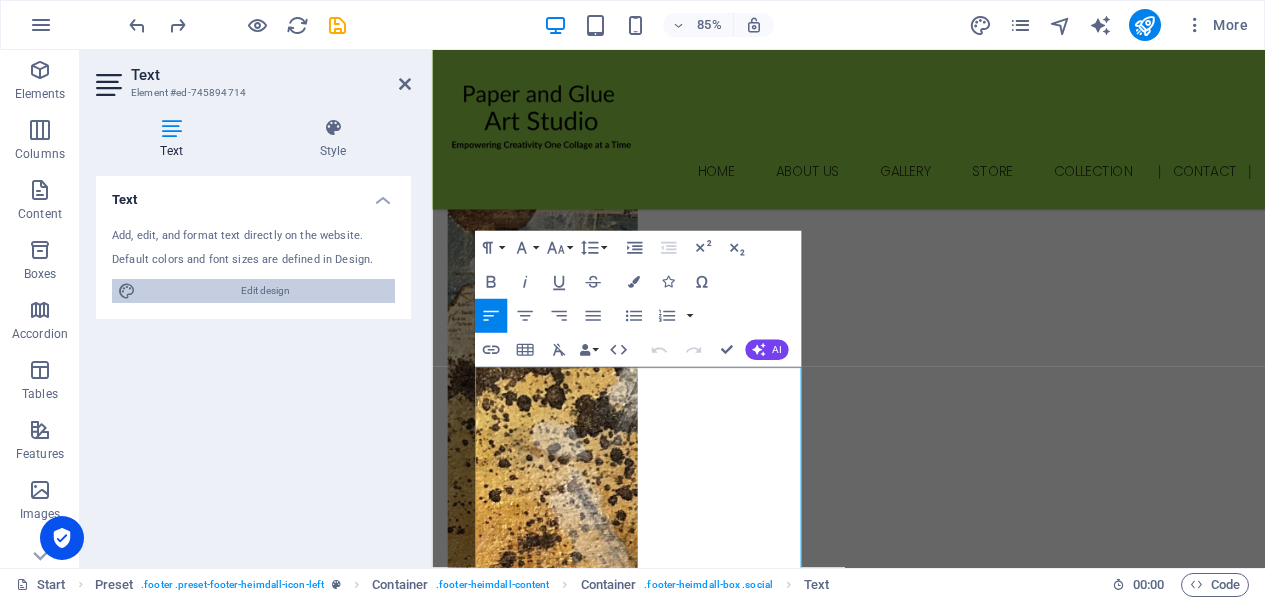 click on "Edit design" at bounding box center (265, 291) 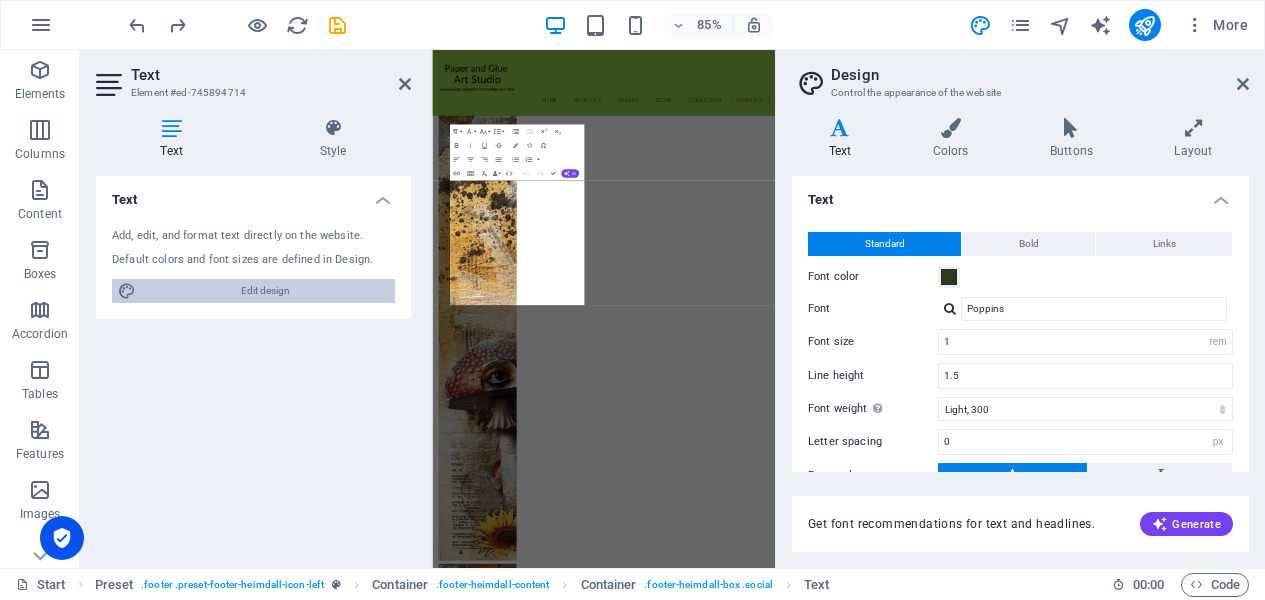 scroll, scrollTop: 3720, scrollLeft: 0, axis: vertical 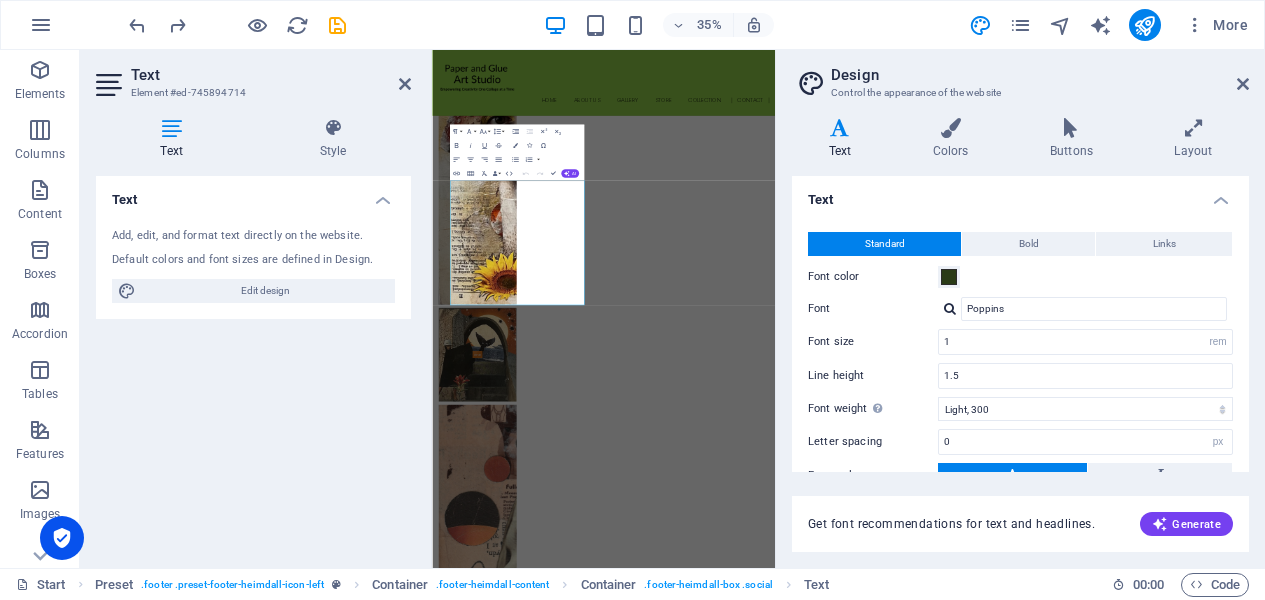 click at bounding box center (840, 128) 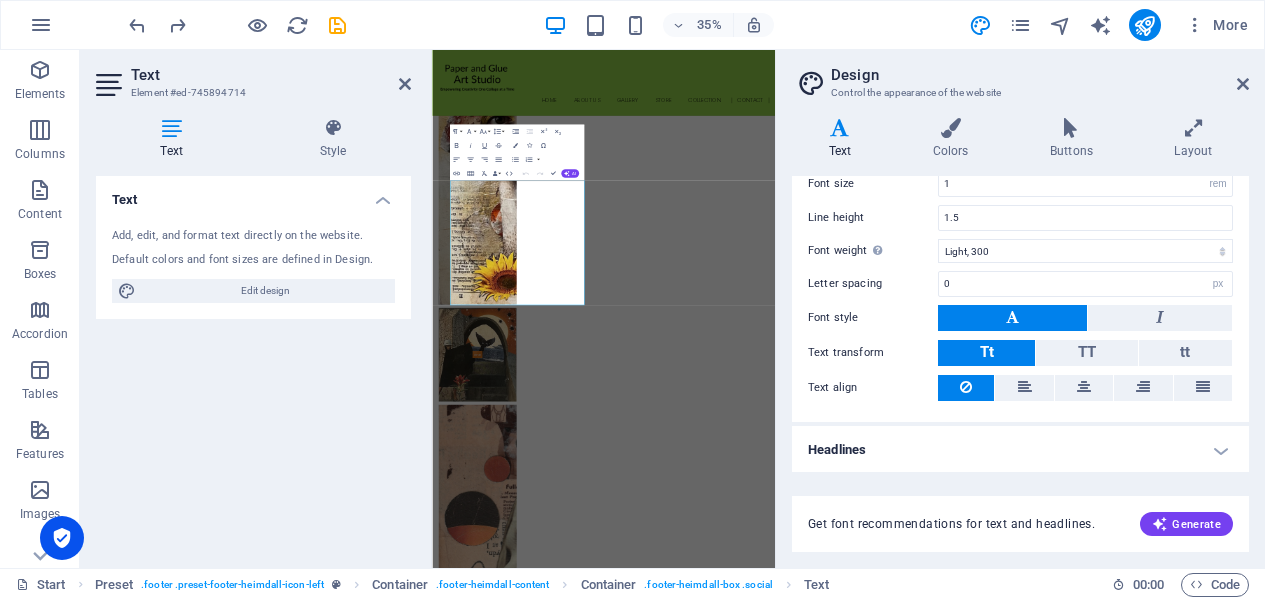 click on "Headlines" at bounding box center [1020, 450] 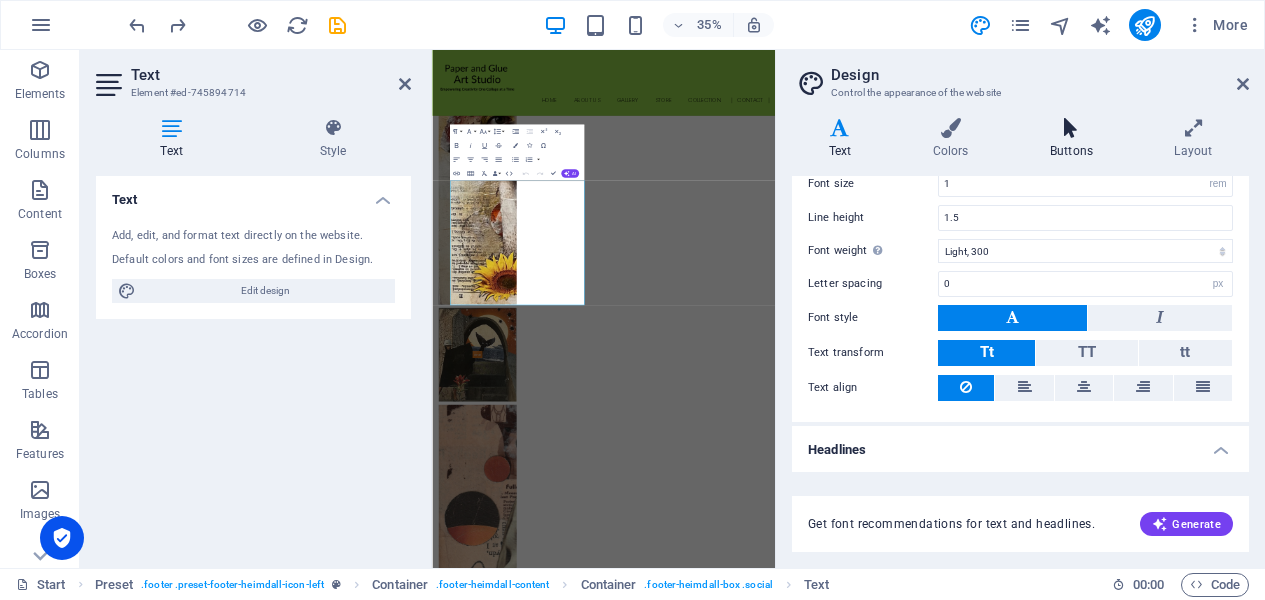 click at bounding box center [1071, 128] 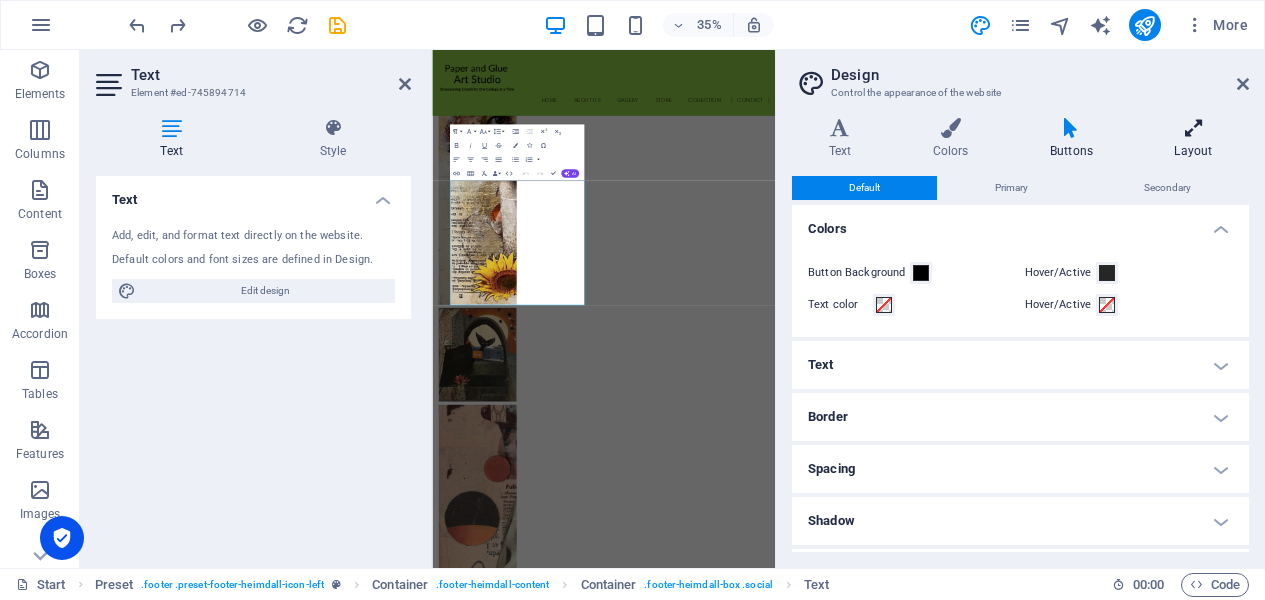 click at bounding box center [1193, 128] 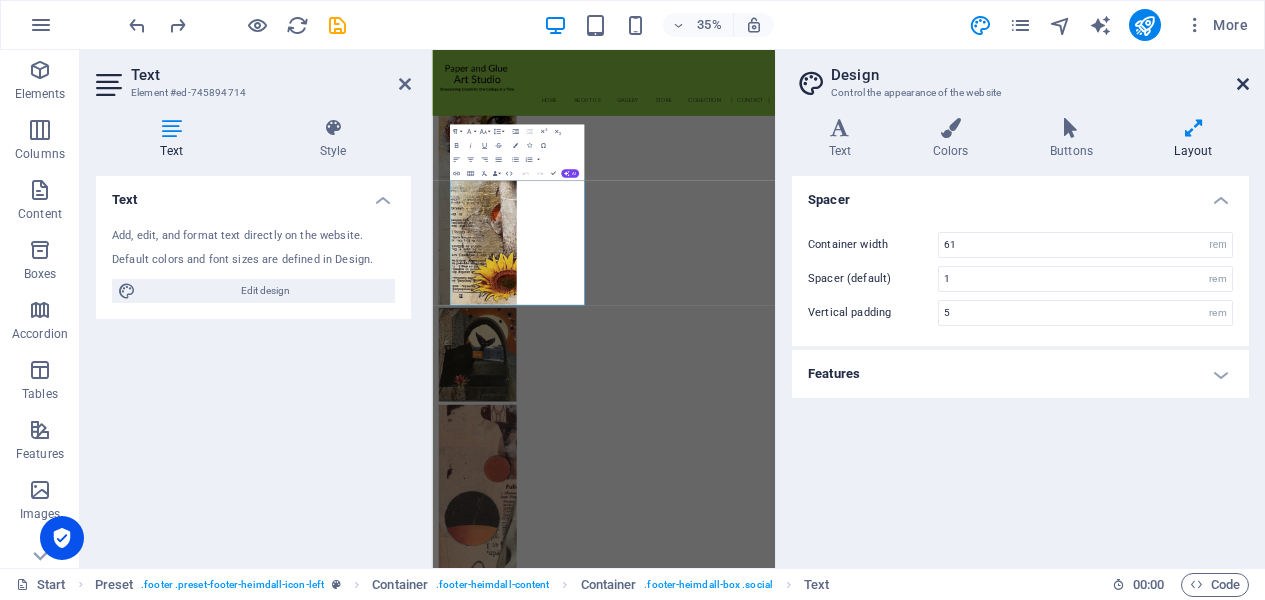 click at bounding box center (1243, 84) 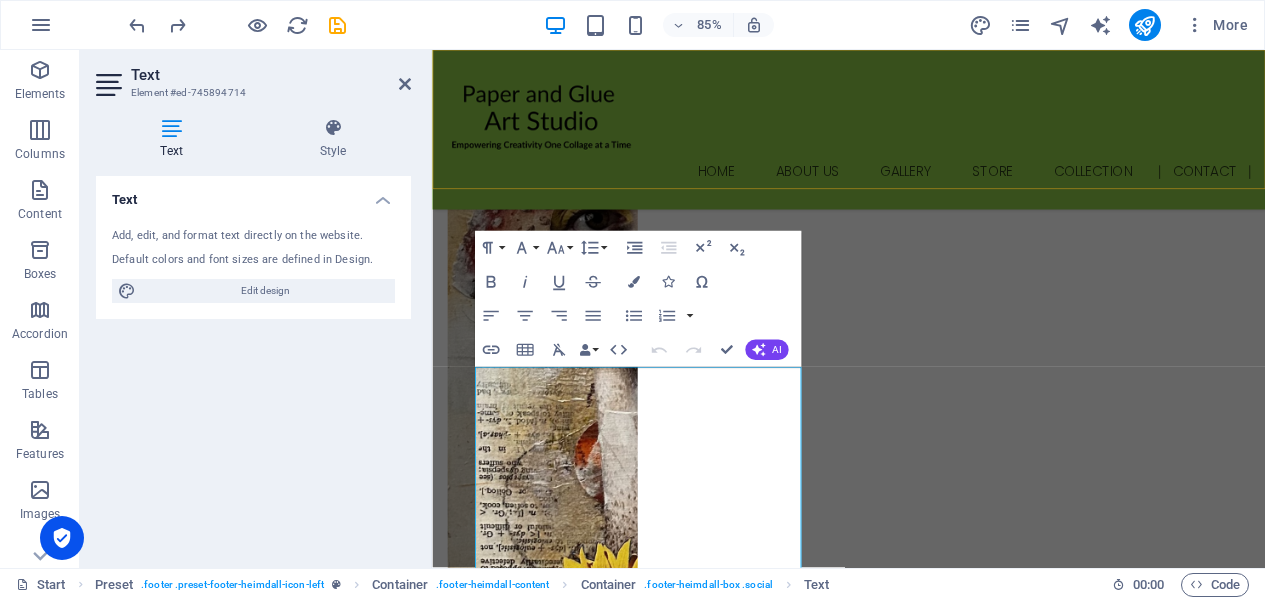 scroll, scrollTop: 2989, scrollLeft: 0, axis: vertical 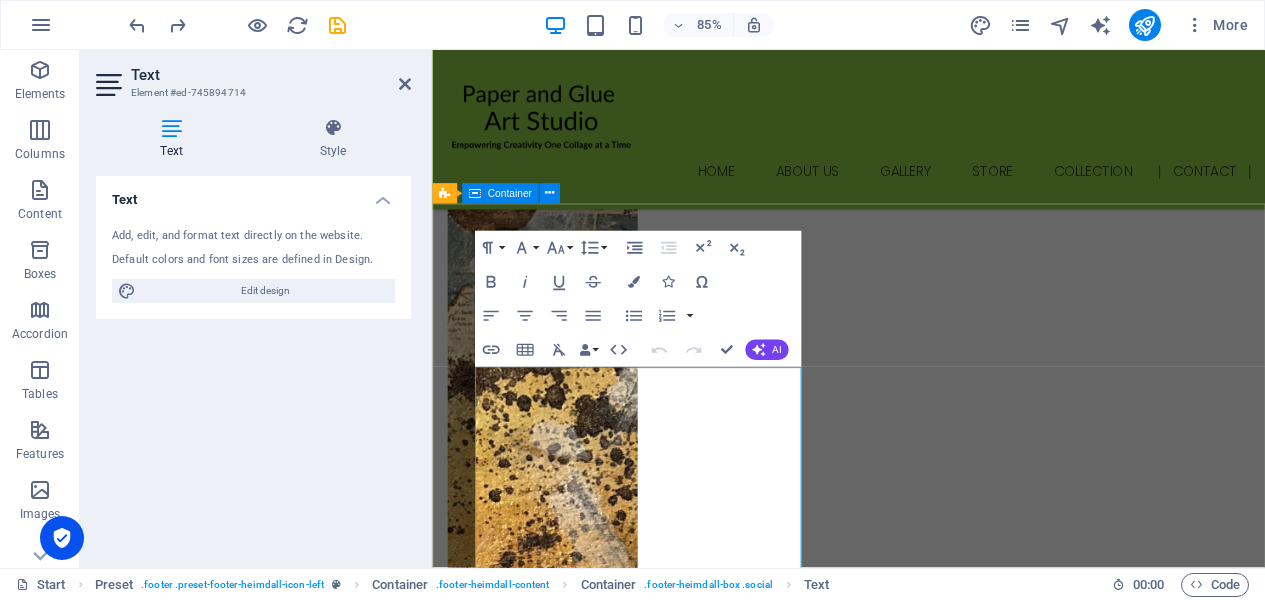 click on "Social [URL][DOMAIN_NAME] Facebook [URL][DOMAIN_NAME] Instagram [URL][DOMAIN_NAME] Pinterest Contact [DOMAIN_NAME]   85225 [PERSON_NAME][EMAIL_ADDRESS][DOMAIN_NAME]" at bounding box center (922, 5303) 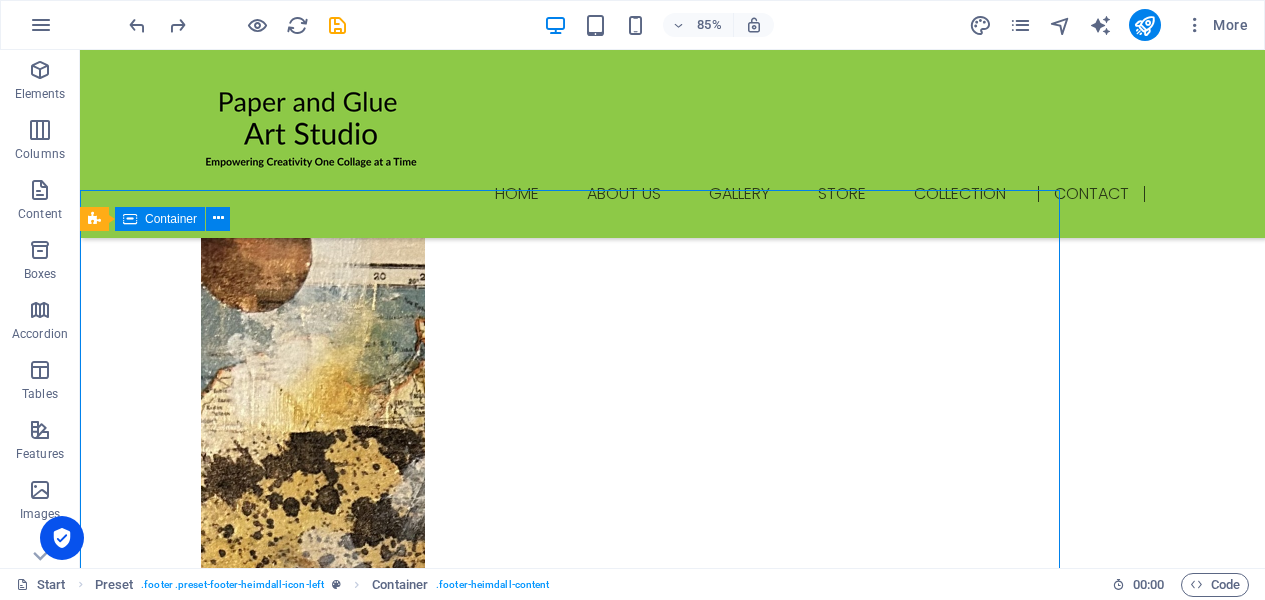 scroll, scrollTop: 3030, scrollLeft: 0, axis: vertical 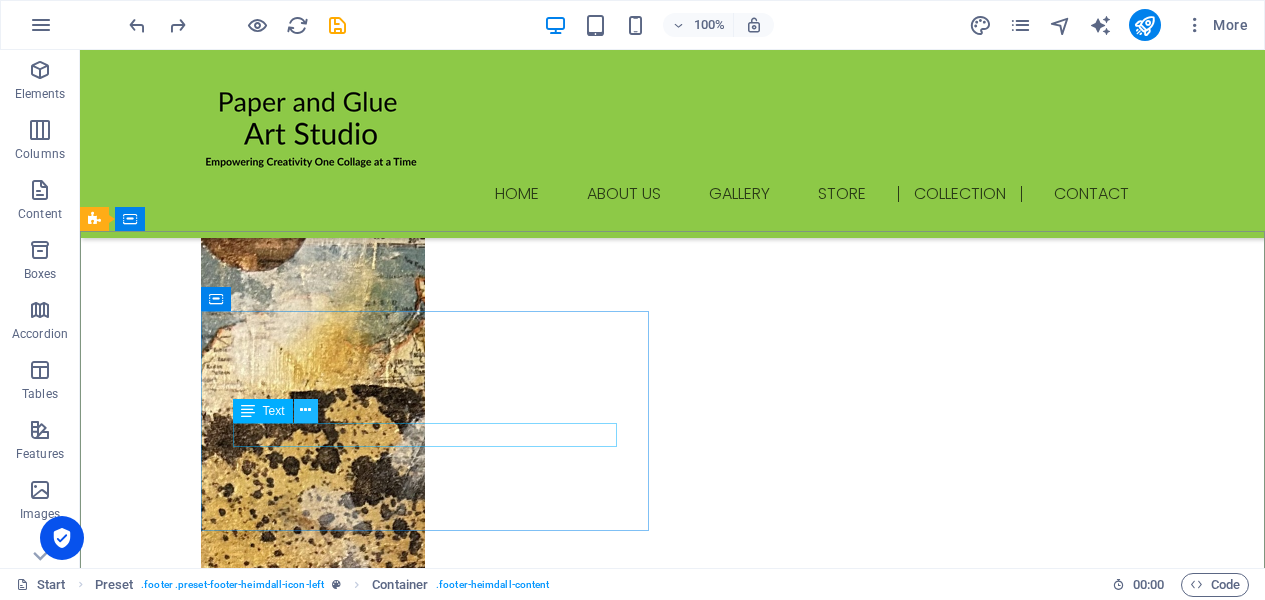 click at bounding box center [305, 410] 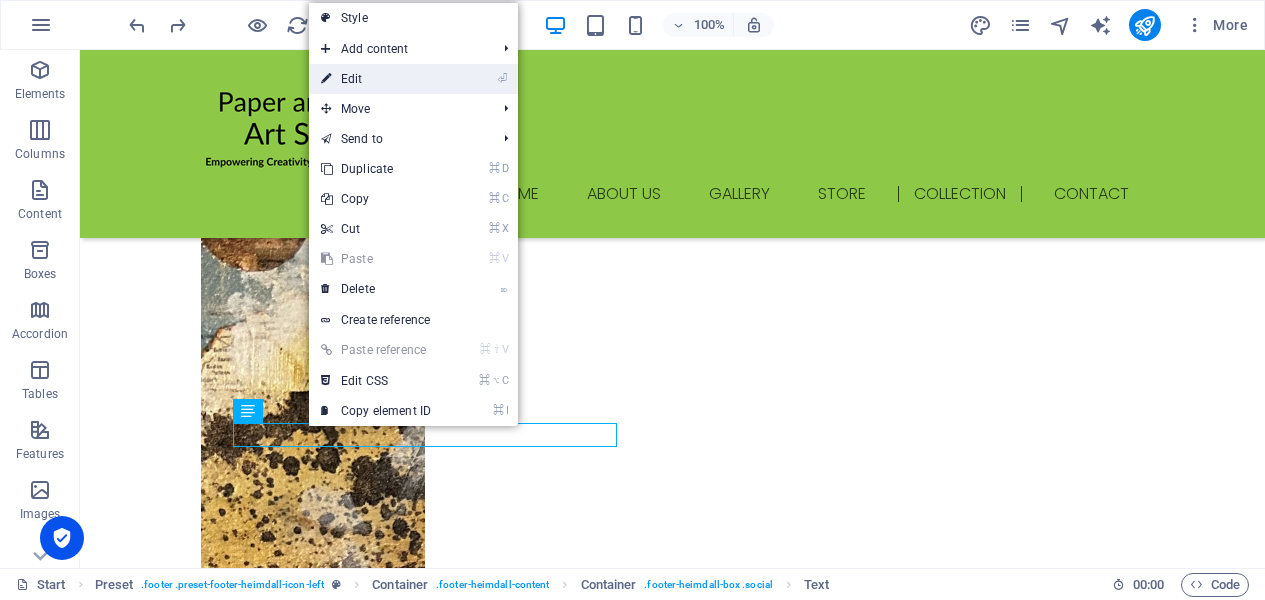 click on "⏎  Edit" at bounding box center [376, 79] 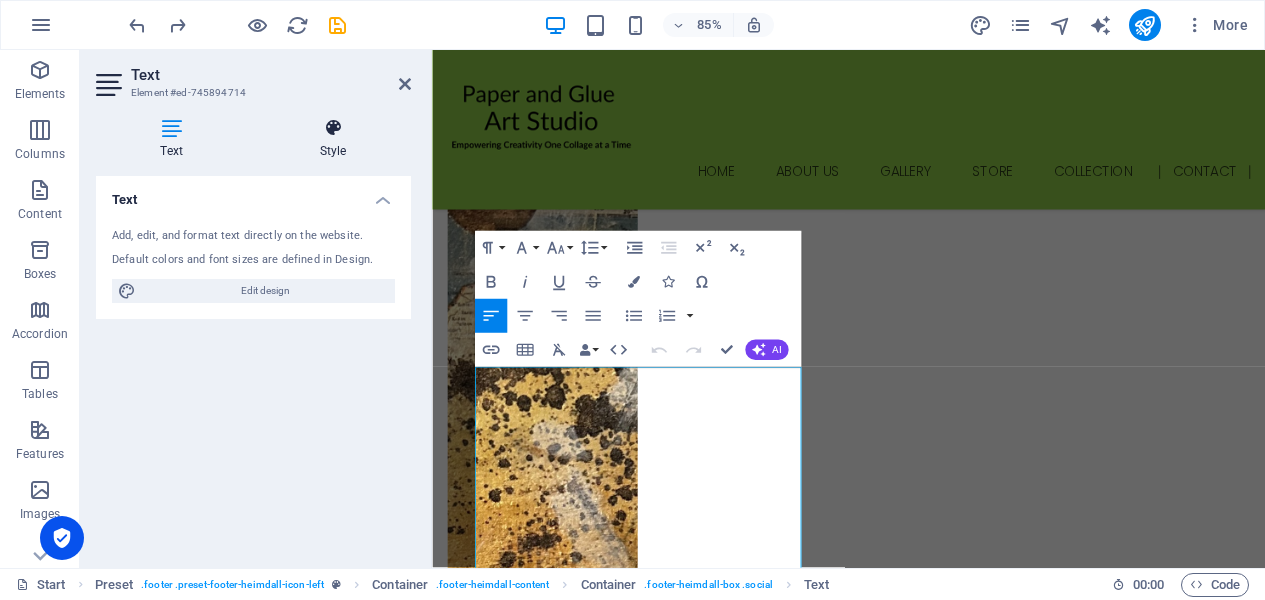 click at bounding box center (333, 128) 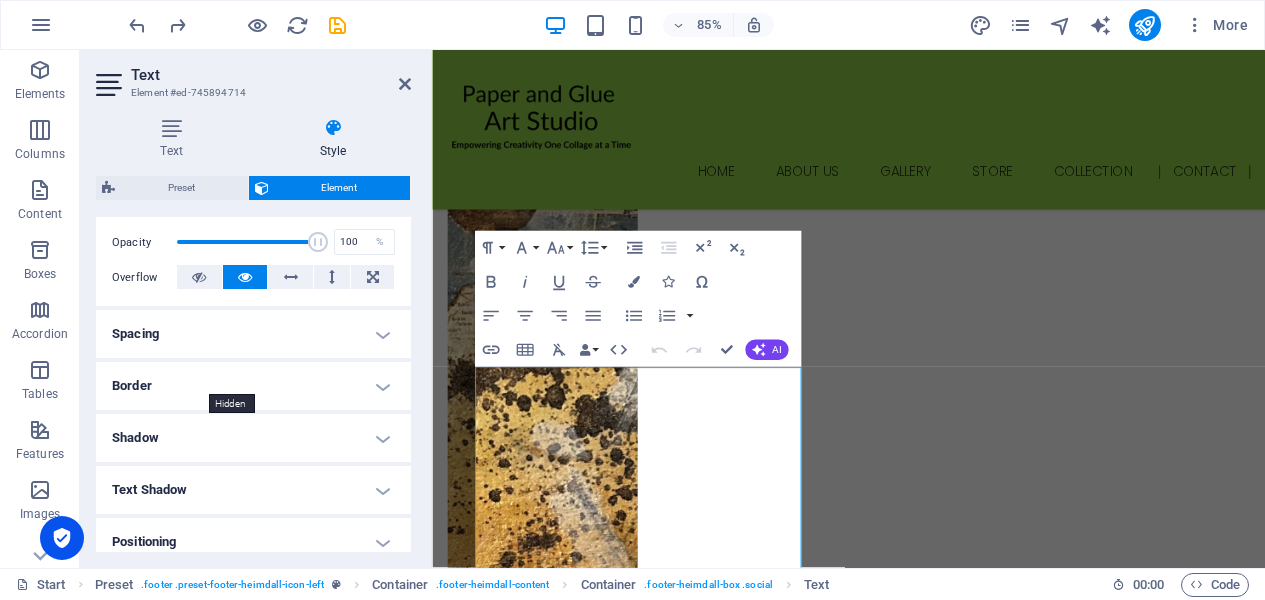 scroll, scrollTop: 296, scrollLeft: 0, axis: vertical 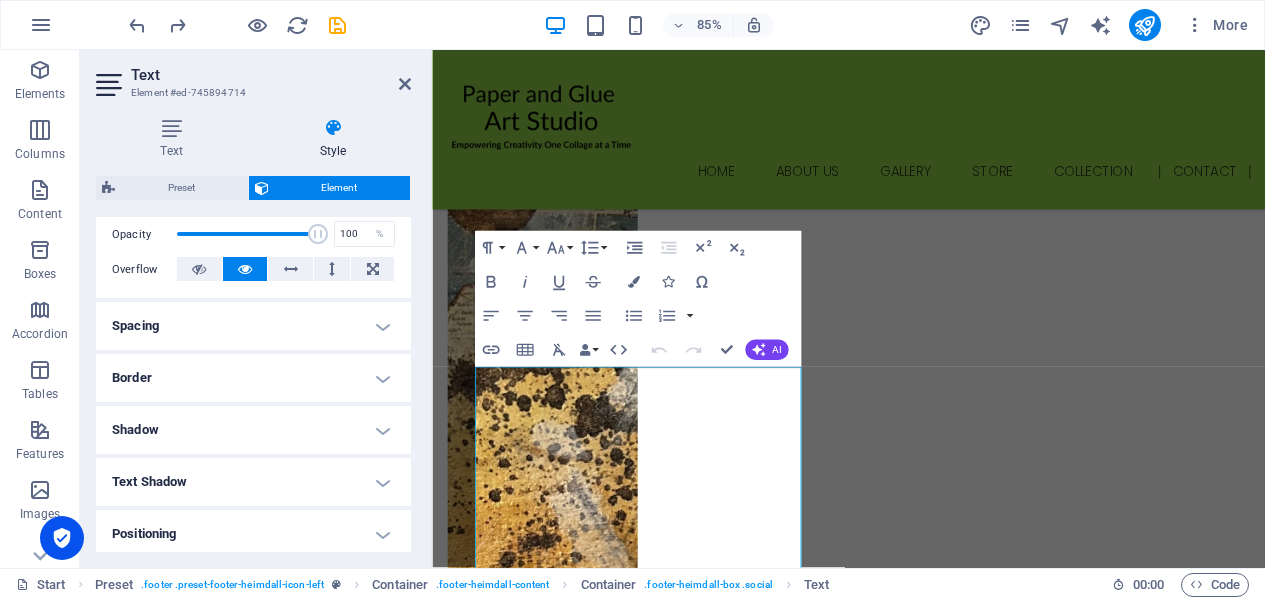 click on "Text Shadow" at bounding box center (253, 482) 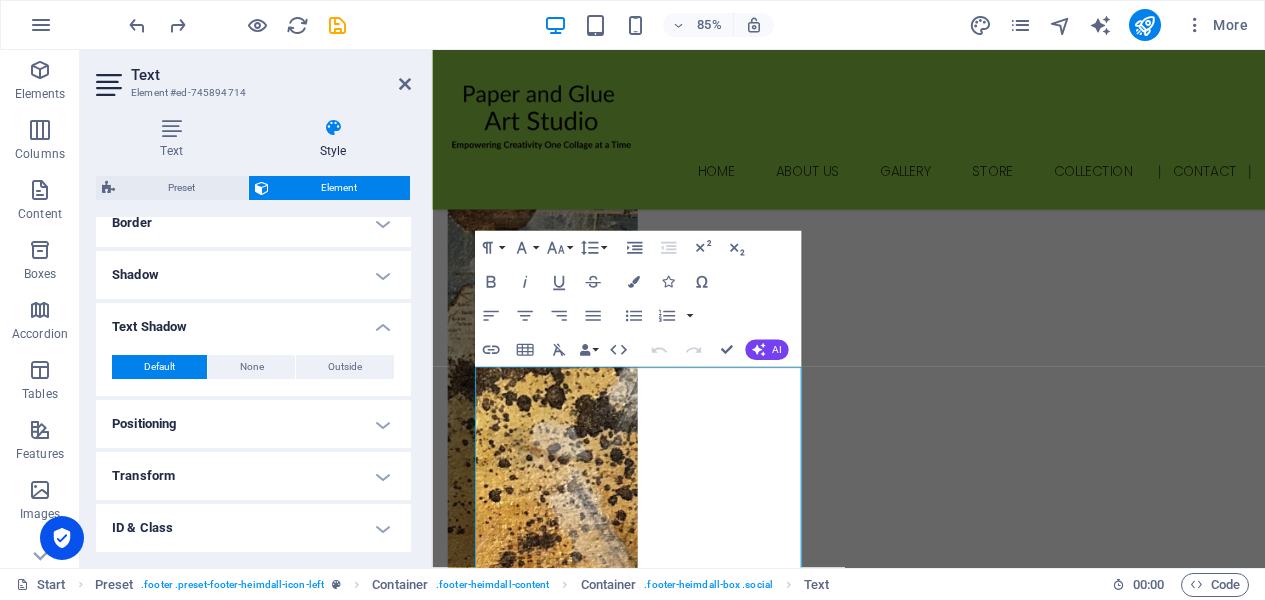 scroll, scrollTop: 555, scrollLeft: 0, axis: vertical 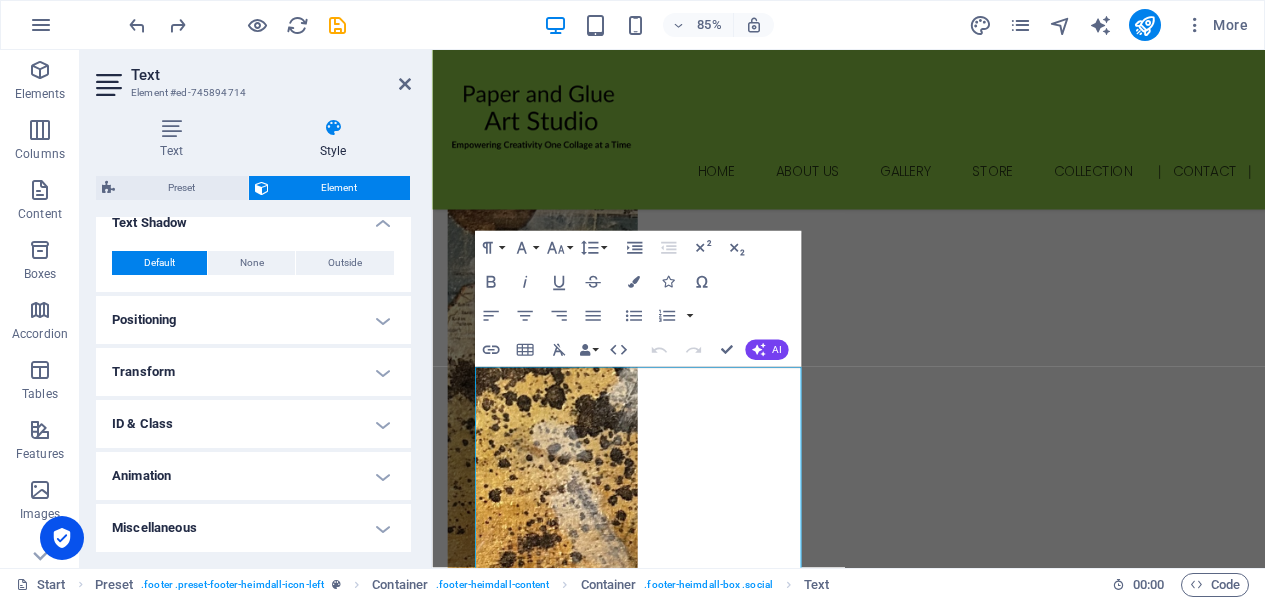 click on "Animation" at bounding box center [253, 476] 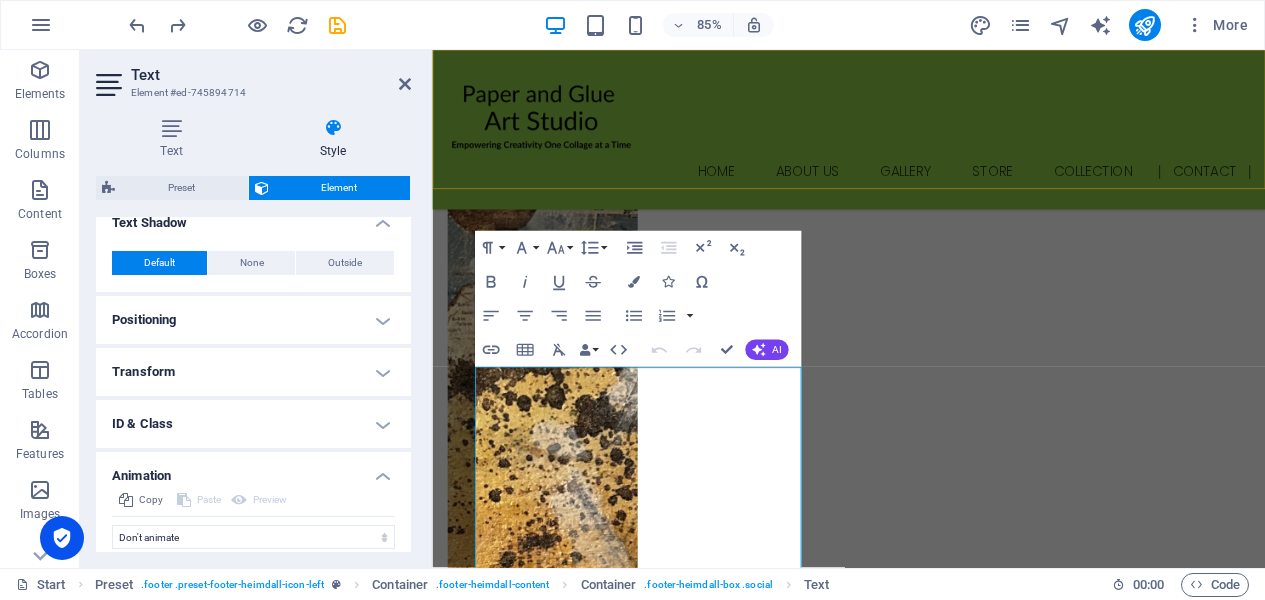 click on "Home About us Gallery Store Collection Contact" at bounding box center [922, 144] 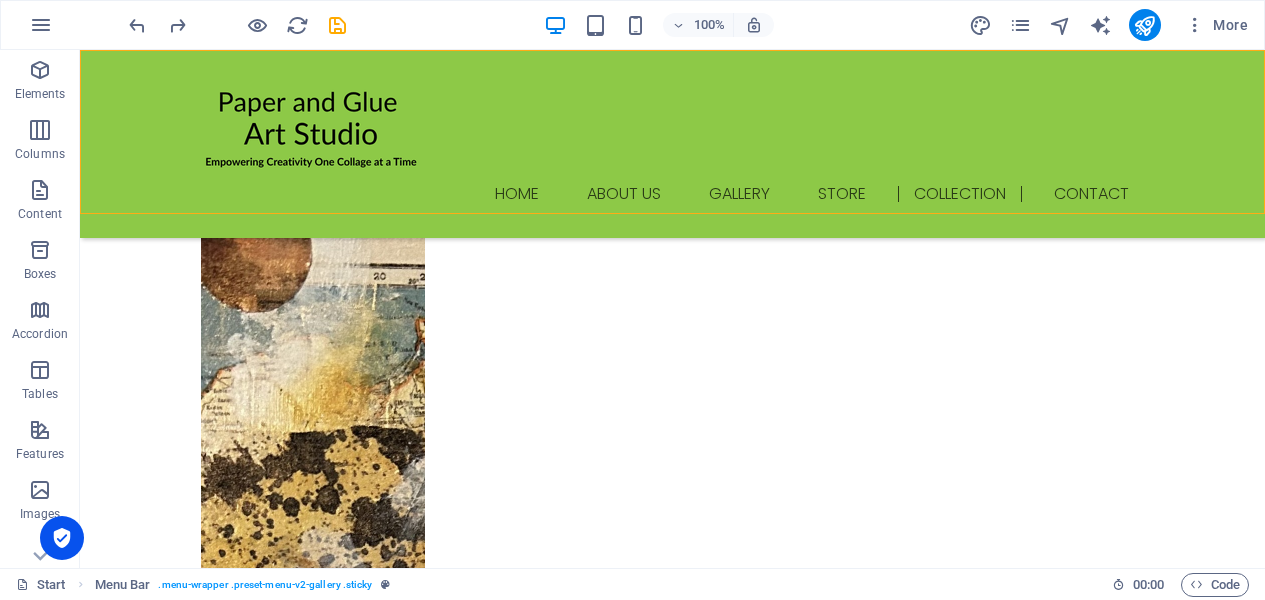 scroll, scrollTop: 3030, scrollLeft: 0, axis: vertical 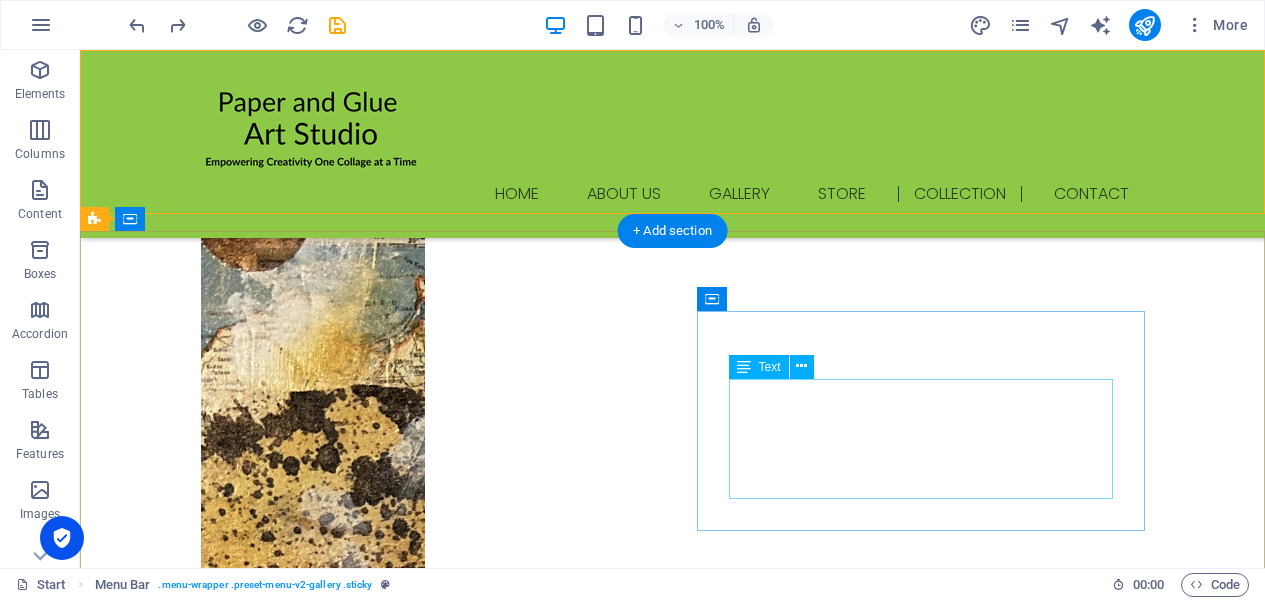 click on "paperandglueartstudio.com   85225 Suzanne@PaperandGlueArtSudio.com" at bounding box center [568, 5427] 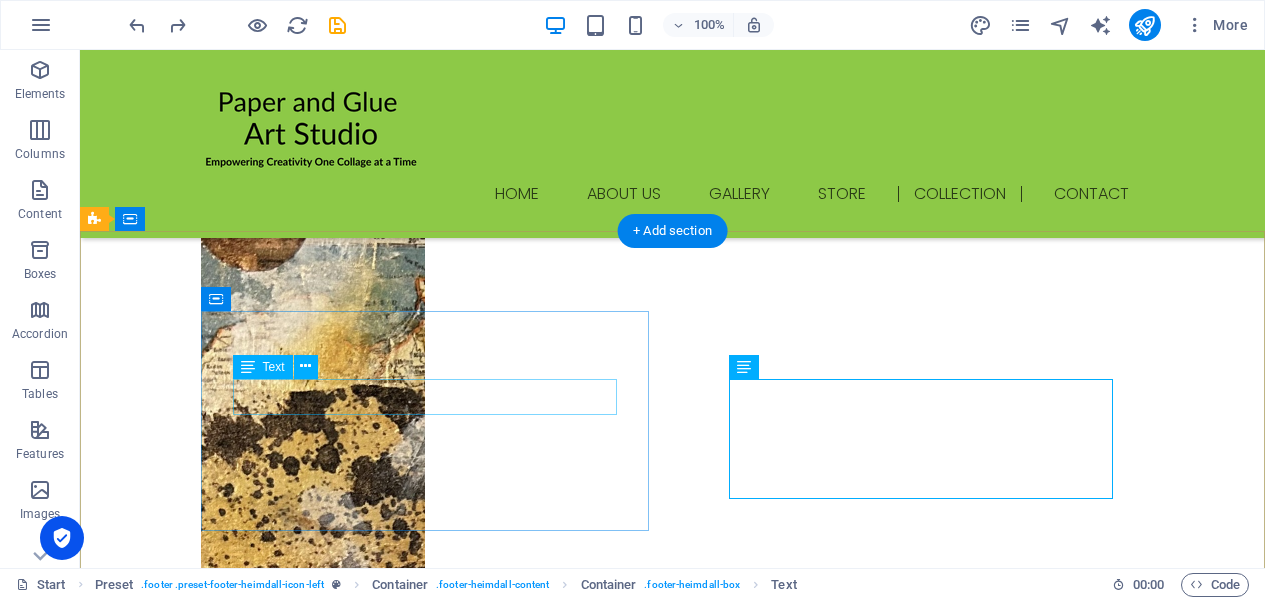 click on "https://www.facebook.com/profile.php?id=61574691505512 Facebook" at bounding box center [568, 5167] 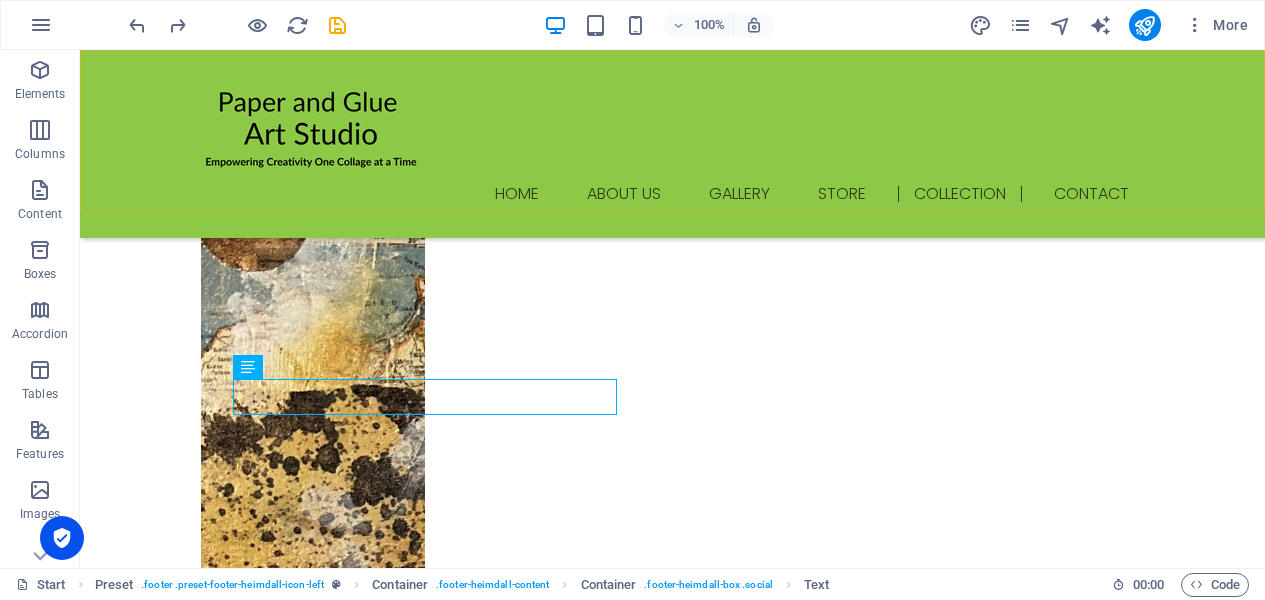 click on "Home About us Gallery Store Collection Contact" at bounding box center [672, 144] 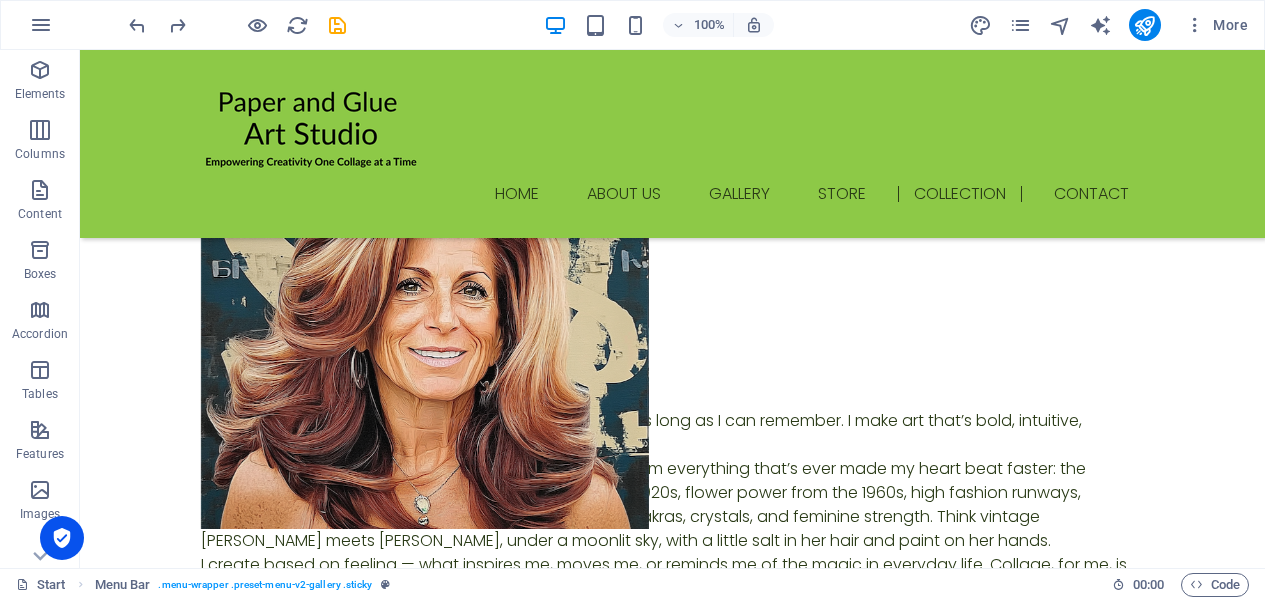 scroll, scrollTop: 1967, scrollLeft: 0, axis: vertical 